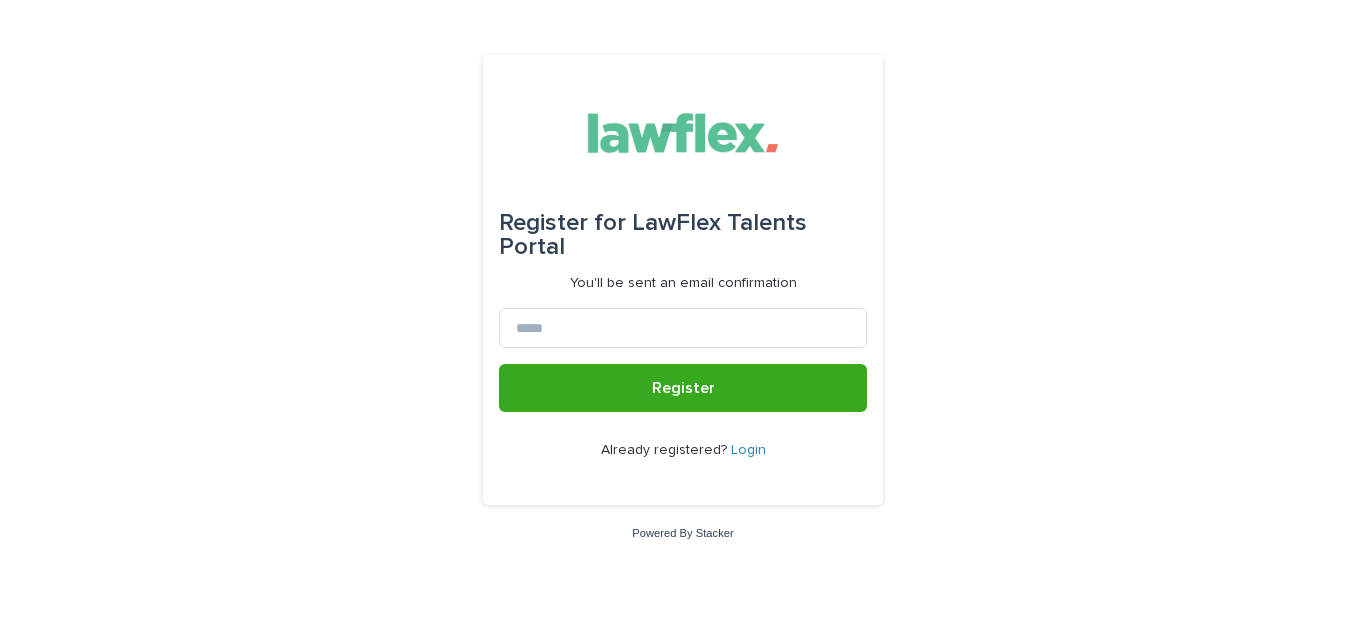 scroll, scrollTop: 0, scrollLeft: 0, axis: both 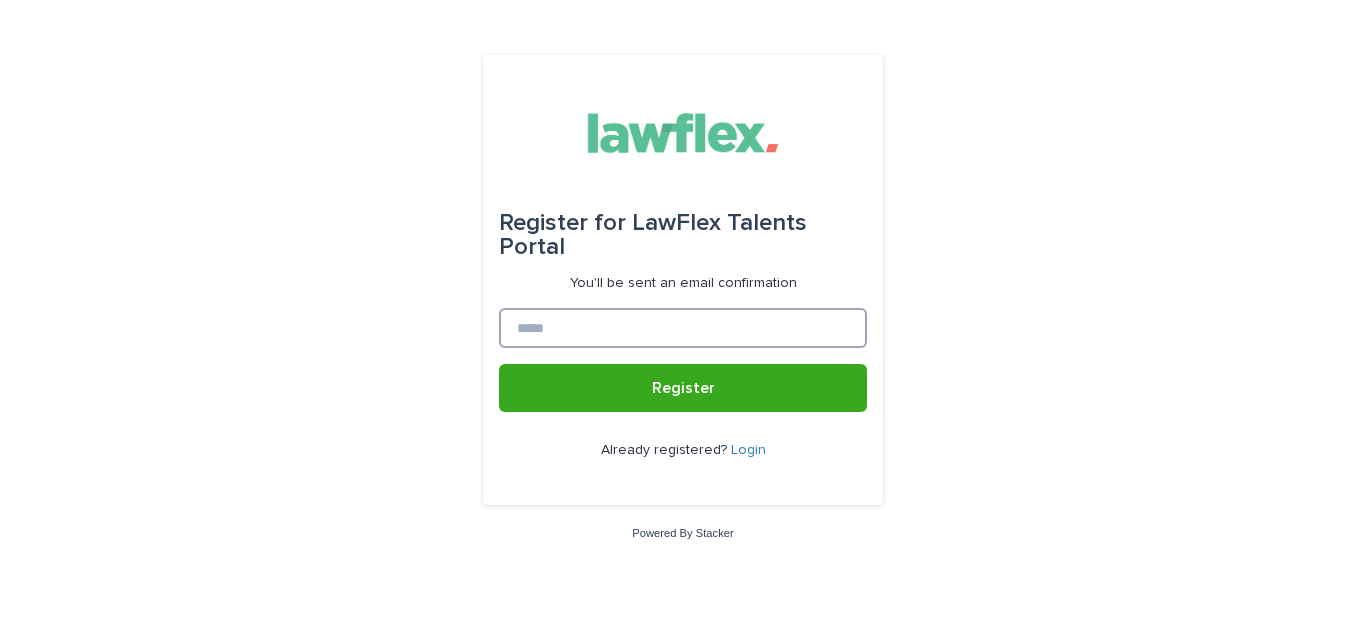 click at bounding box center (683, 328) 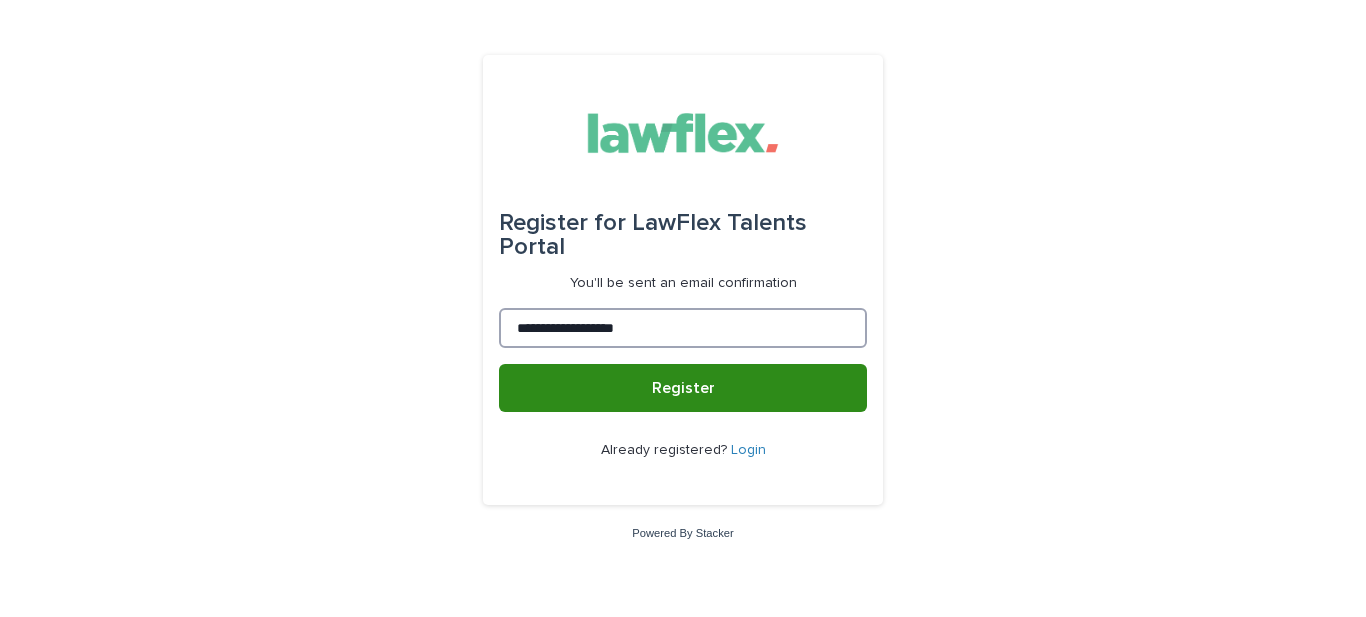 type on "**********" 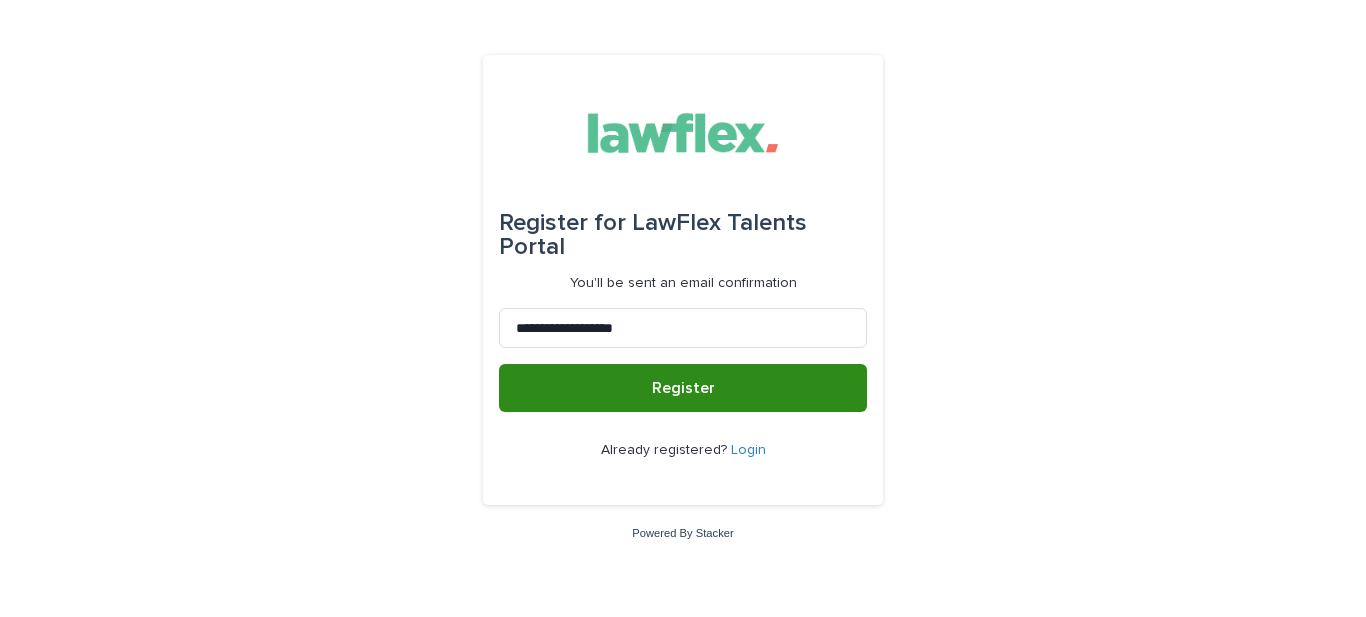 click on "Register" at bounding box center (683, 388) 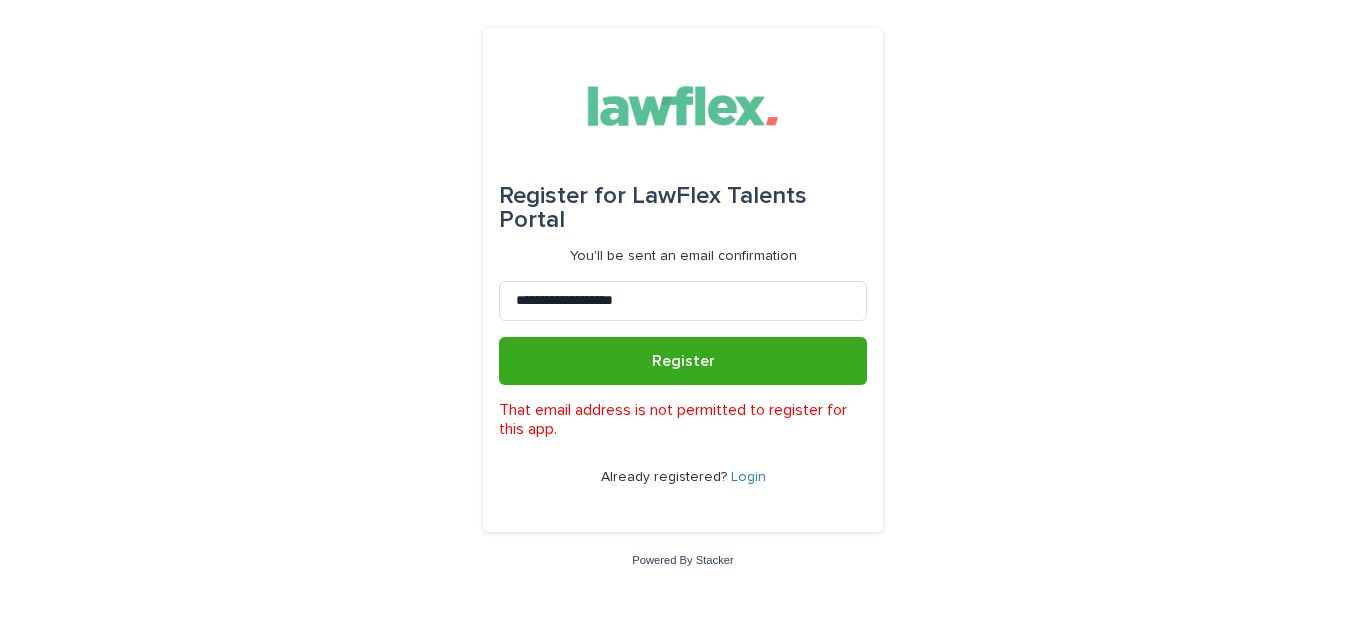 click on "Login" at bounding box center [748, 477] 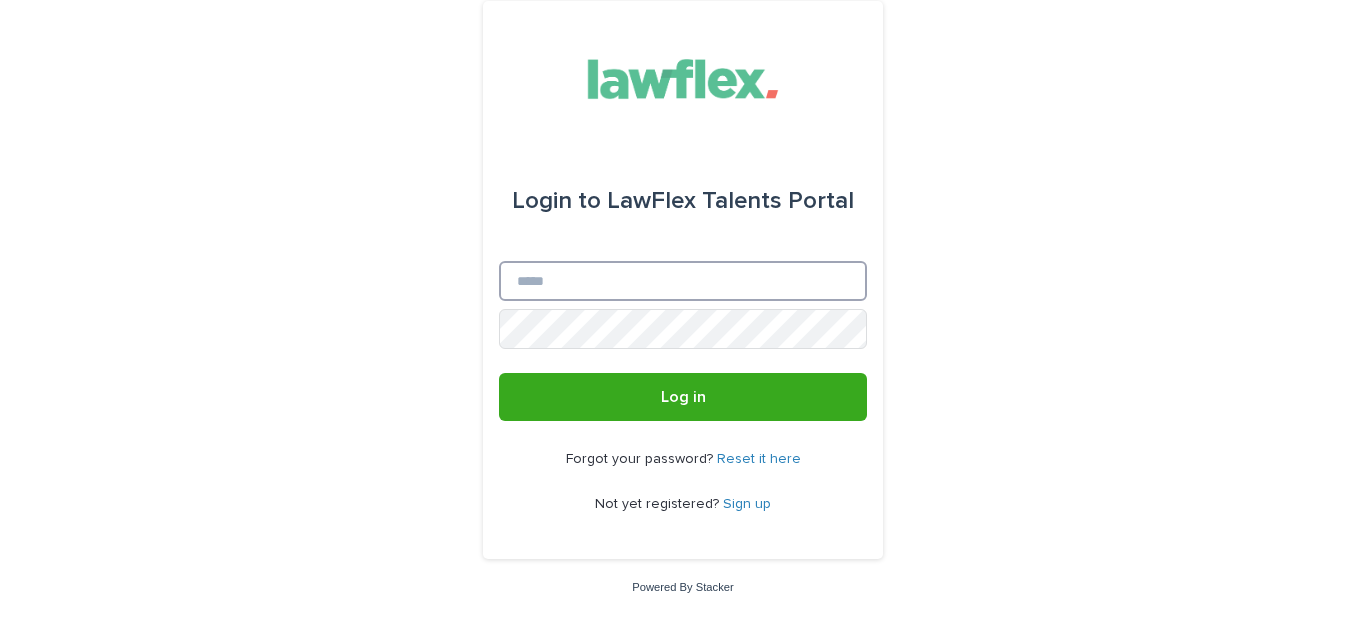 click on "Email" at bounding box center [683, 281] 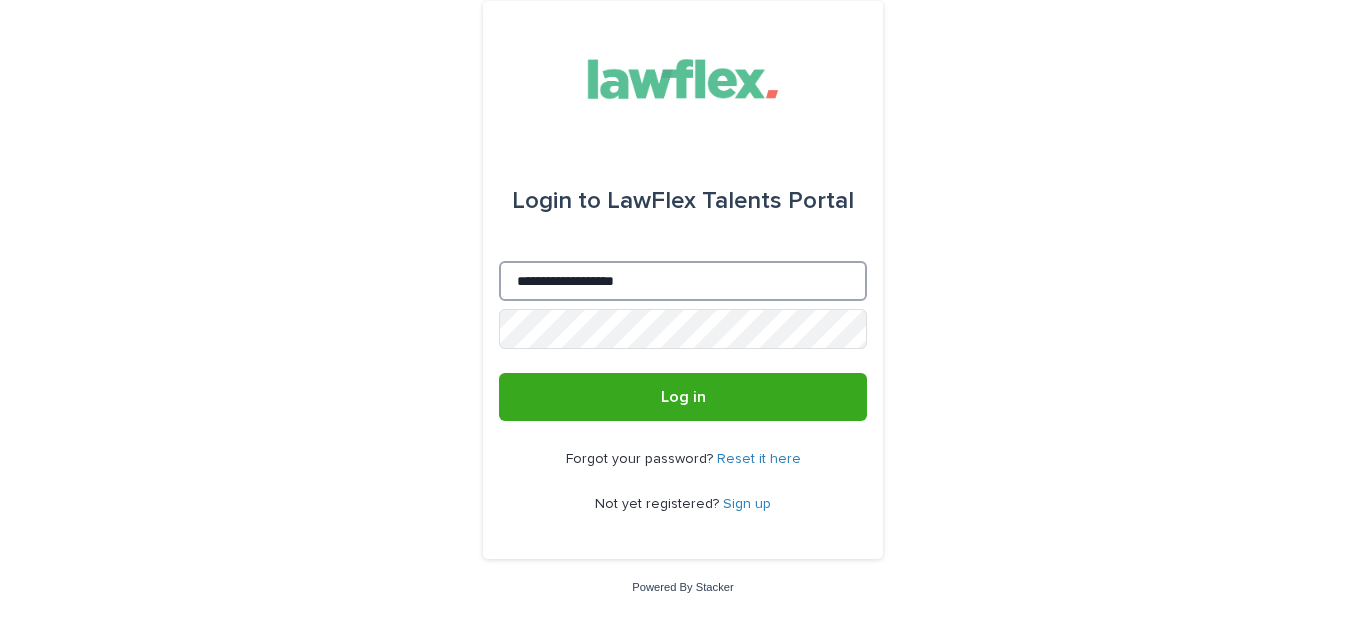 type on "**********" 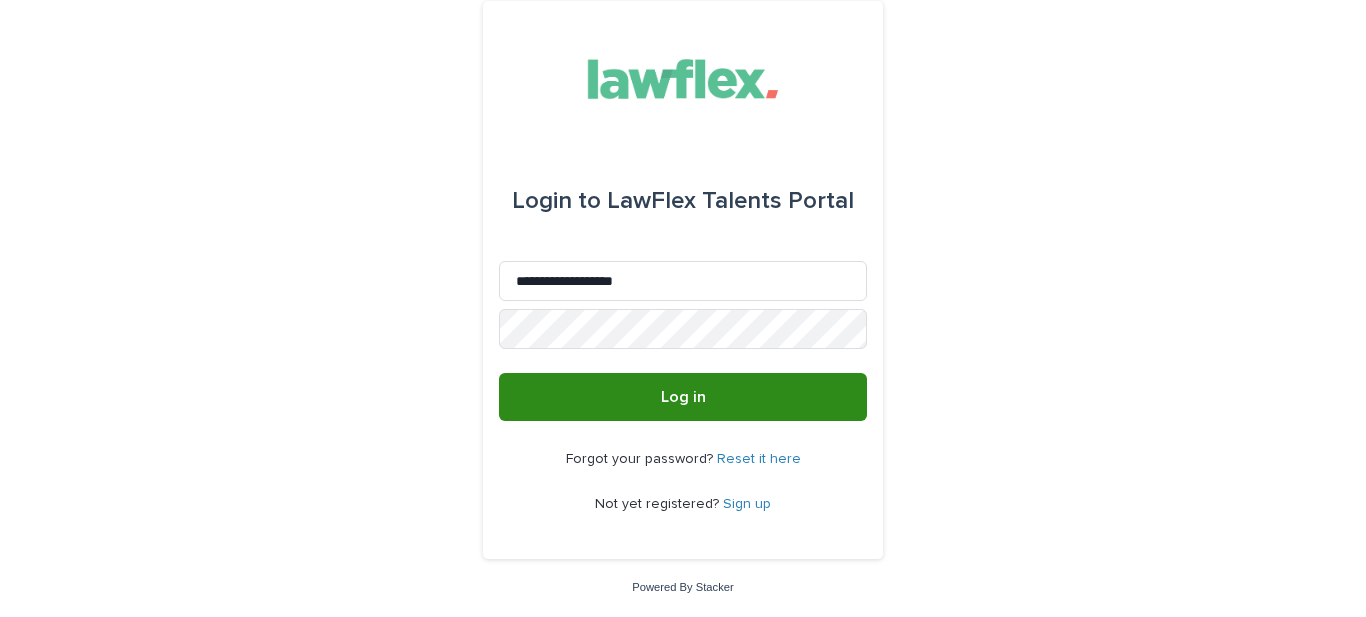 click on "Log in" at bounding box center (683, 397) 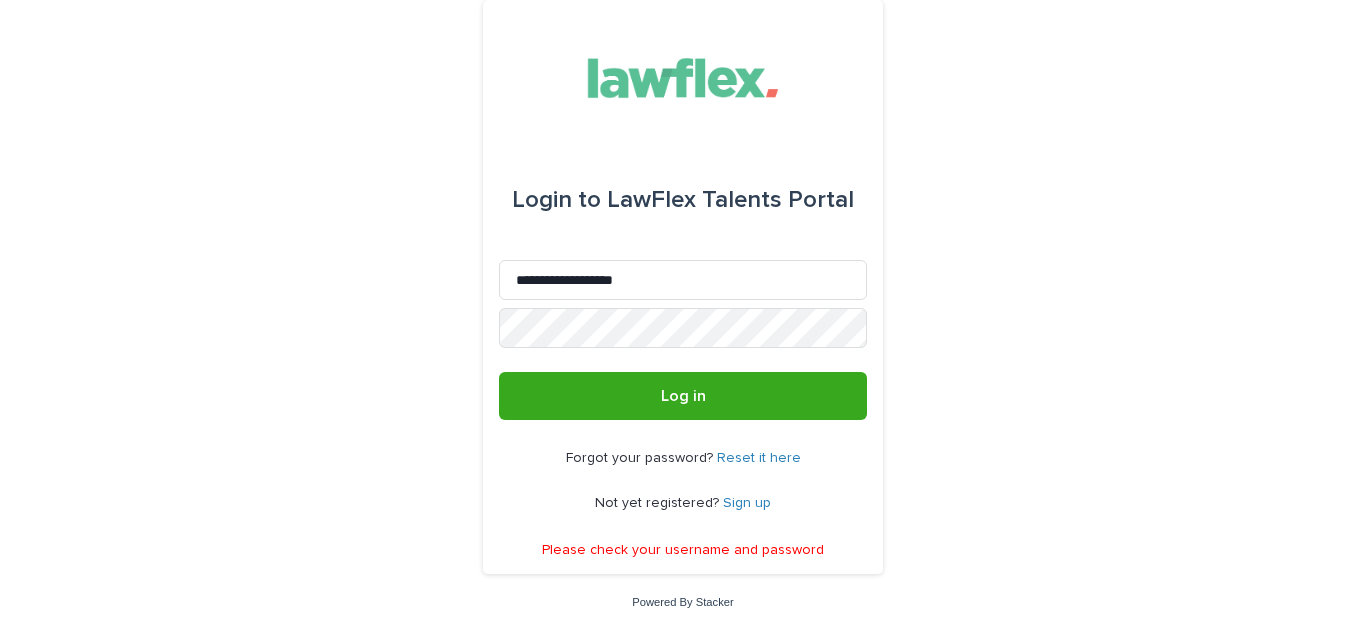 click on "Sign up" at bounding box center [747, 503] 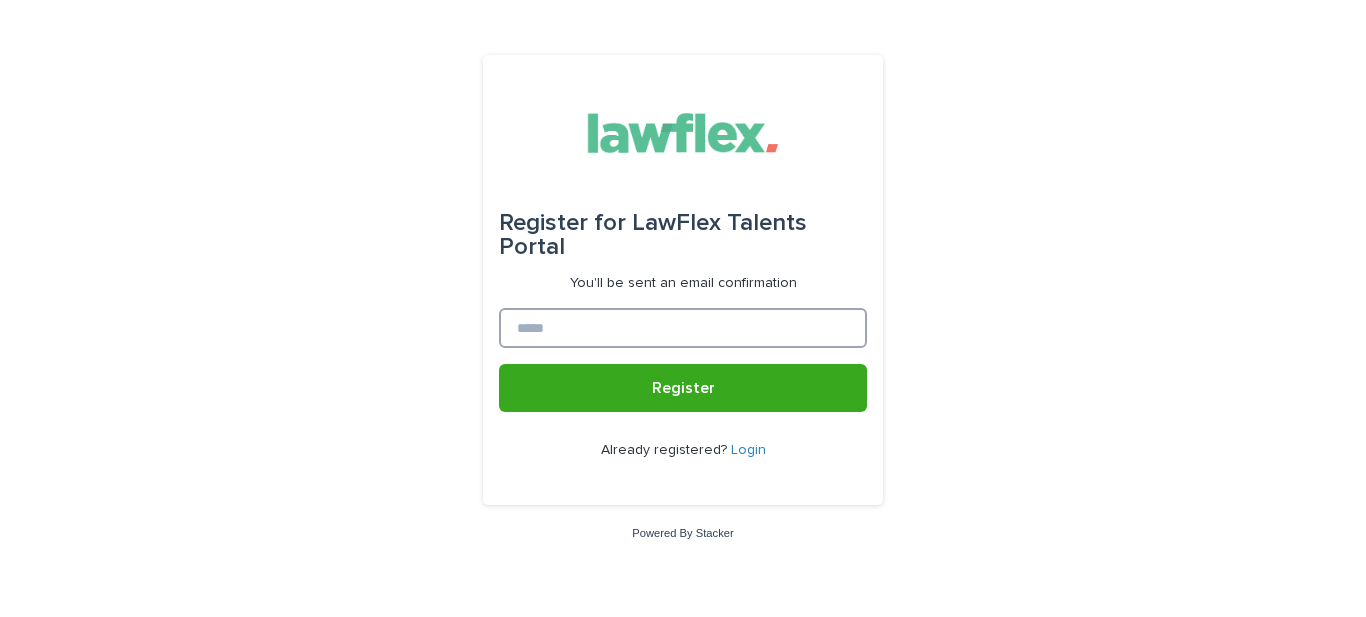 click at bounding box center (683, 328) 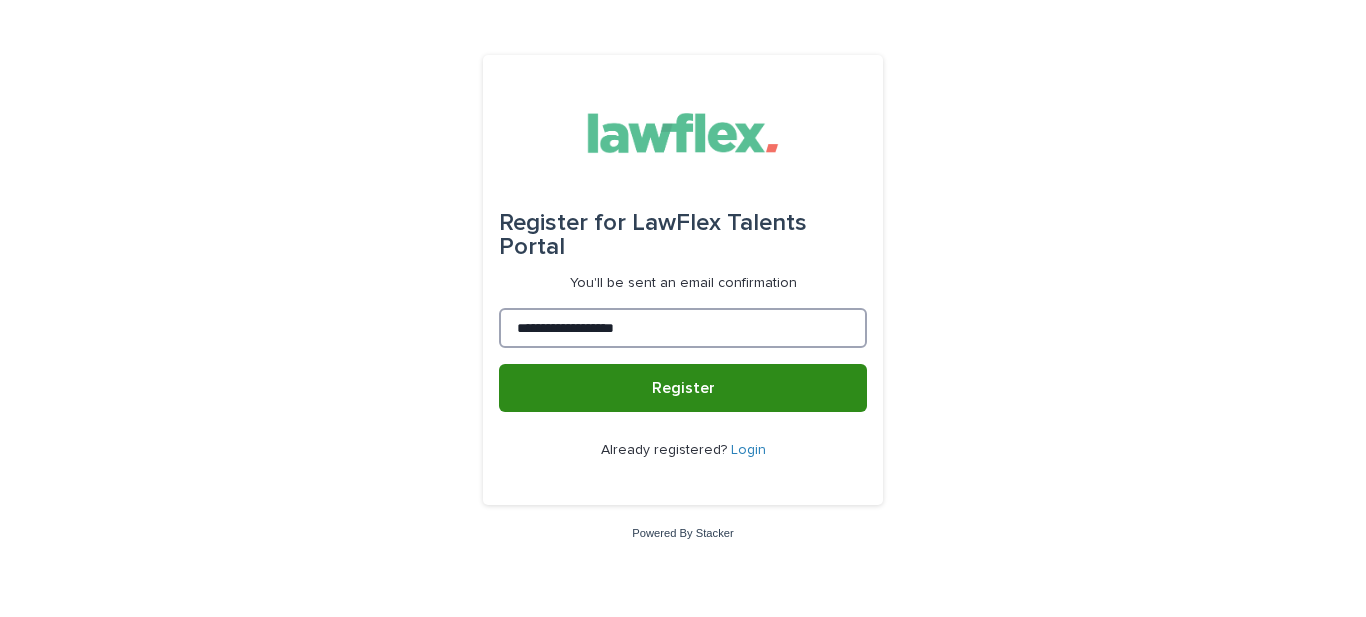type on "**********" 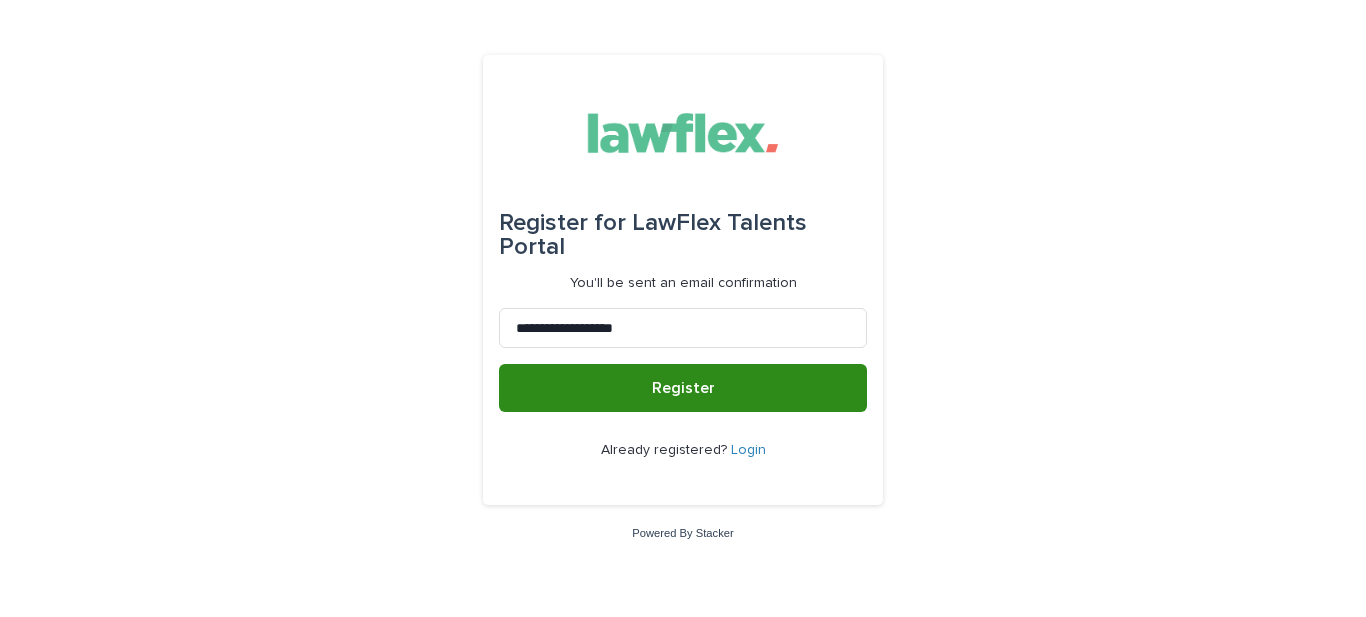 click on "Register" at bounding box center (683, 388) 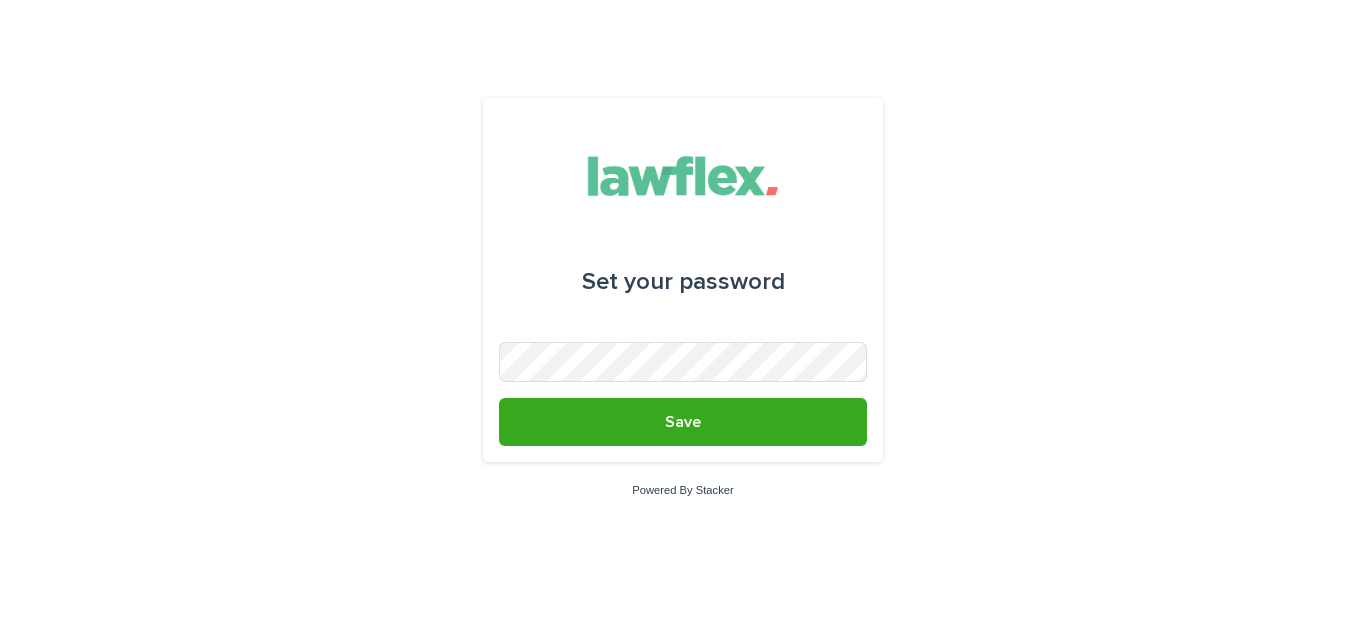 scroll, scrollTop: 0, scrollLeft: 0, axis: both 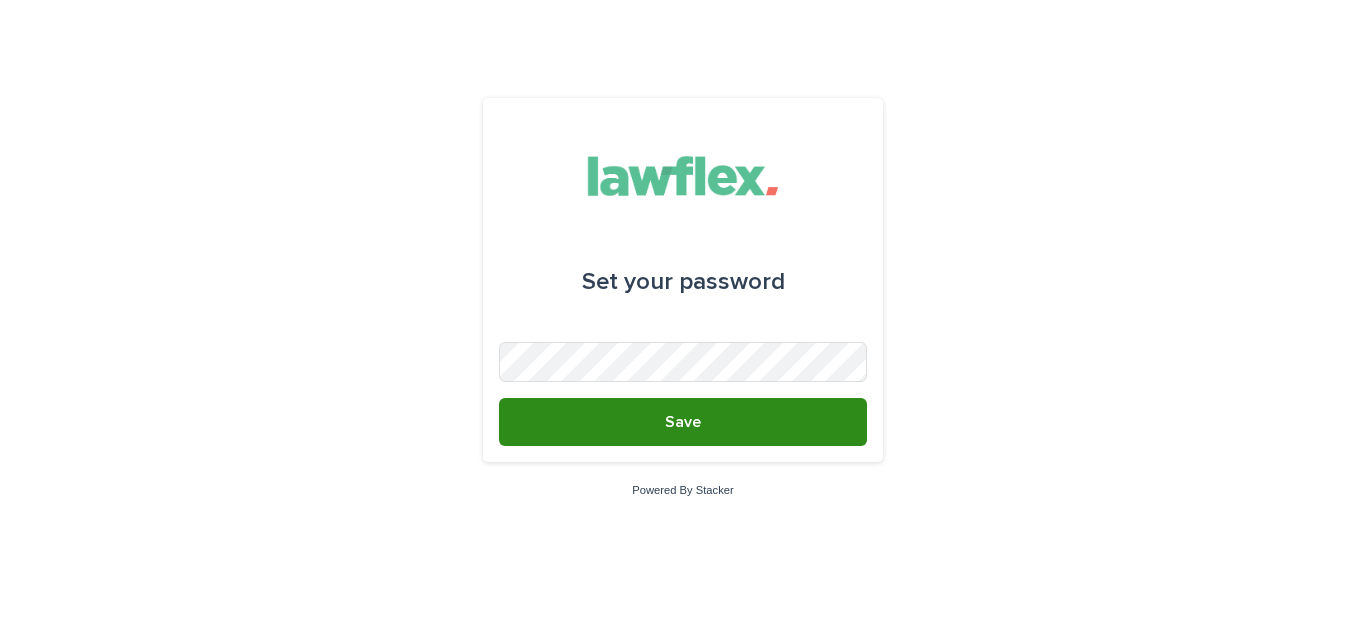 click on "Save" at bounding box center [683, 422] 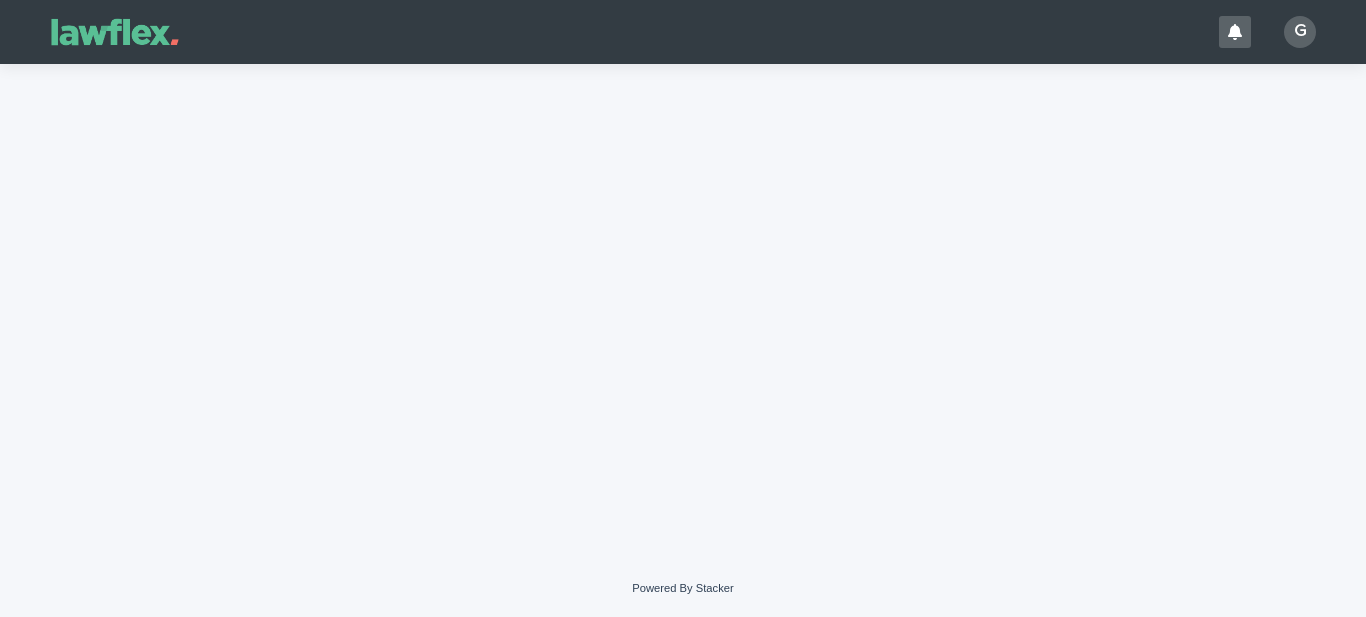 scroll, scrollTop: 0, scrollLeft: 0, axis: both 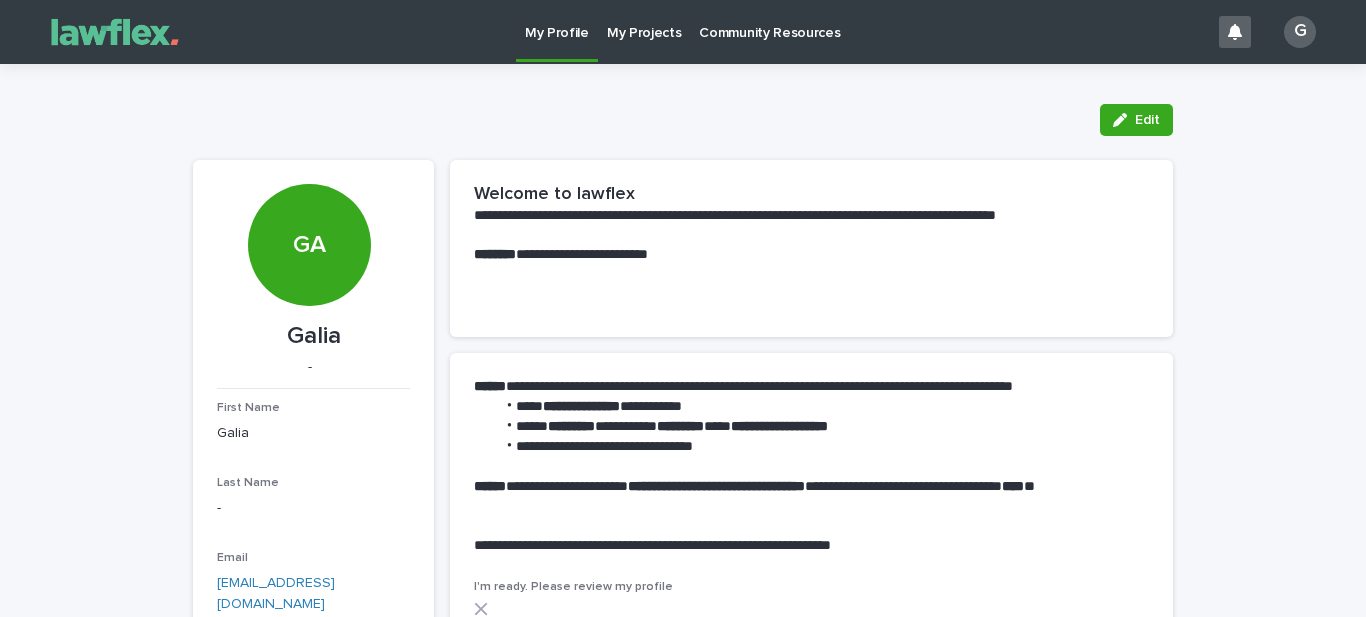 click at bounding box center (811, 287) 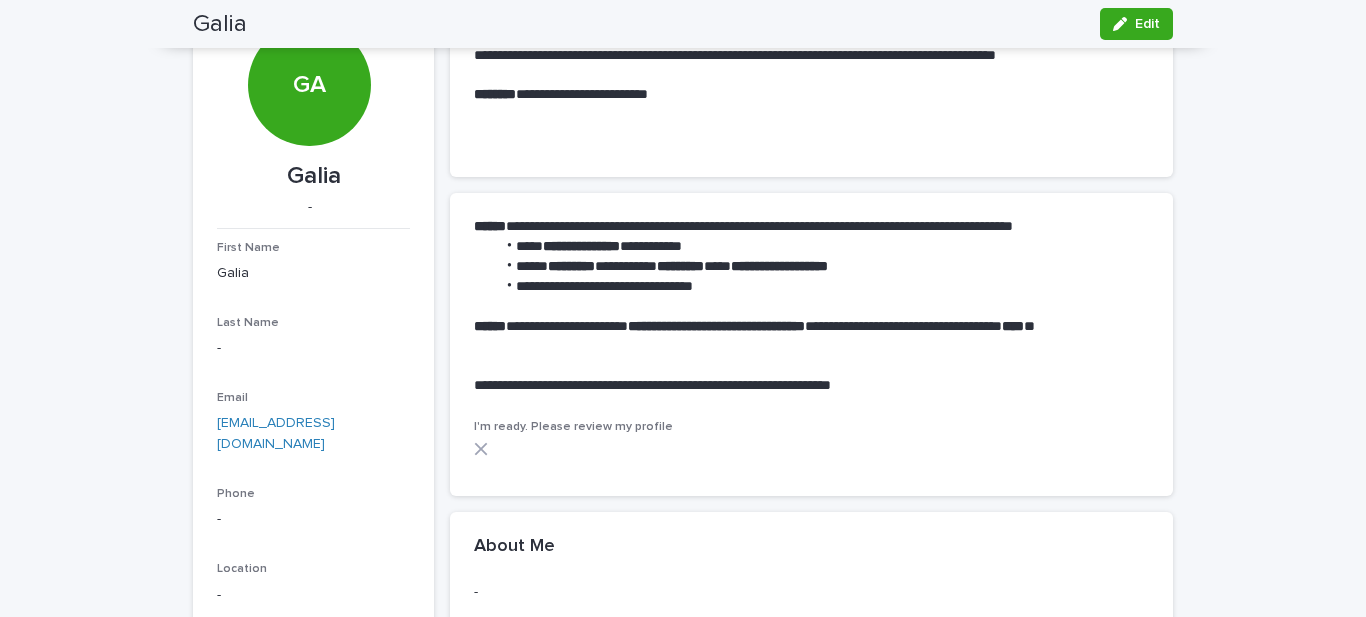 scroll, scrollTop: 200, scrollLeft: 0, axis: vertical 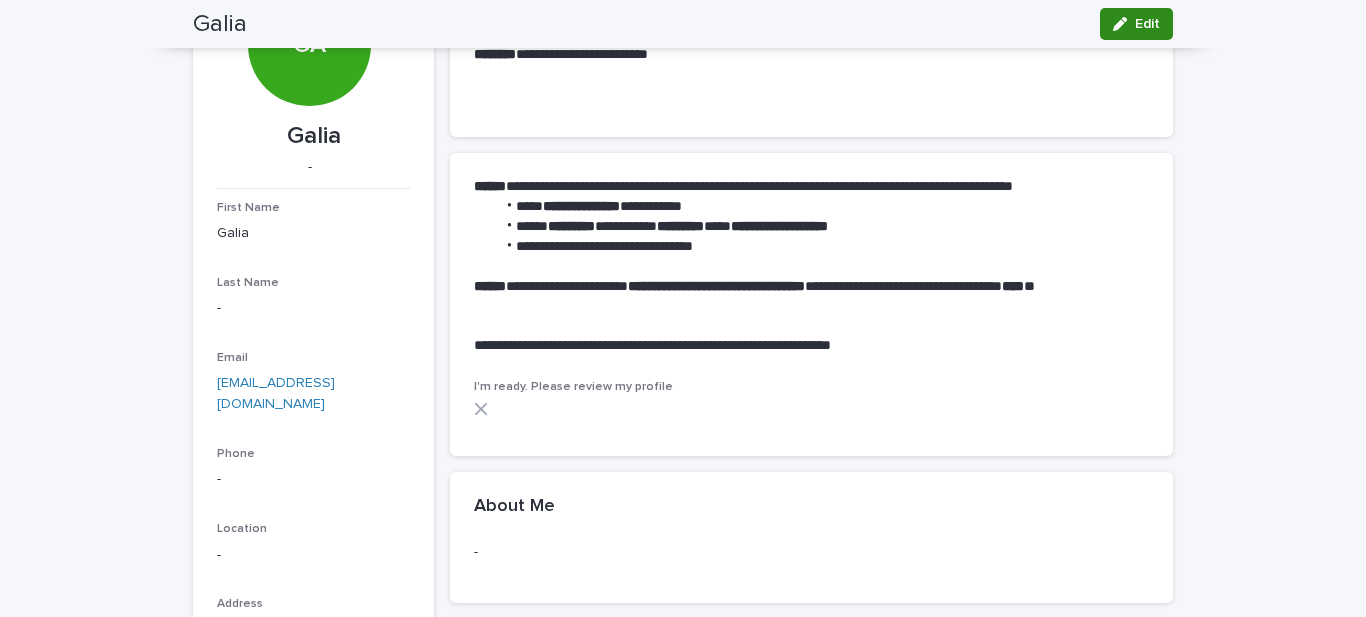click on "Edit" at bounding box center (1136, 24) 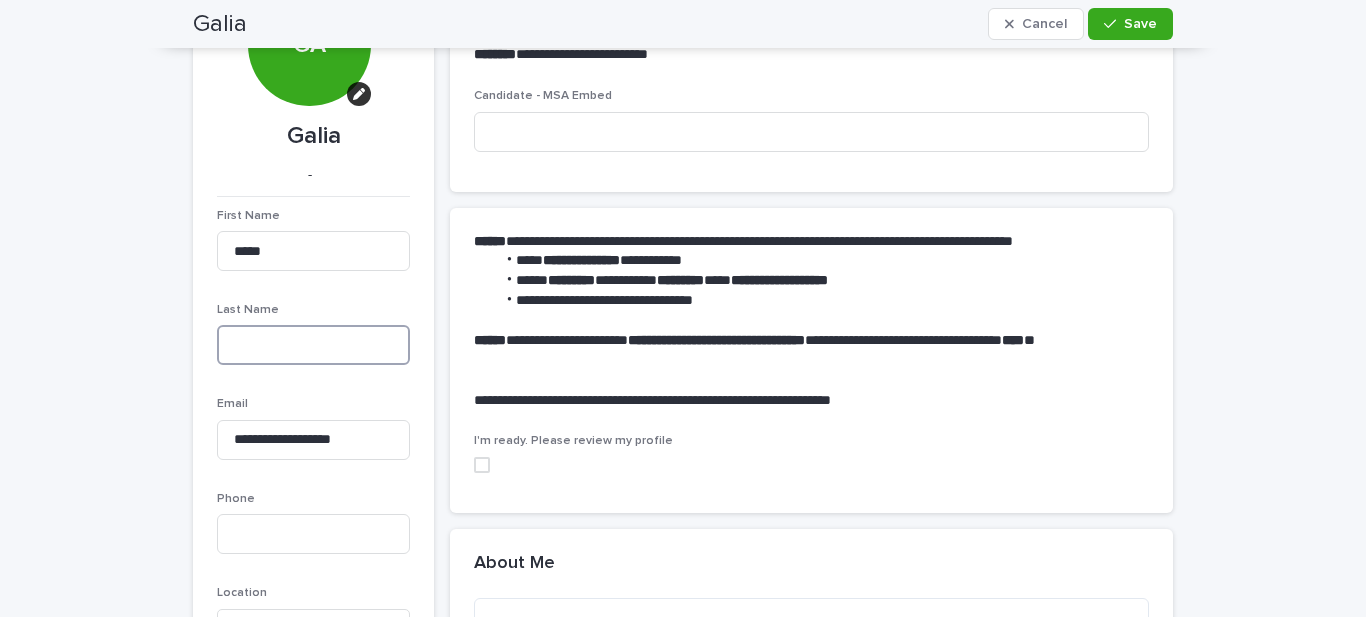 click at bounding box center [313, 345] 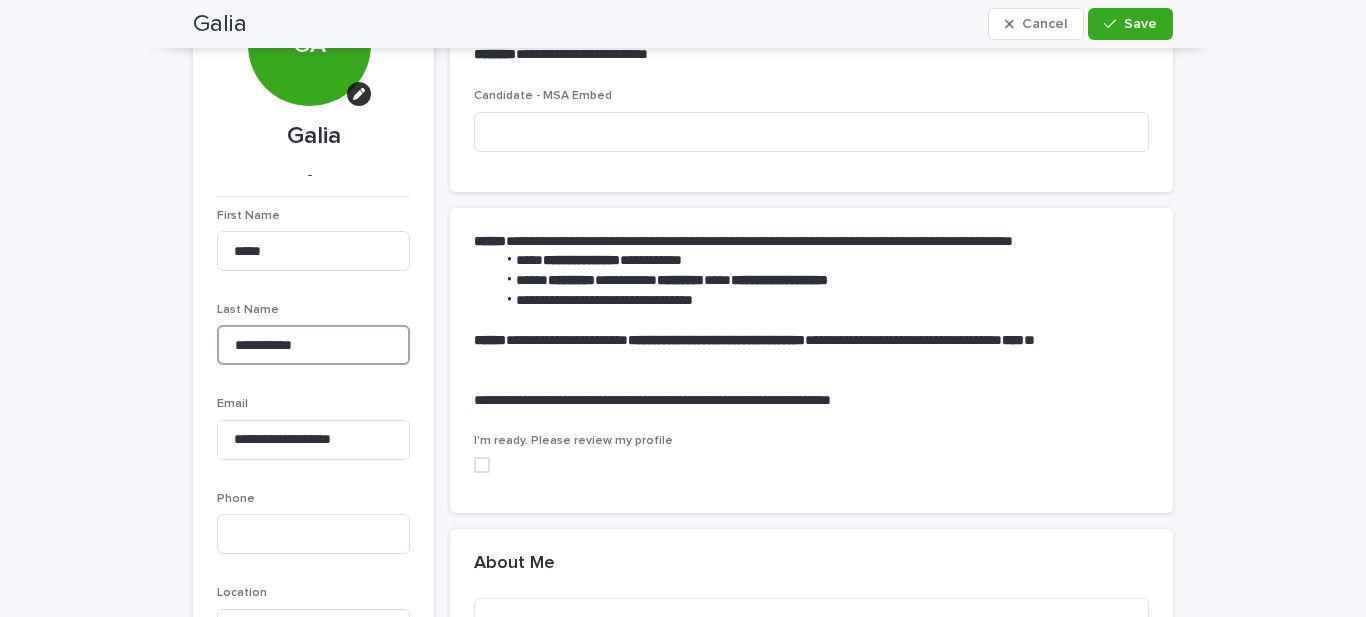 type on "**********" 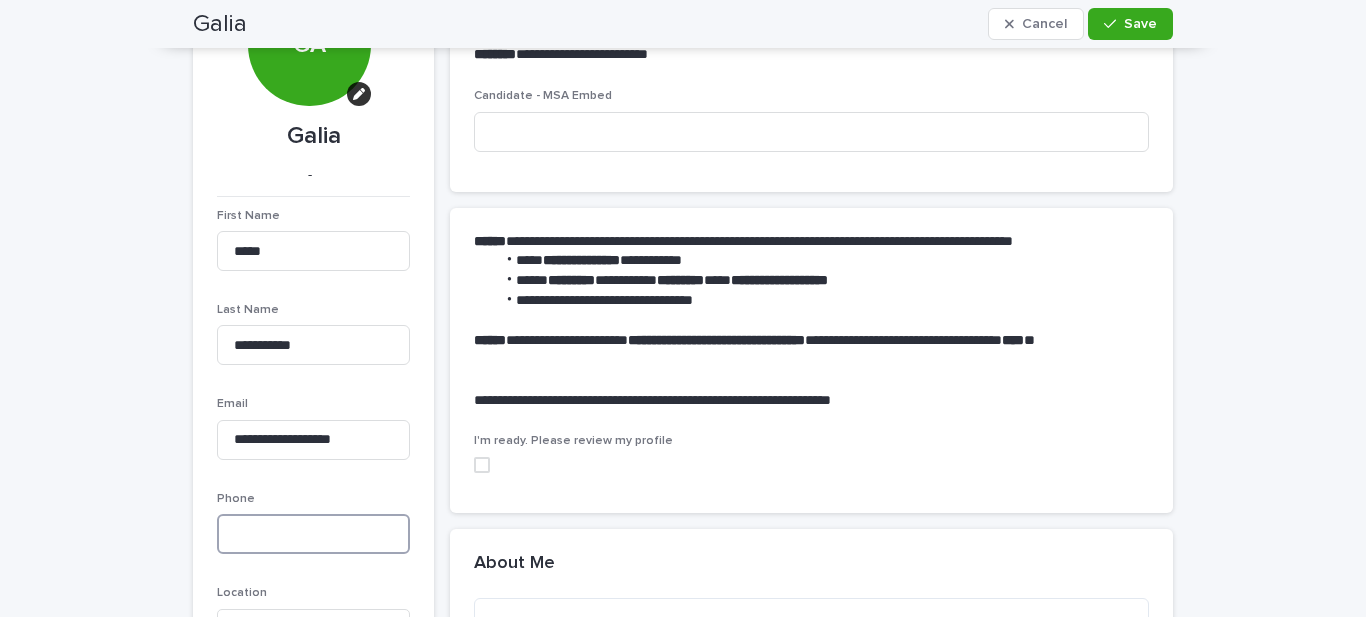click at bounding box center [313, 534] 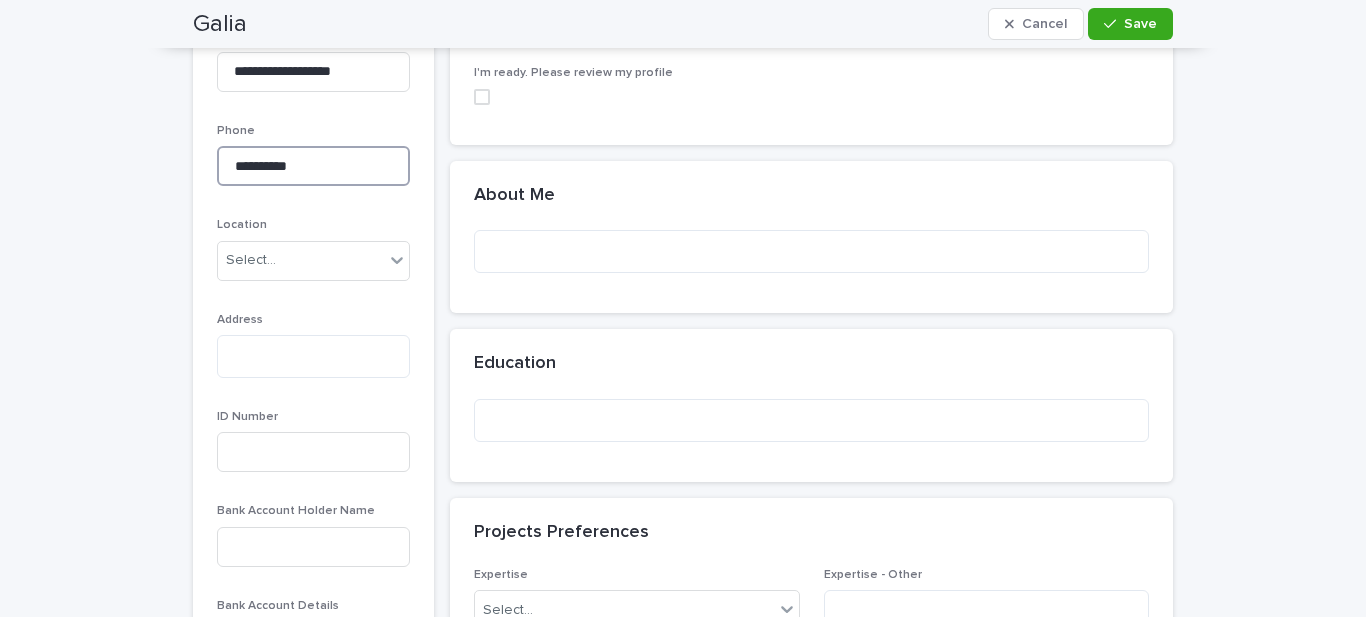 scroll, scrollTop: 600, scrollLeft: 0, axis: vertical 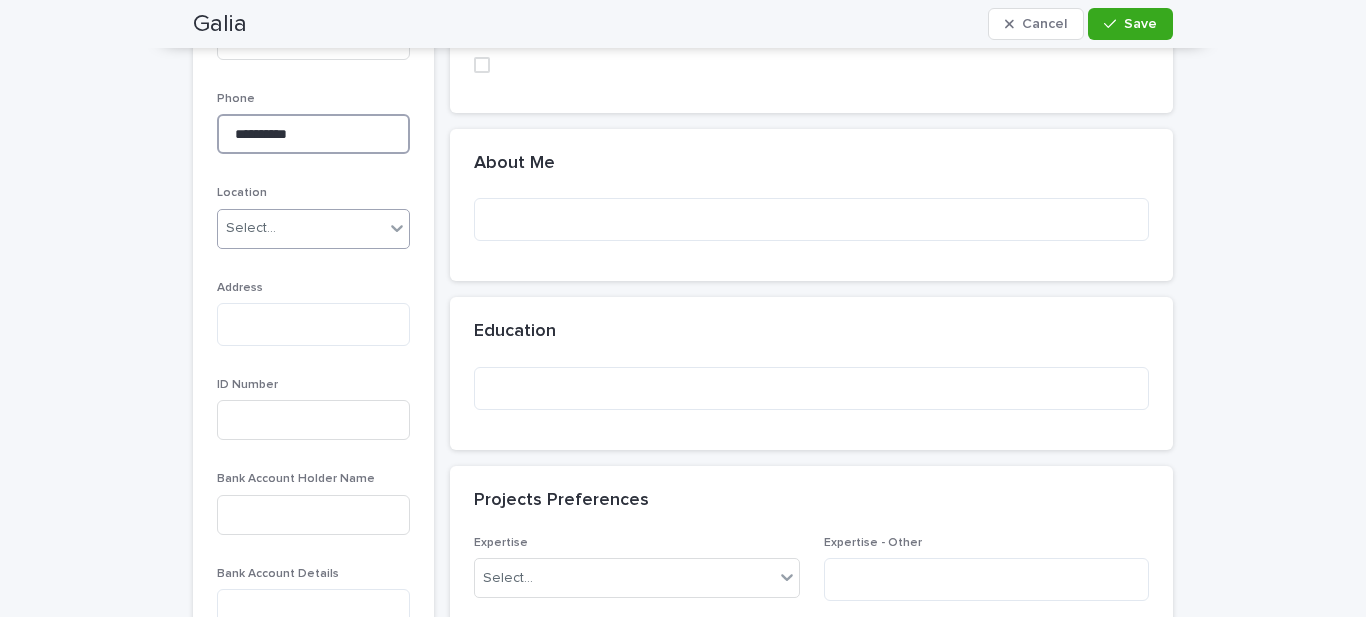 type on "**********" 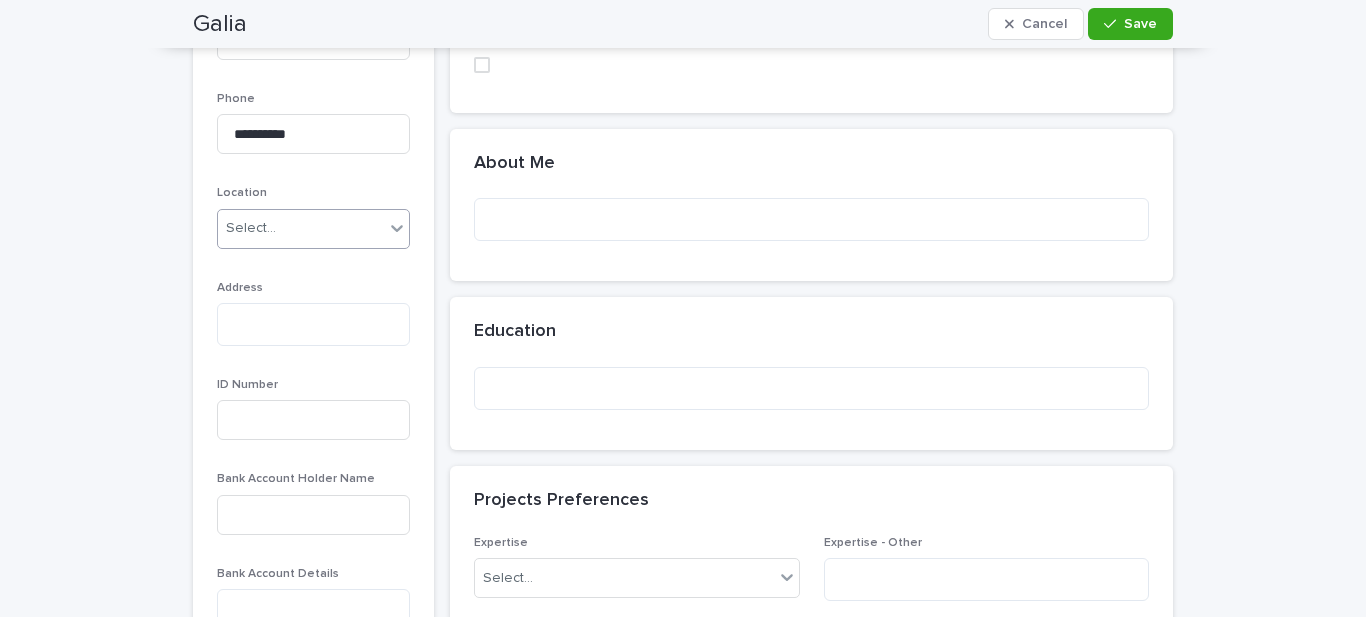 click on "Select..." at bounding box center [301, 228] 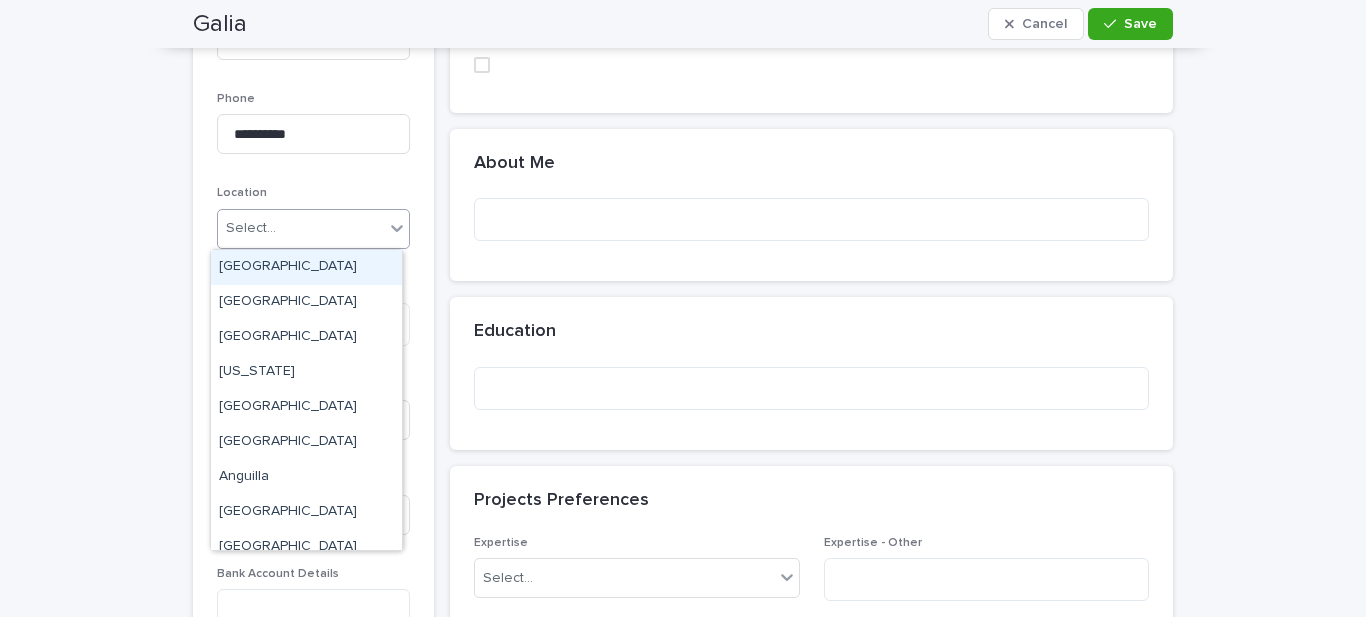 type on "*" 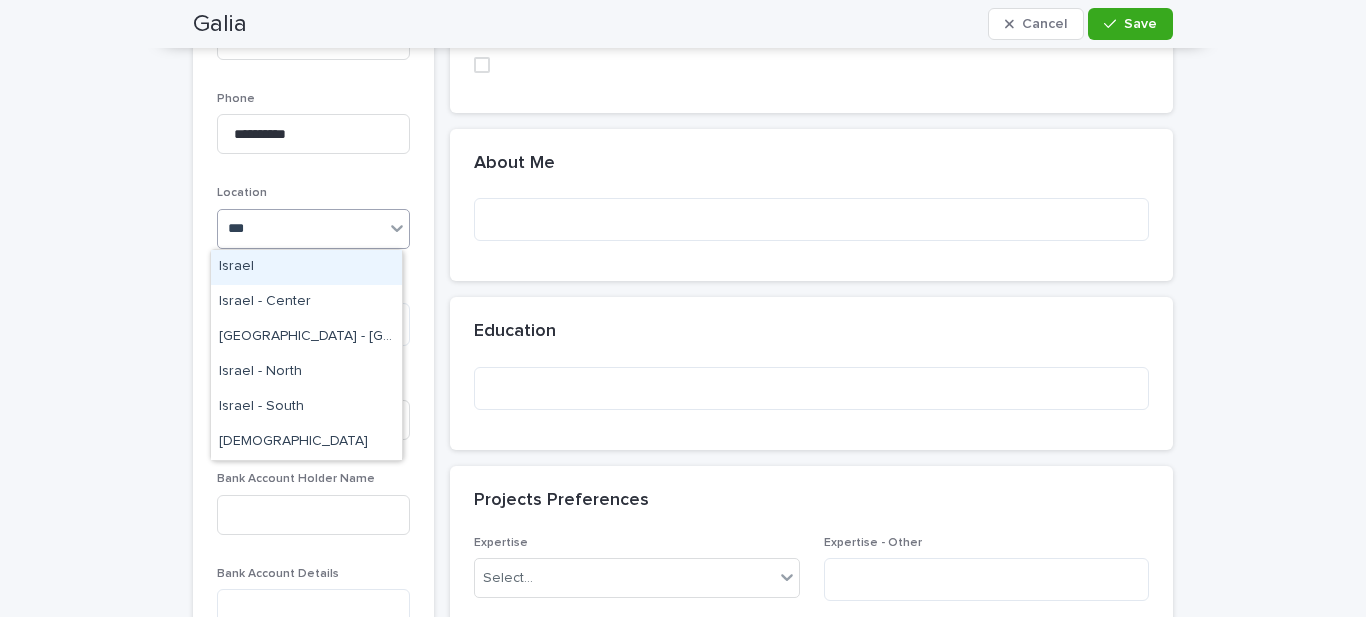 type on "****" 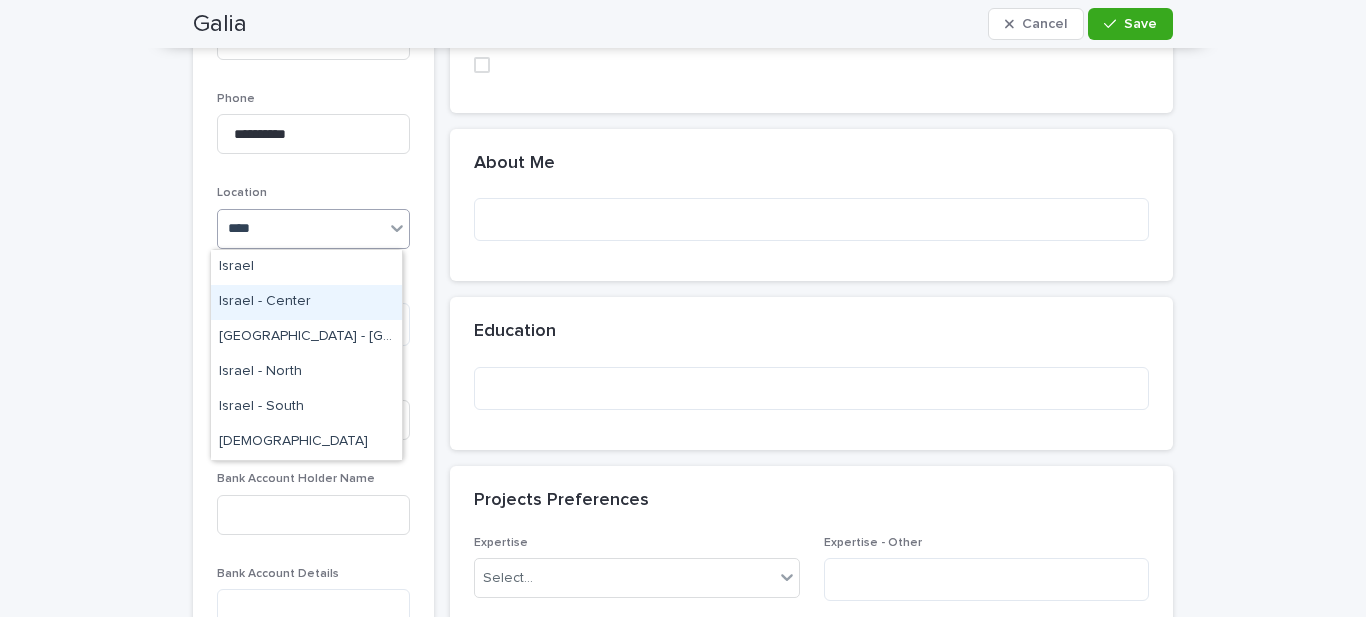click on "Israel - Center" at bounding box center (306, 302) 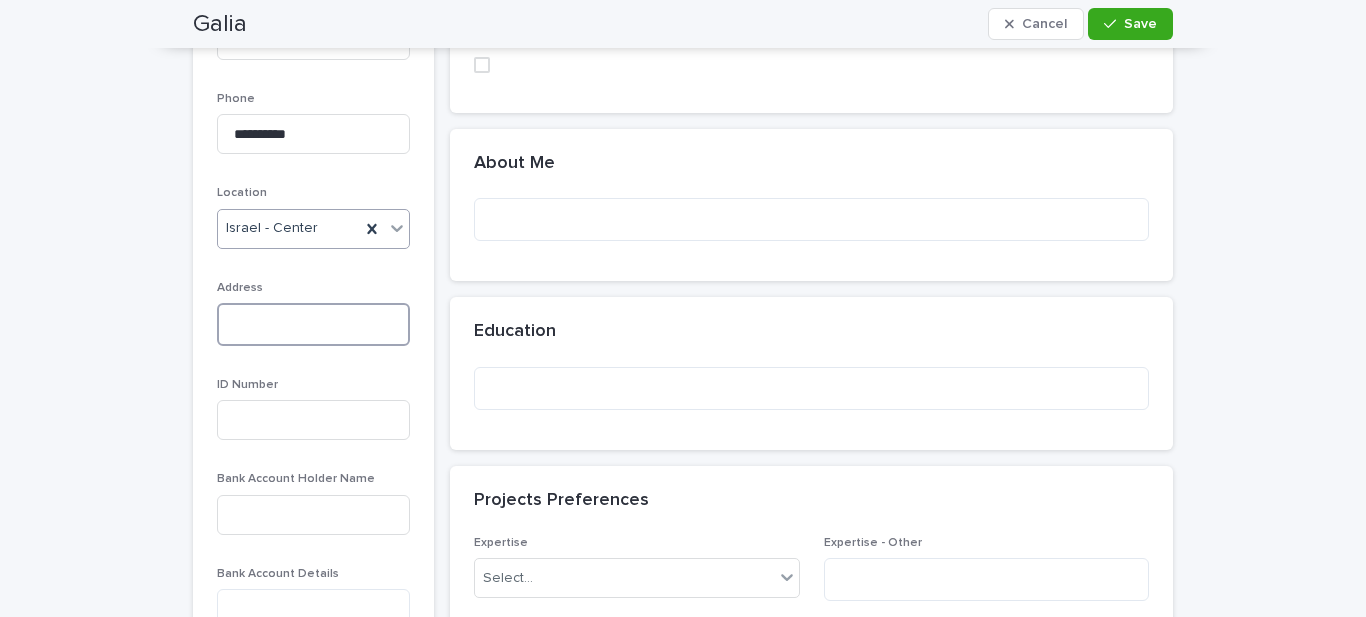click at bounding box center [313, 324] 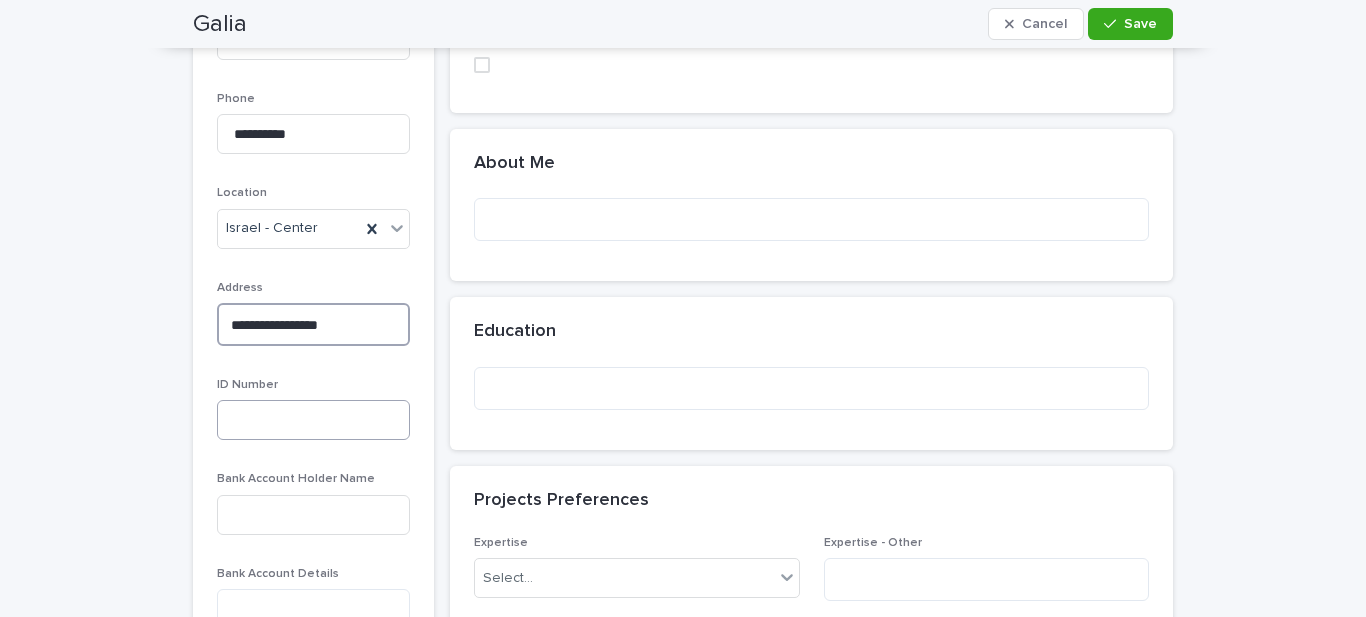 type on "**********" 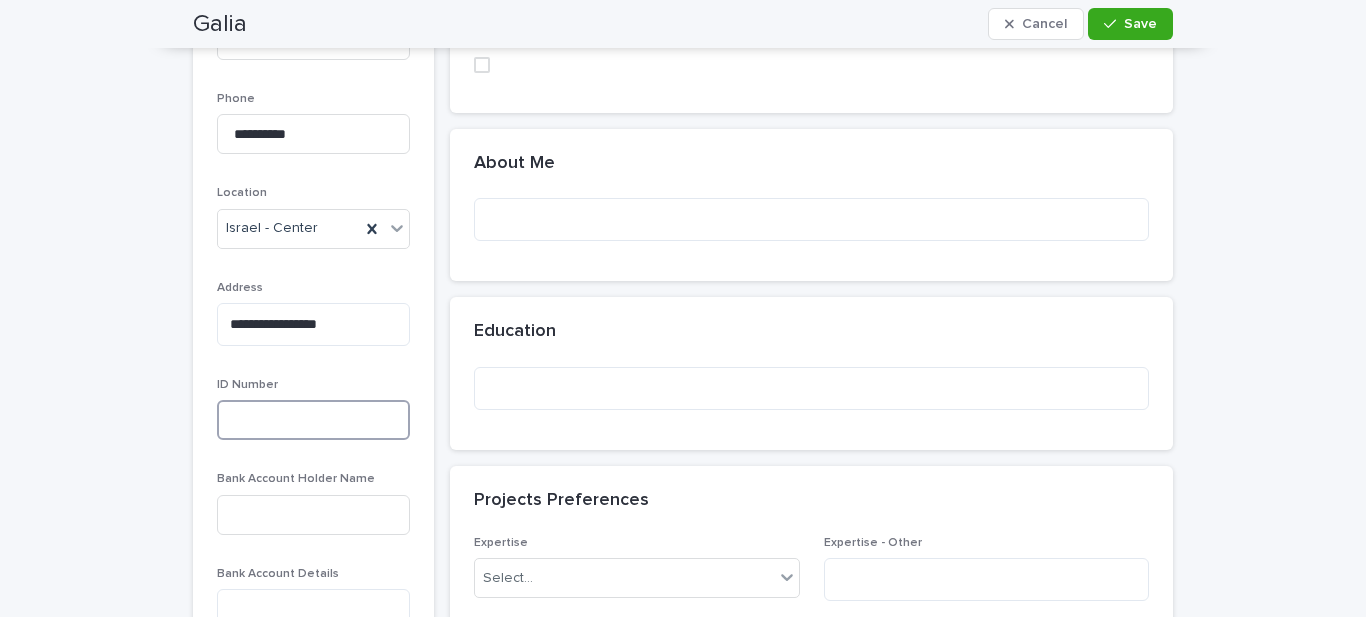 click at bounding box center [313, 420] 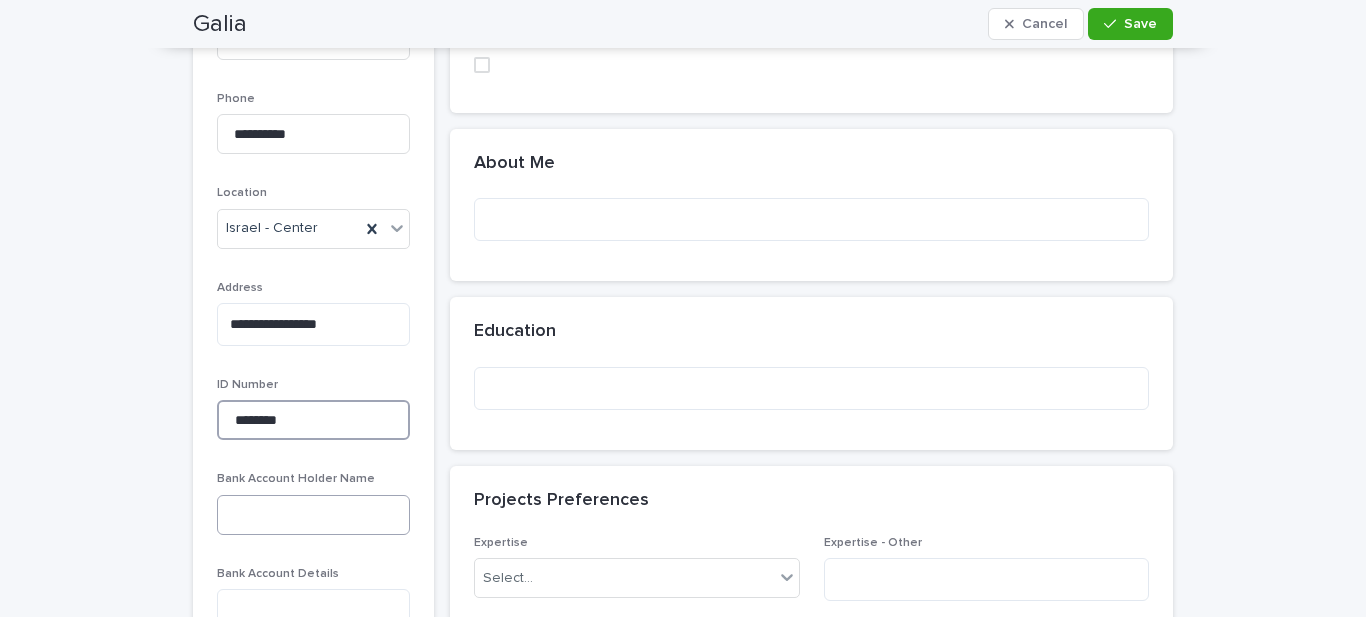type on "********" 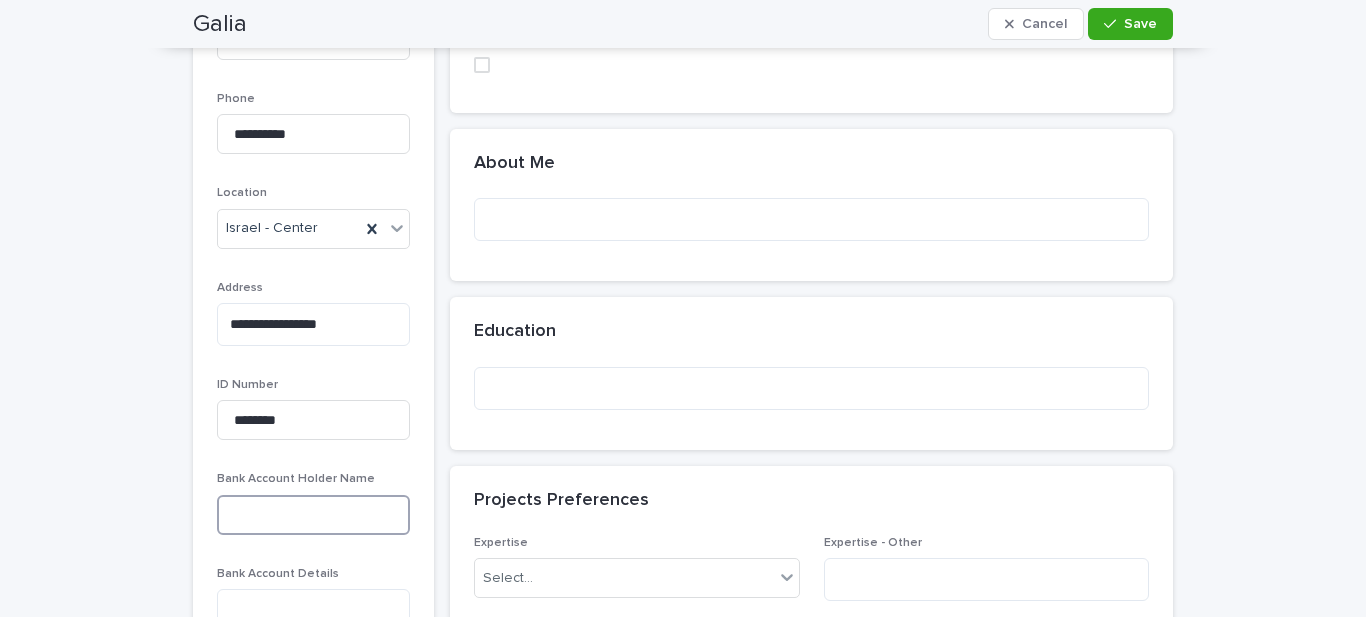 click at bounding box center (313, 515) 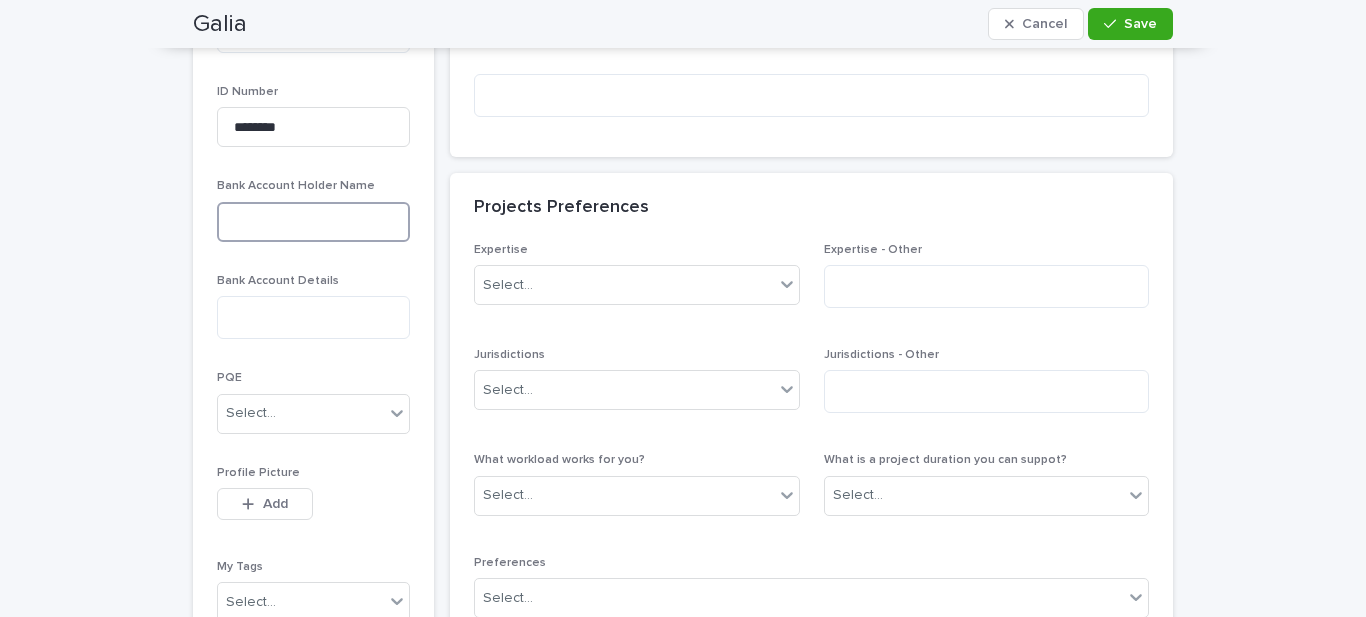 scroll, scrollTop: 920, scrollLeft: 0, axis: vertical 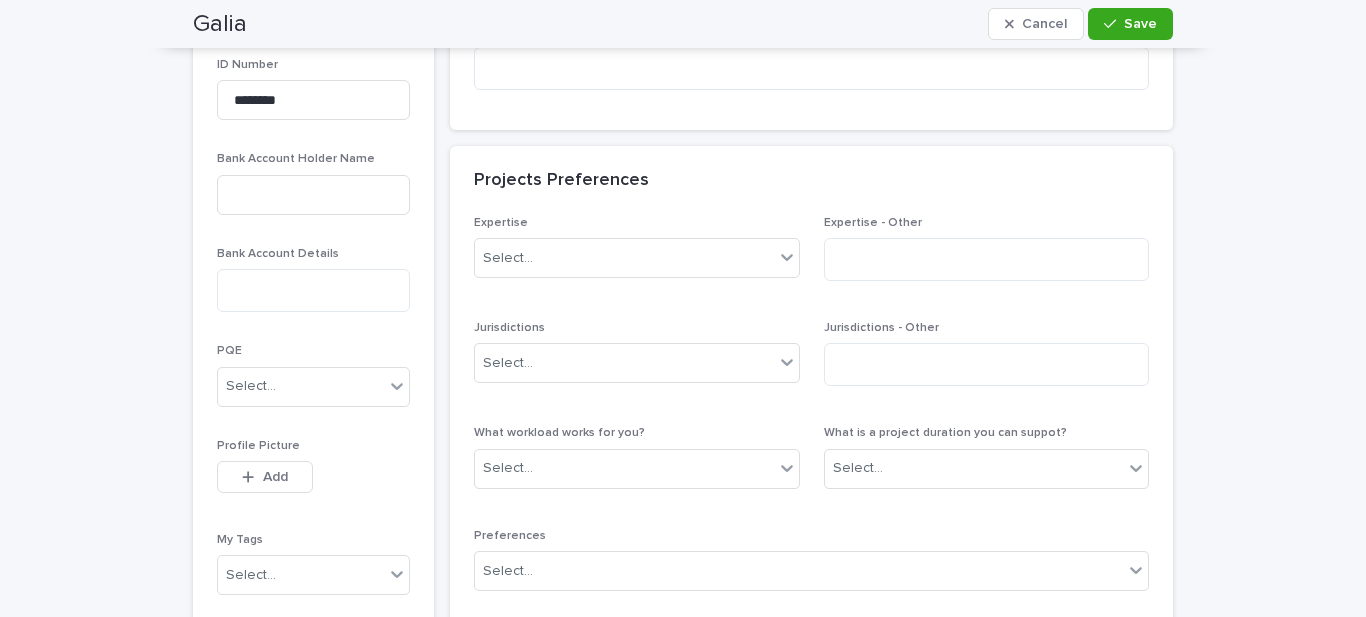 click on "Bank Account Holder Name" at bounding box center [296, 159] 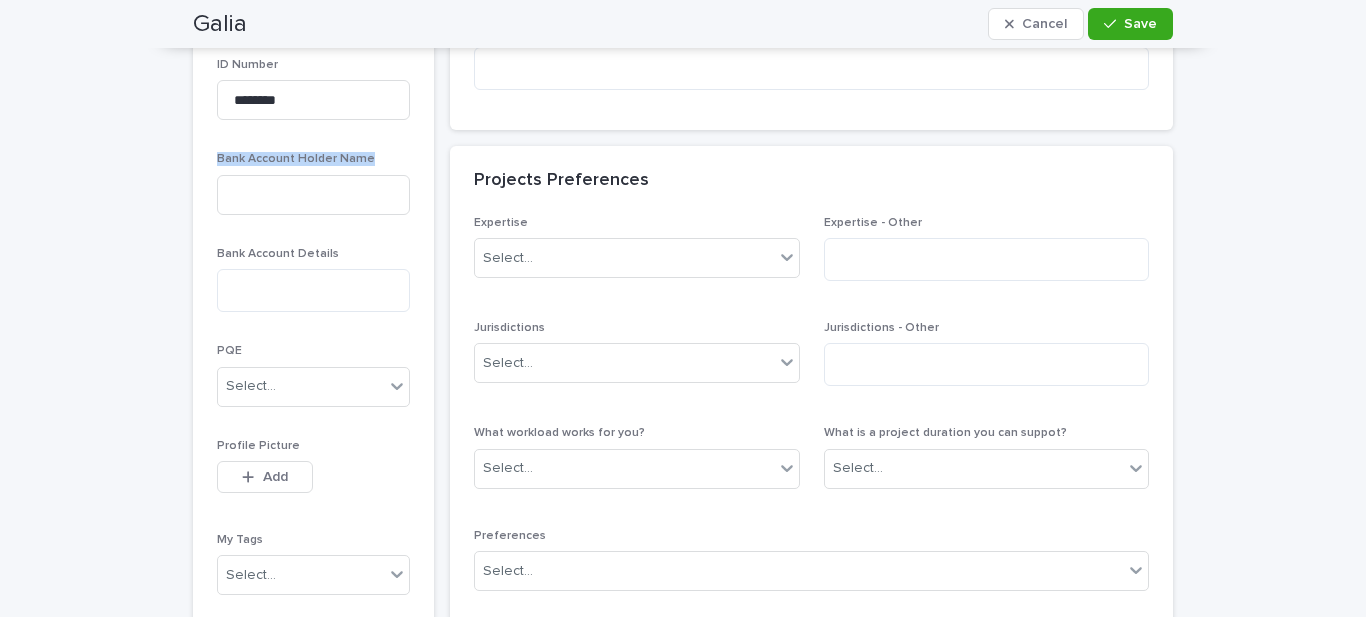 click on "Bank Account Holder Name" at bounding box center (296, 159) 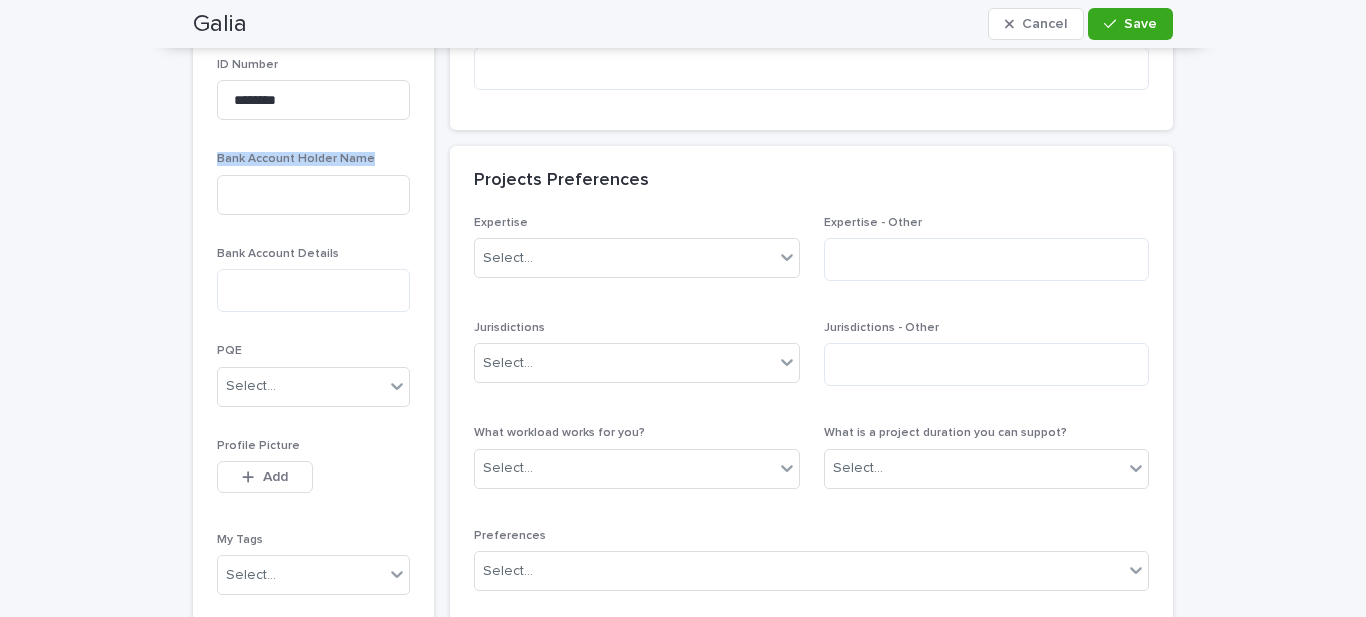 copy on "Bank Account Holder Name" 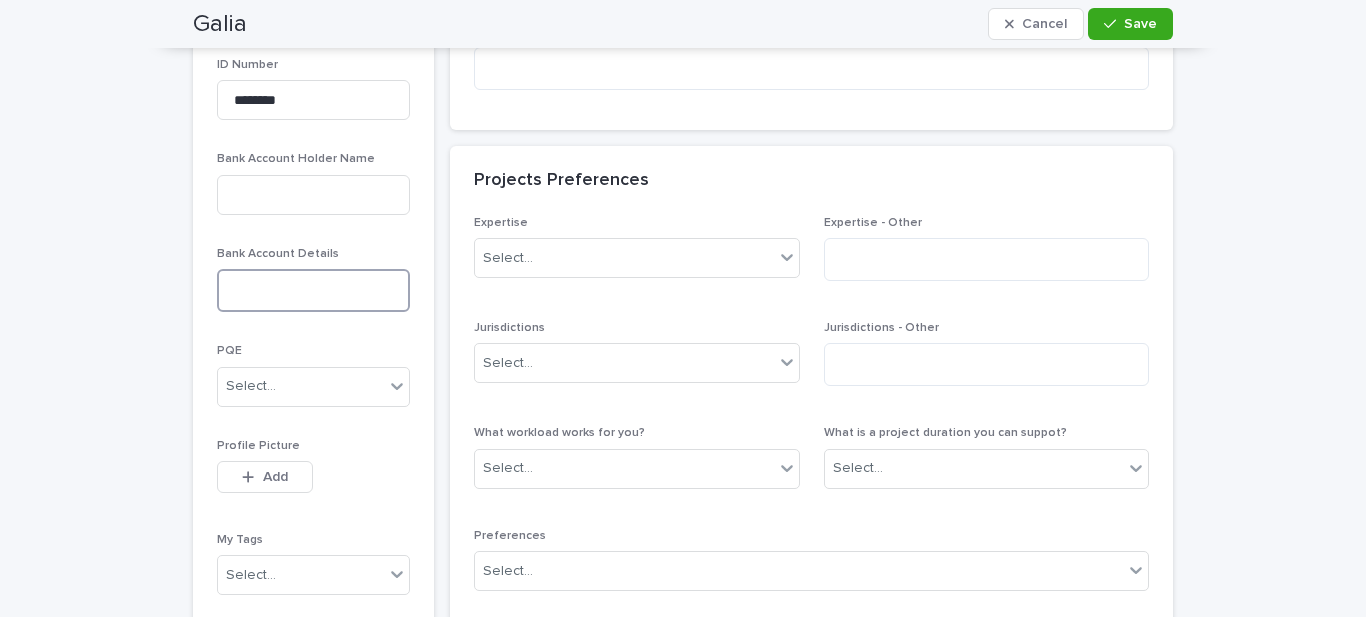 click at bounding box center (313, 290) 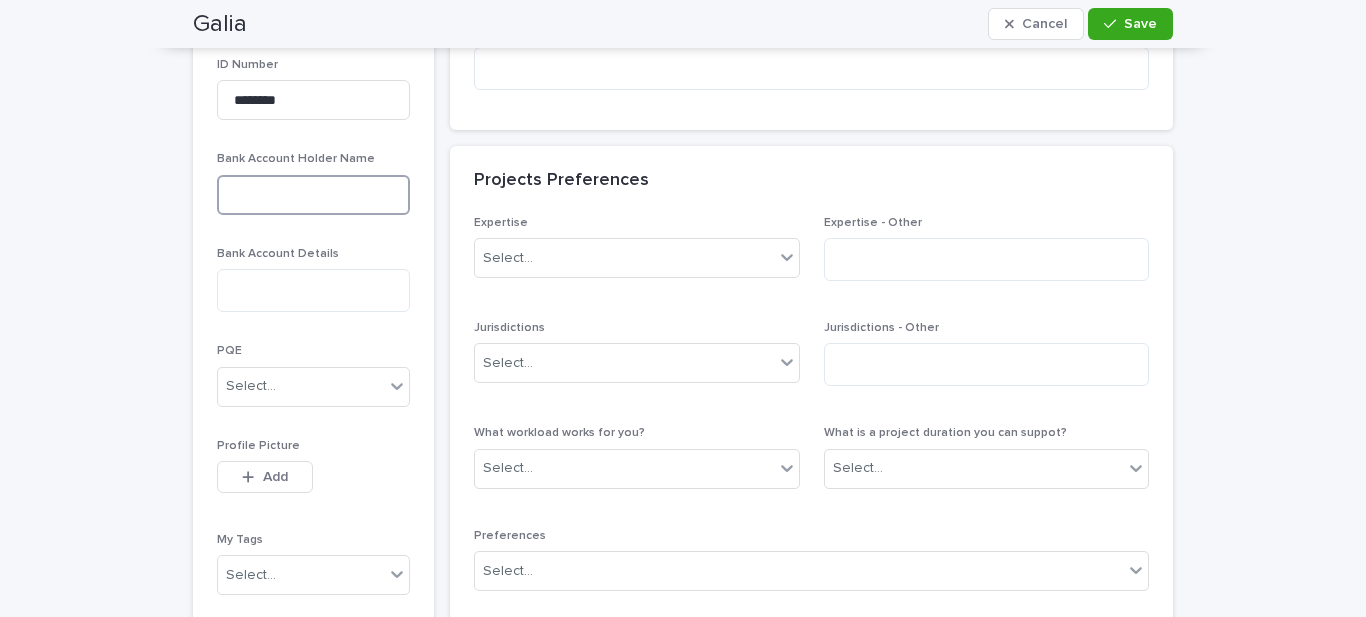 click at bounding box center [313, 195] 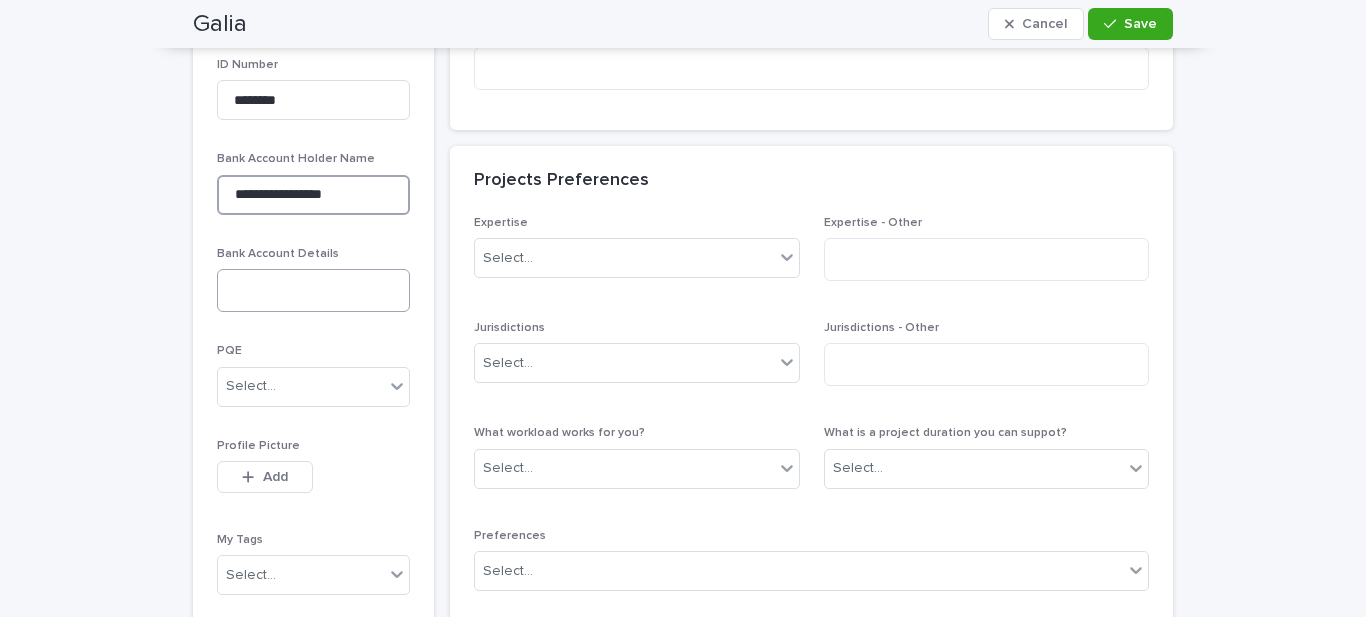 type on "**********" 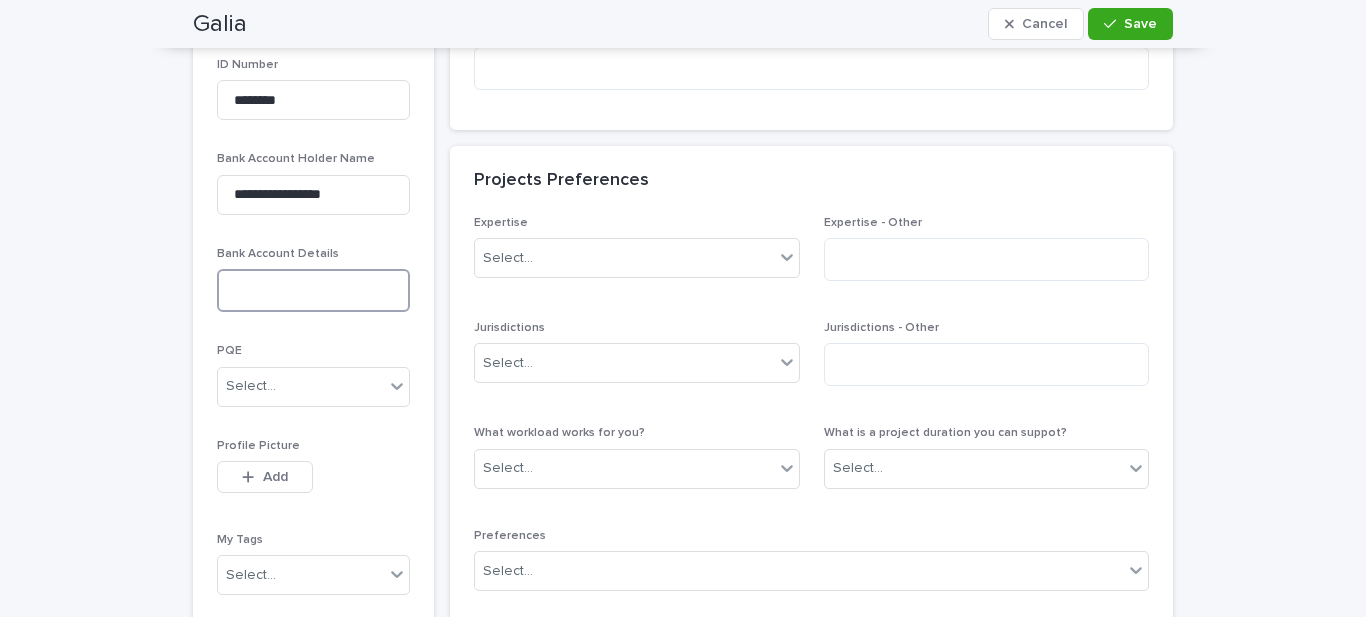 click at bounding box center [313, 290] 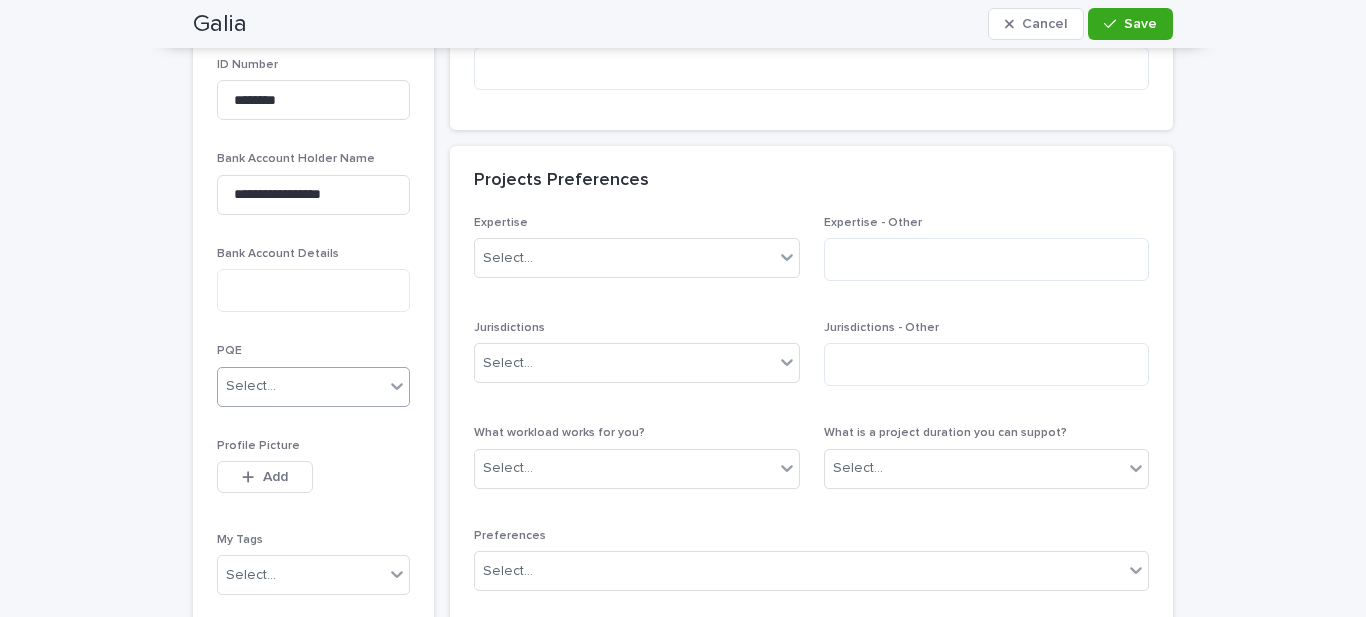 click 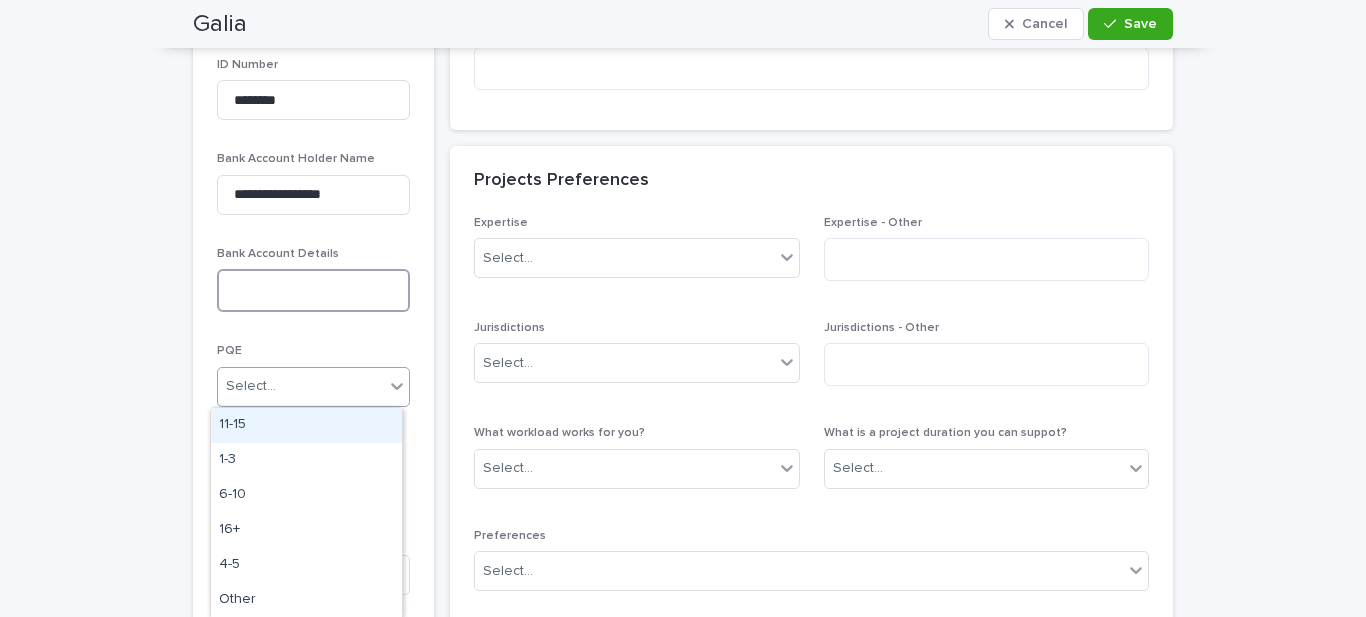 click at bounding box center [313, 290] 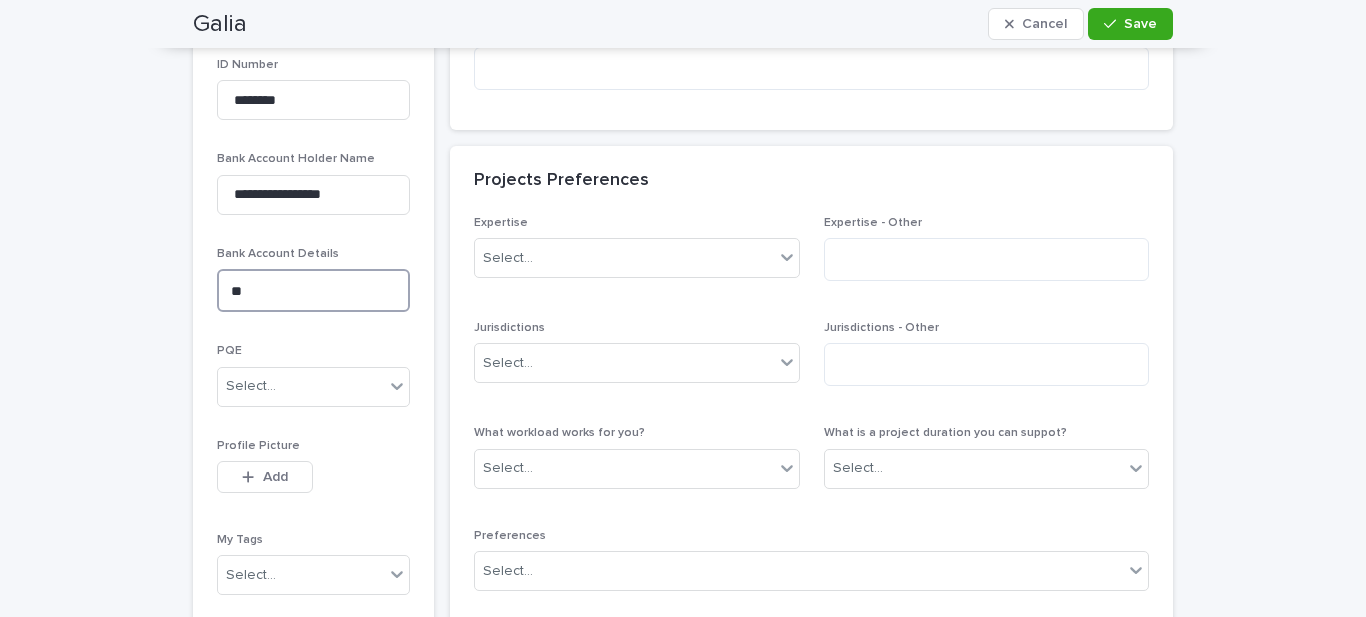 type on "*" 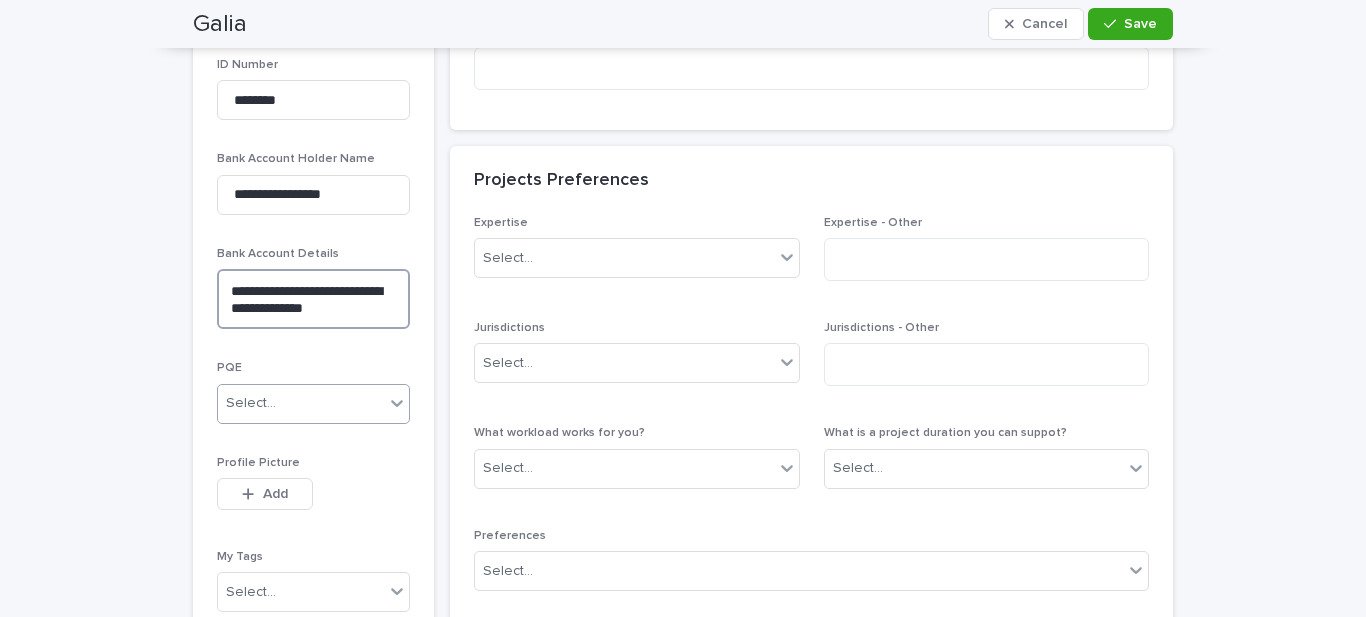 type on "**********" 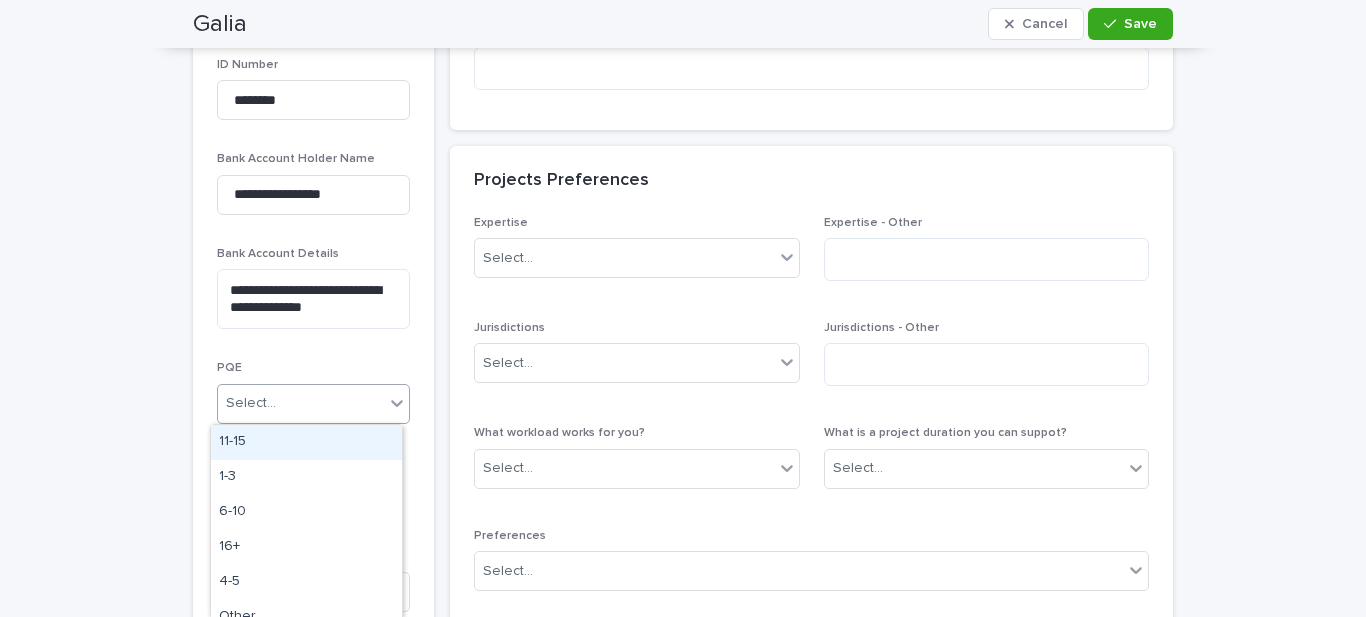 click on "Select..." at bounding box center (301, 403) 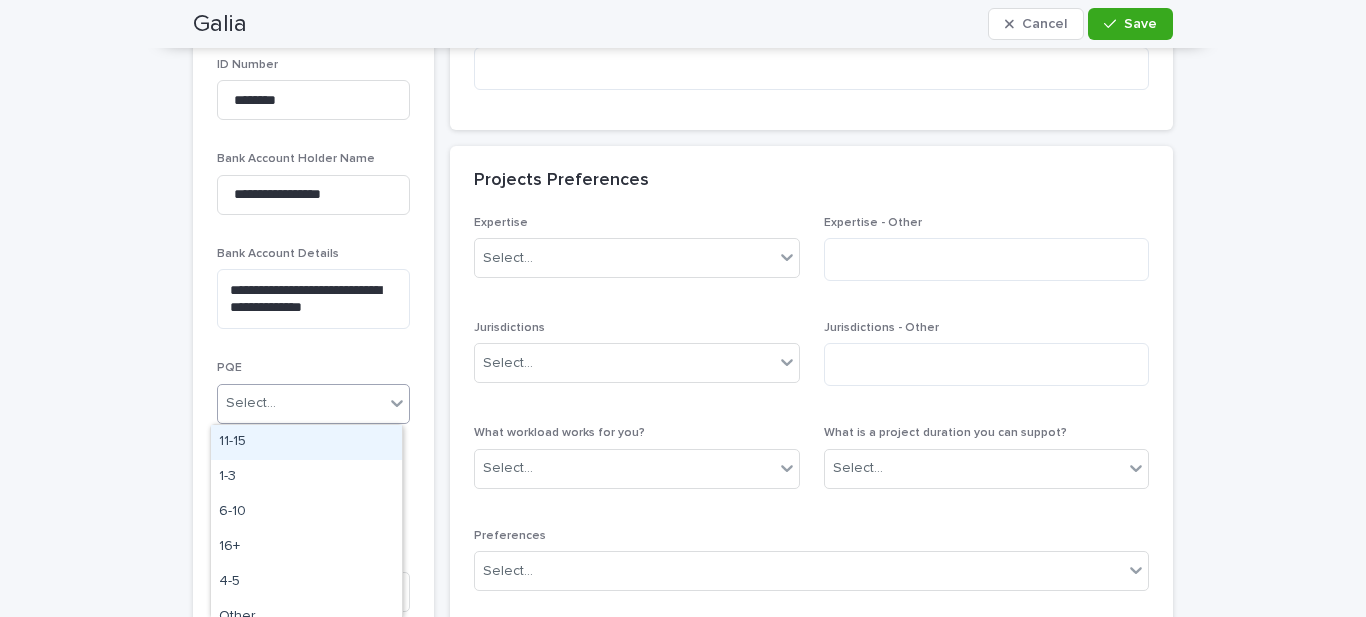 click on "PQE" at bounding box center (229, 368) 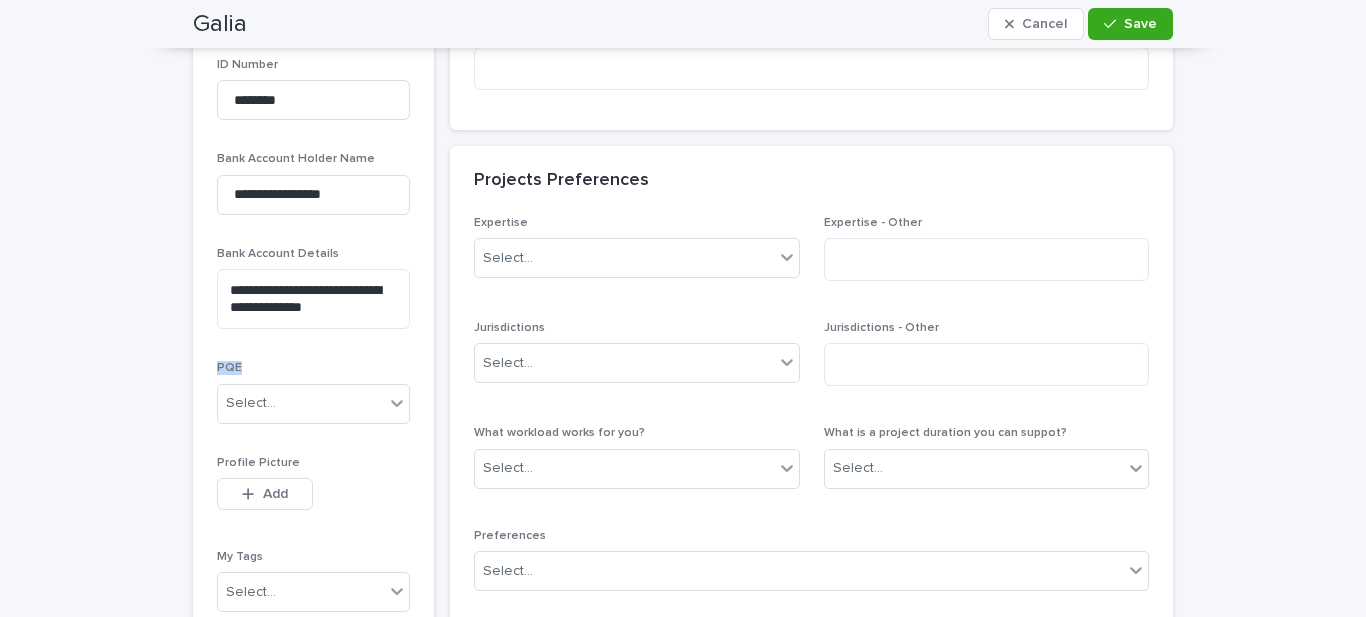 copy on "PQE" 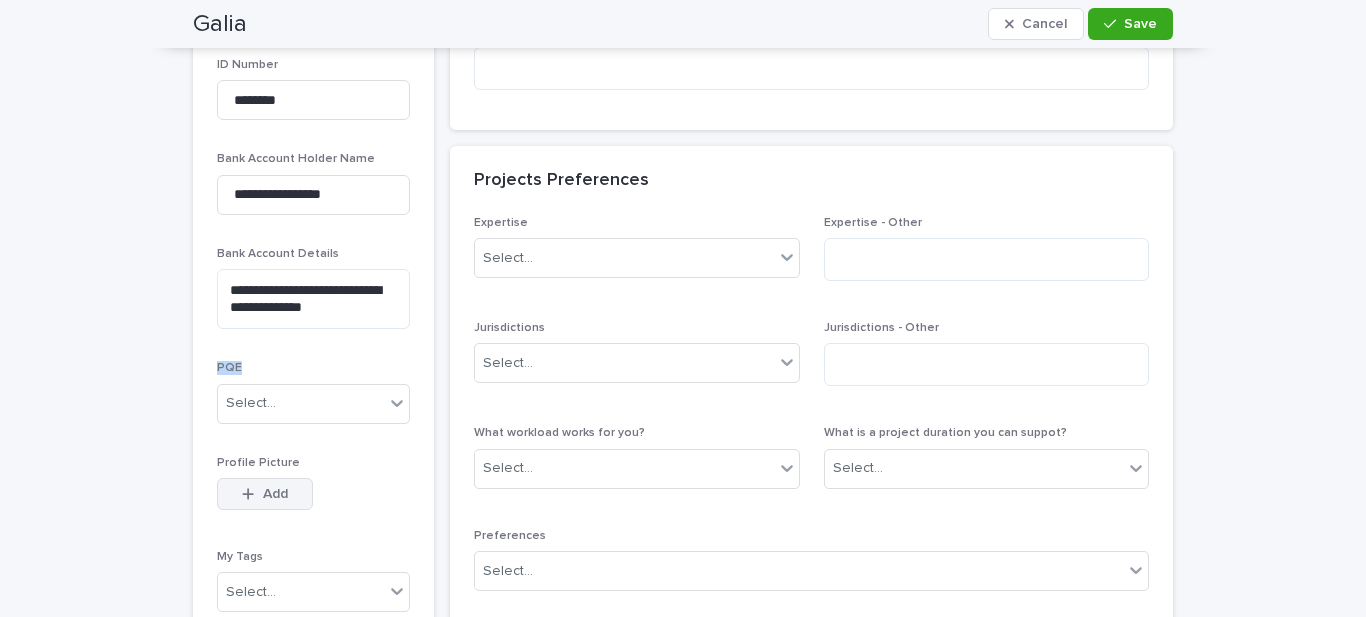 click at bounding box center [252, 494] 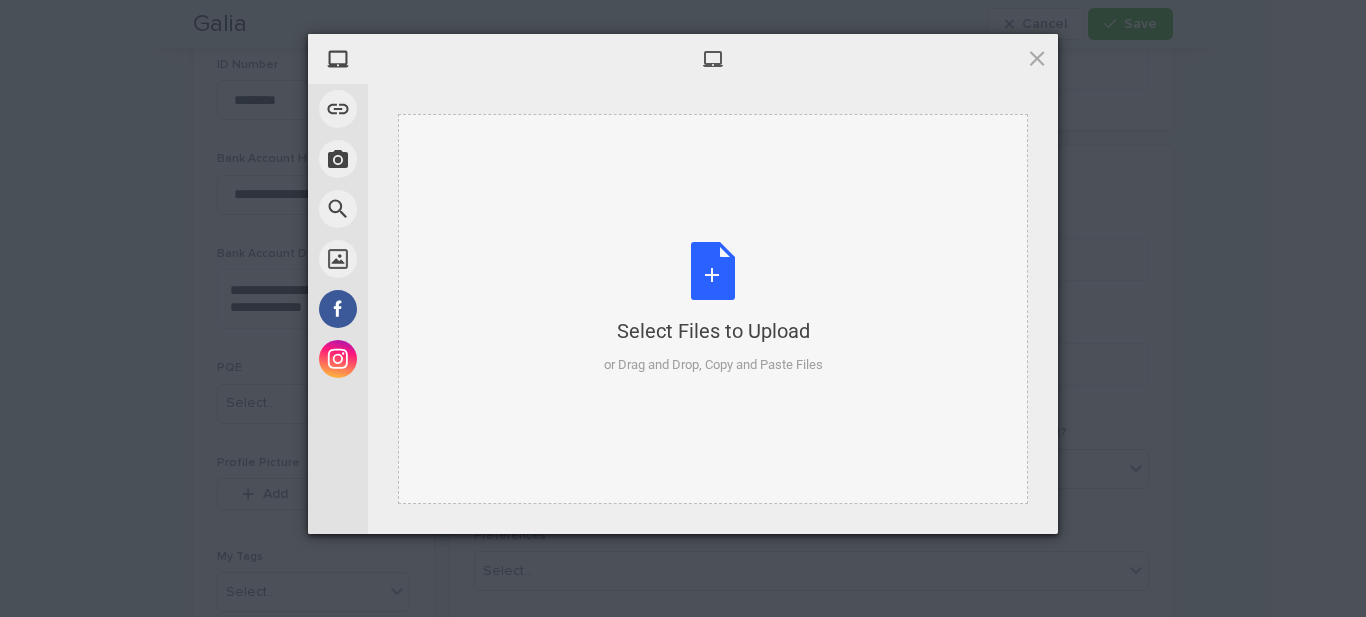click on "Select Files to Upload
or Drag and Drop, Copy and Paste Files" at bounding box center [713, 308] 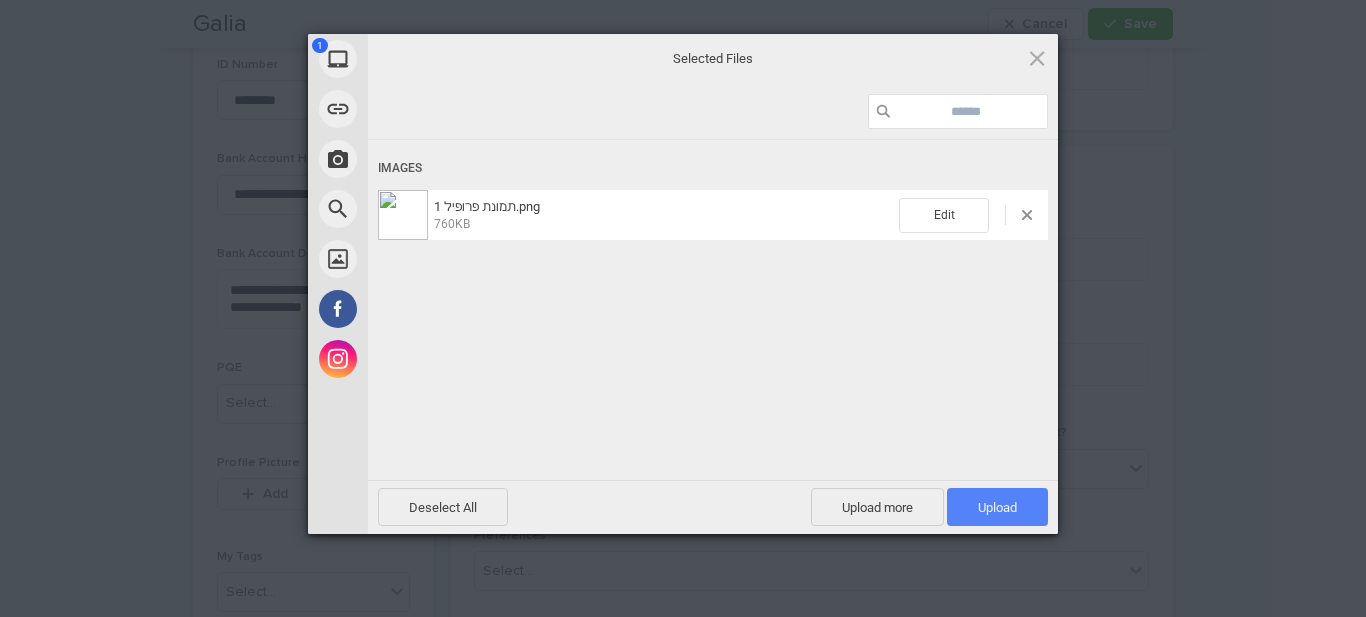 click on "Upload
1" at bounding box center (997, 507) 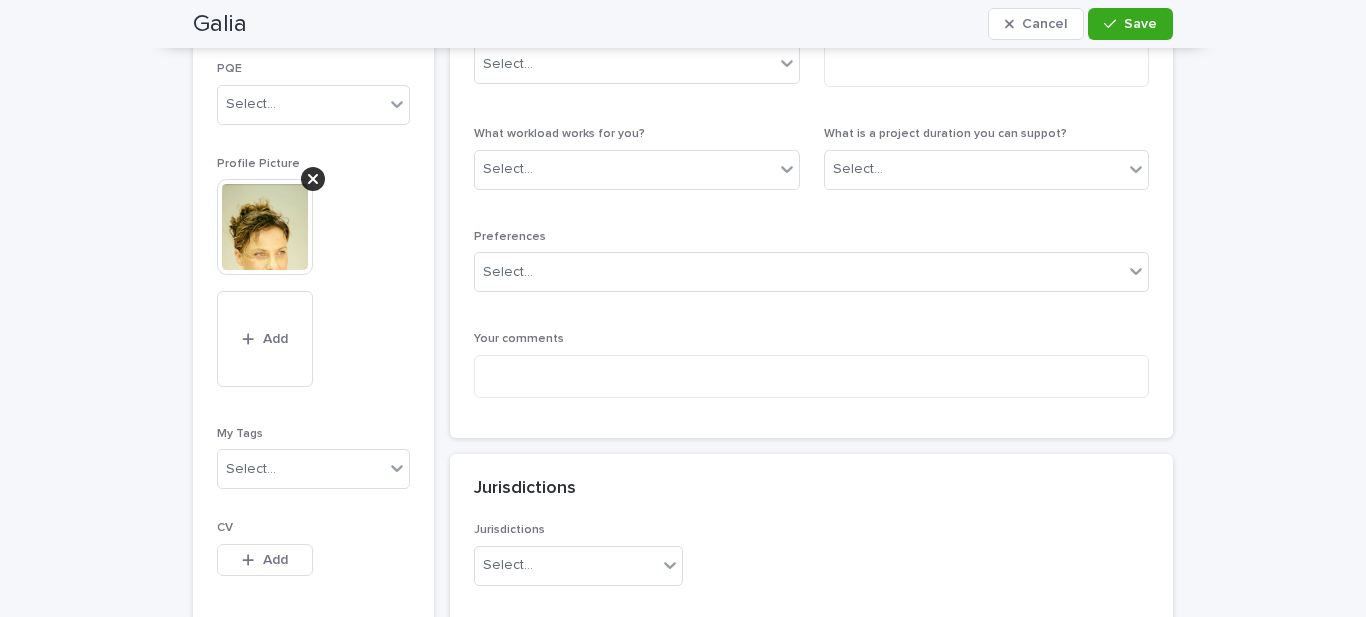 scroll, scrollTop: 1240, scrollLeft: 0, axis: vertical 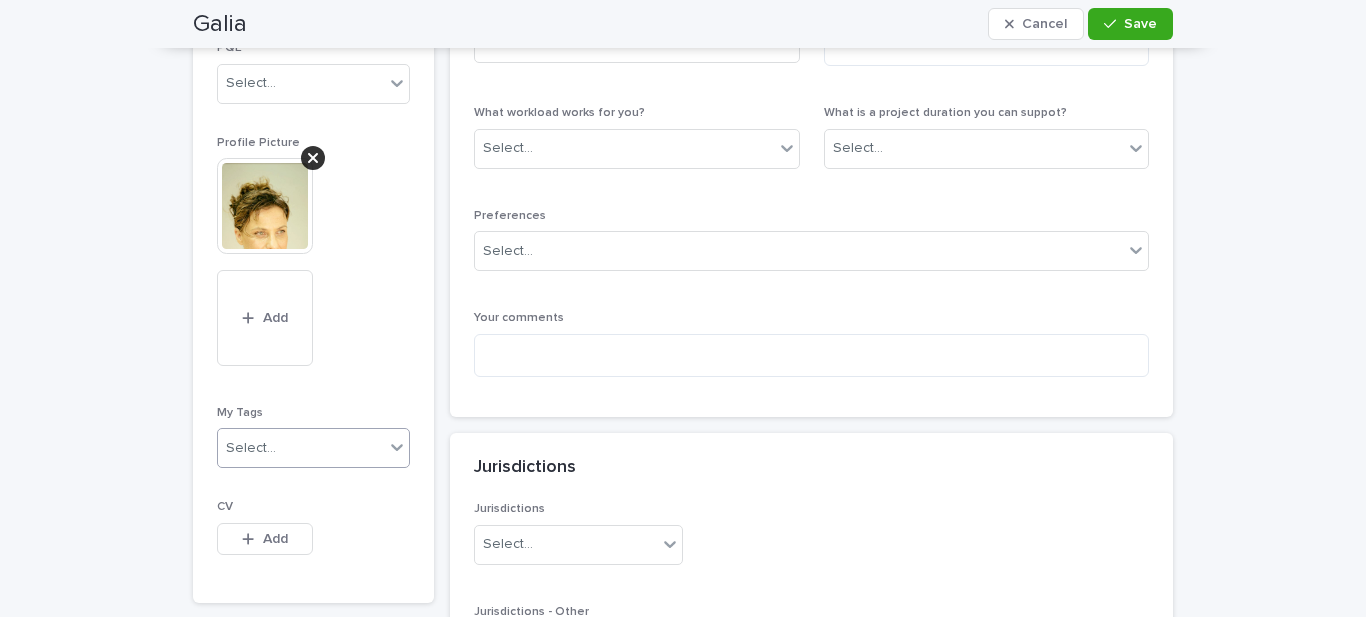 click 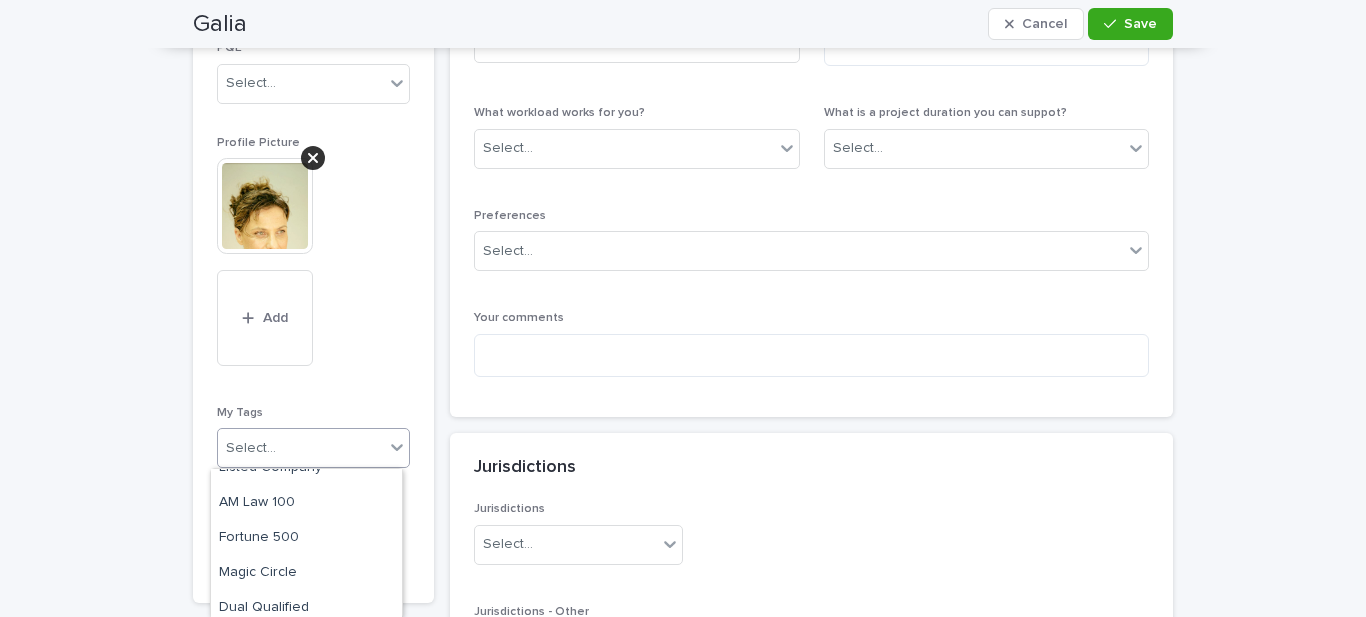 scroll, scrollTop: 131, scrollLeft: 0, axis: vertical 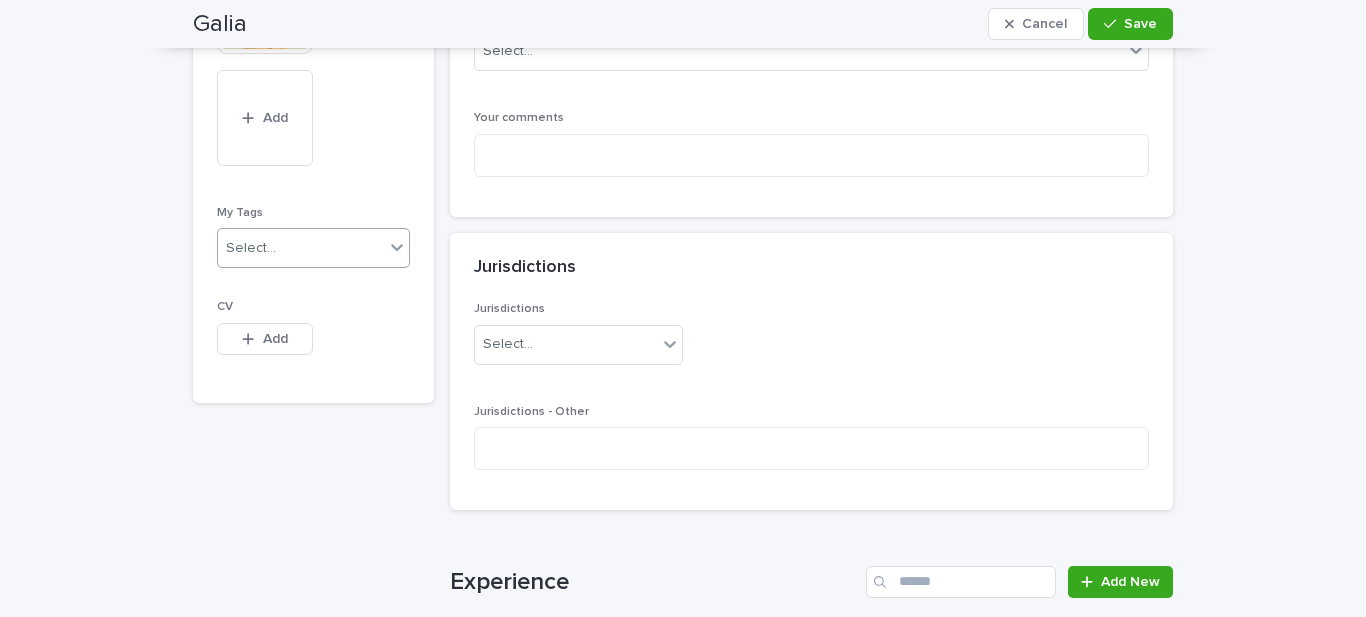 click 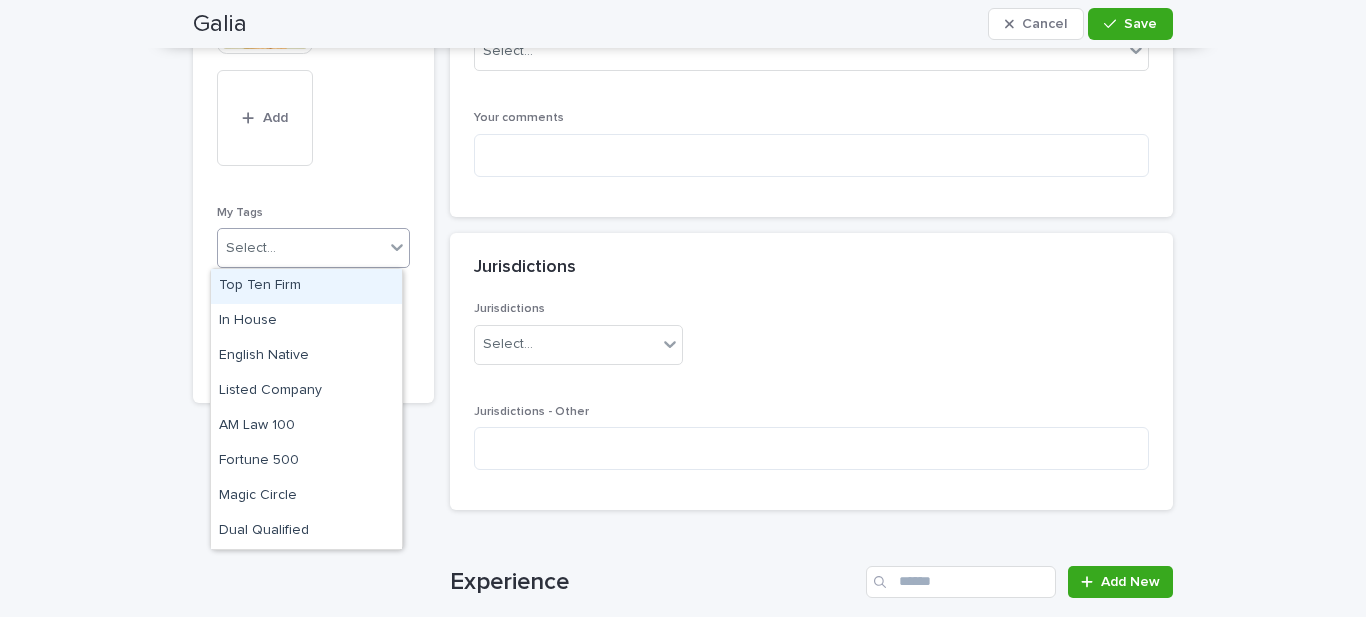 click 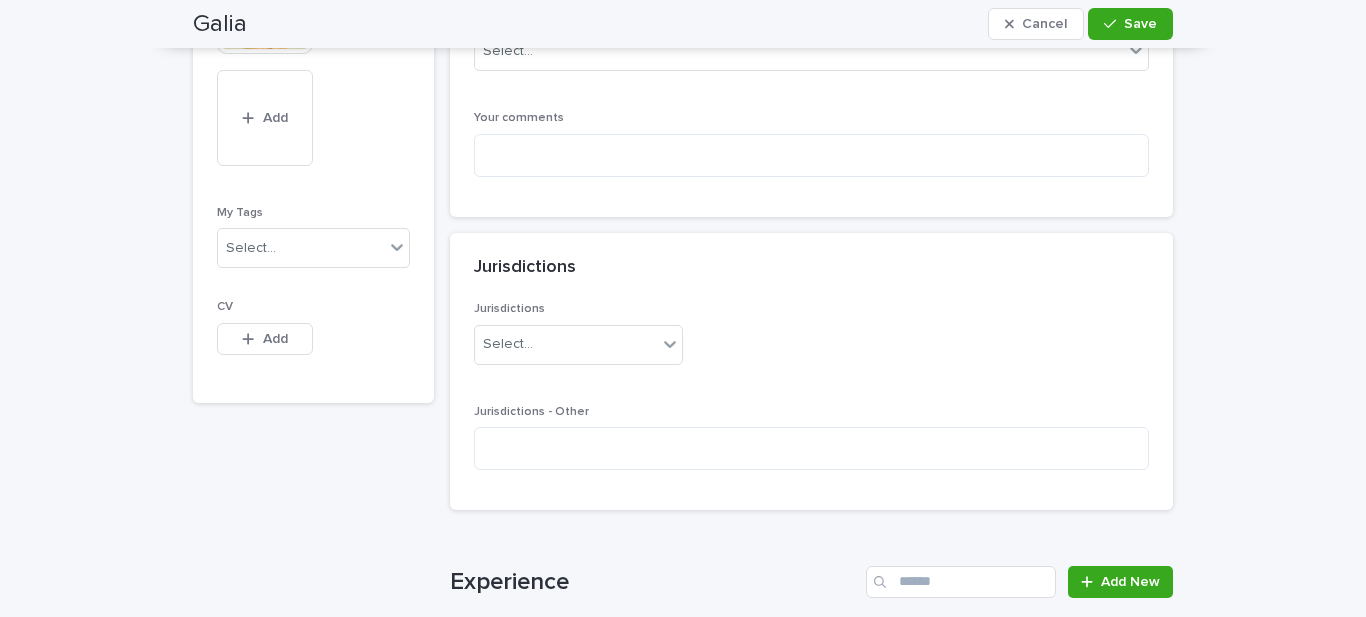 click on "**********" at bounding box center [313, -158] 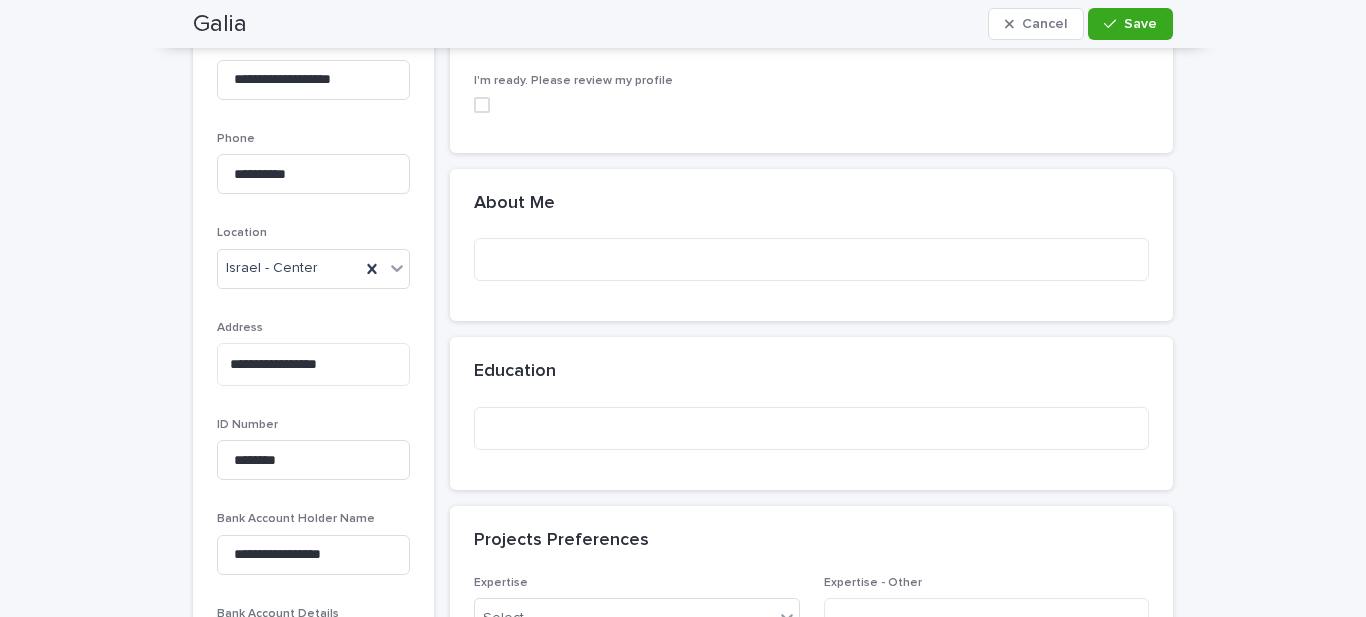 scroll, scrollTop: 600, scrollLeft: 0, axis: vertical 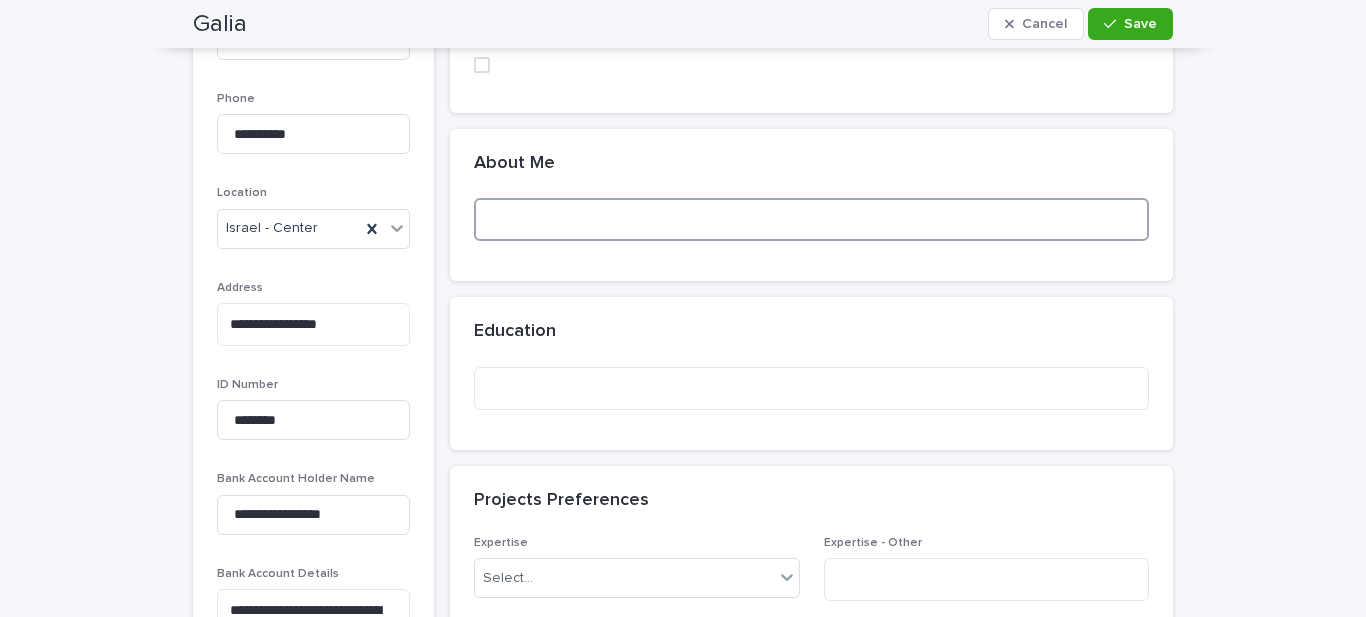 click at bounding box center (811, 219) 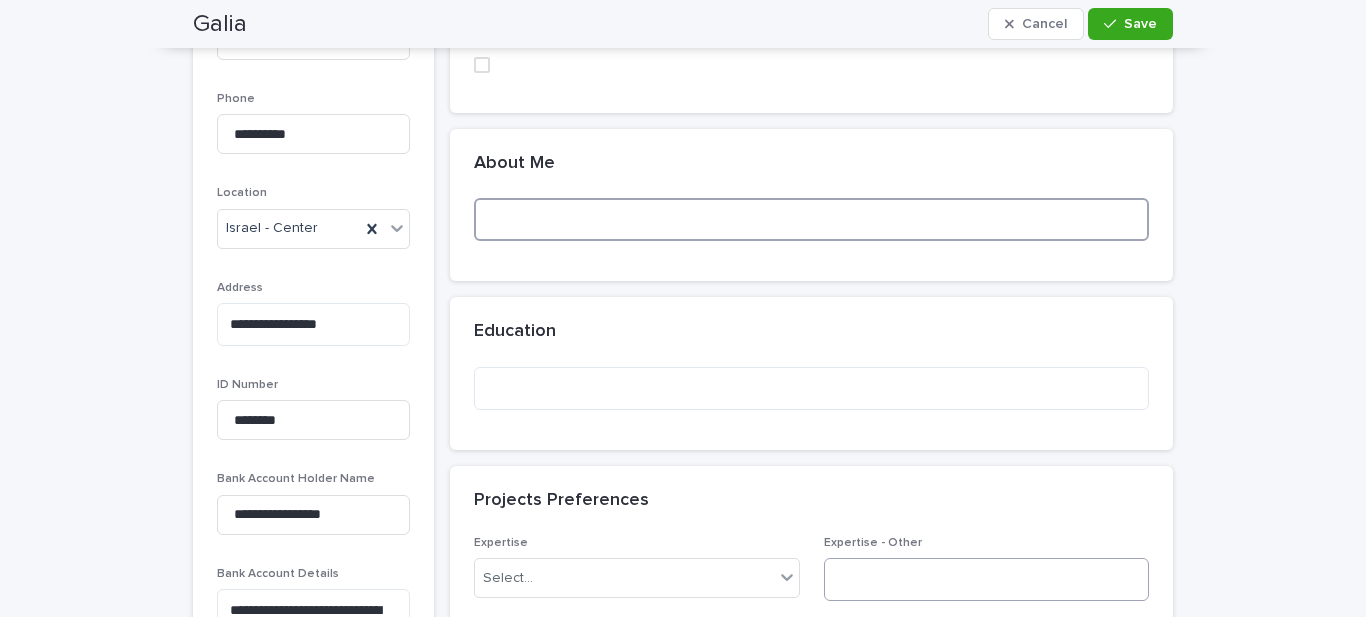 paste on "**********" 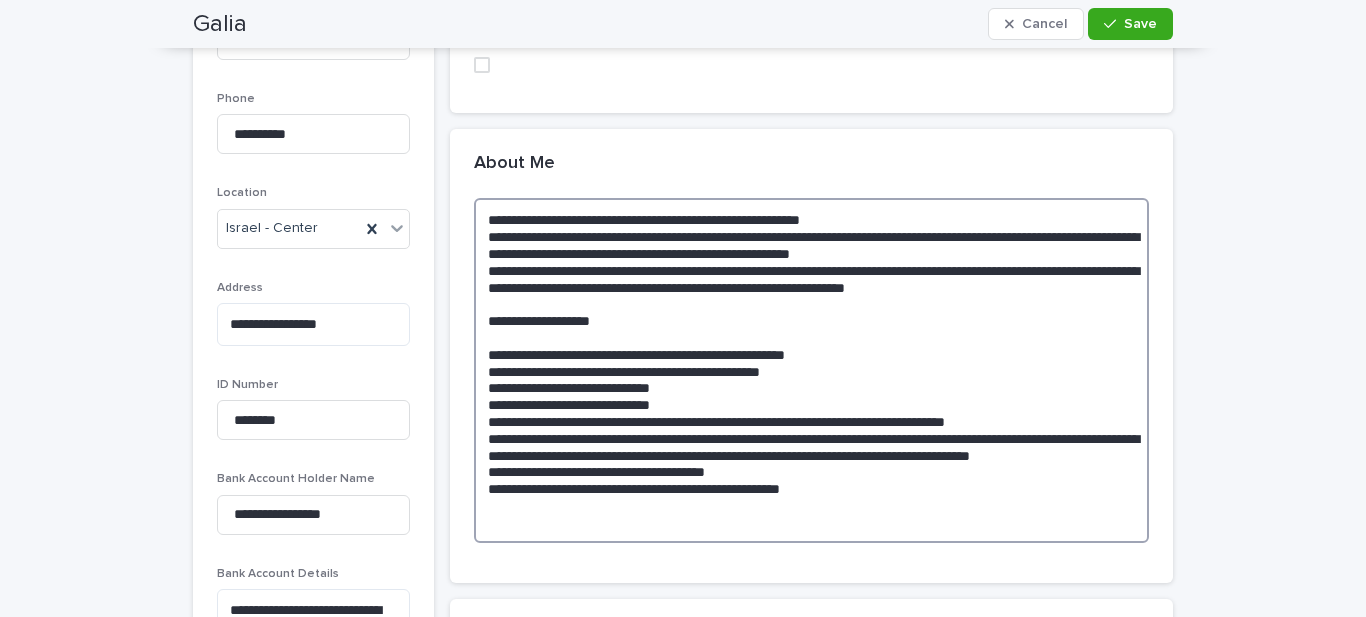 click at bounding box center (811, 370) 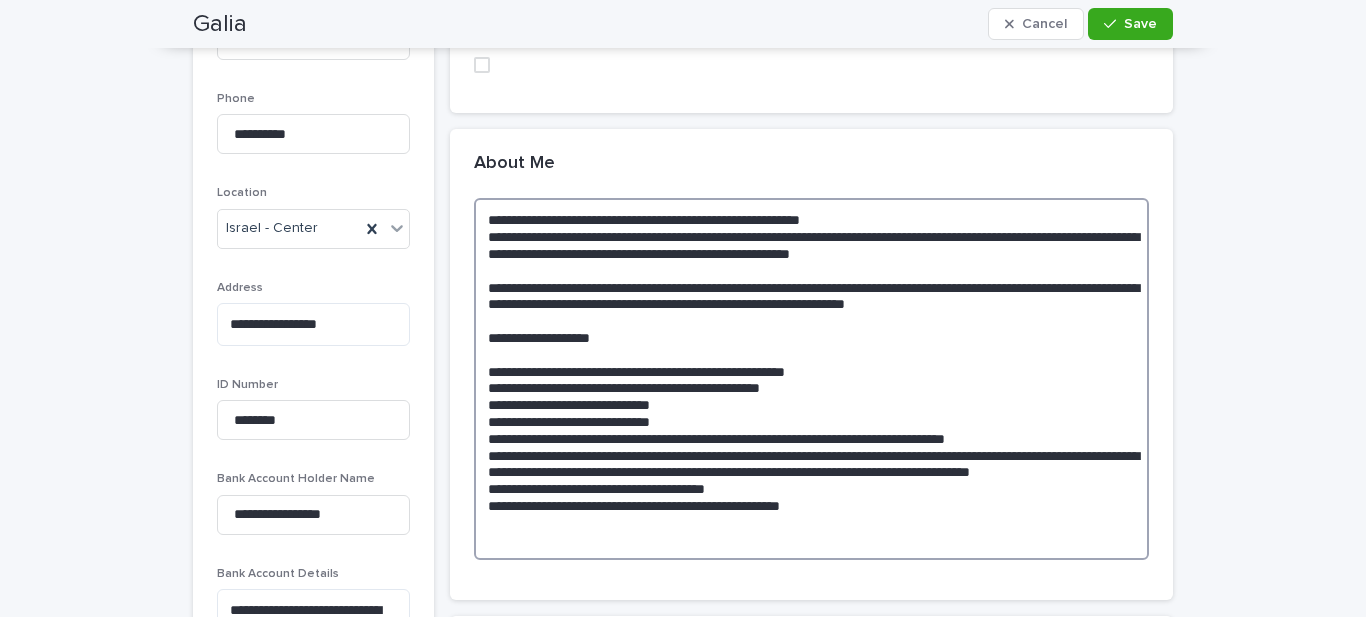 click at bounding box center (811, 379) 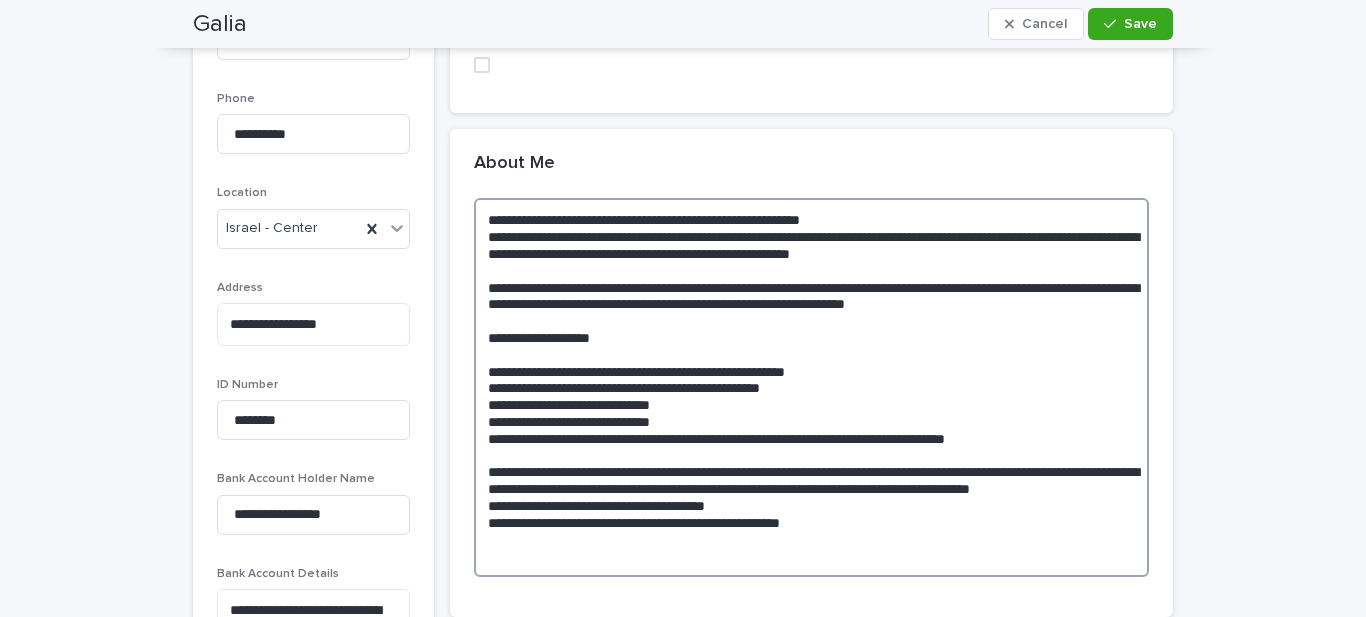click at bounding box center (811, 387) 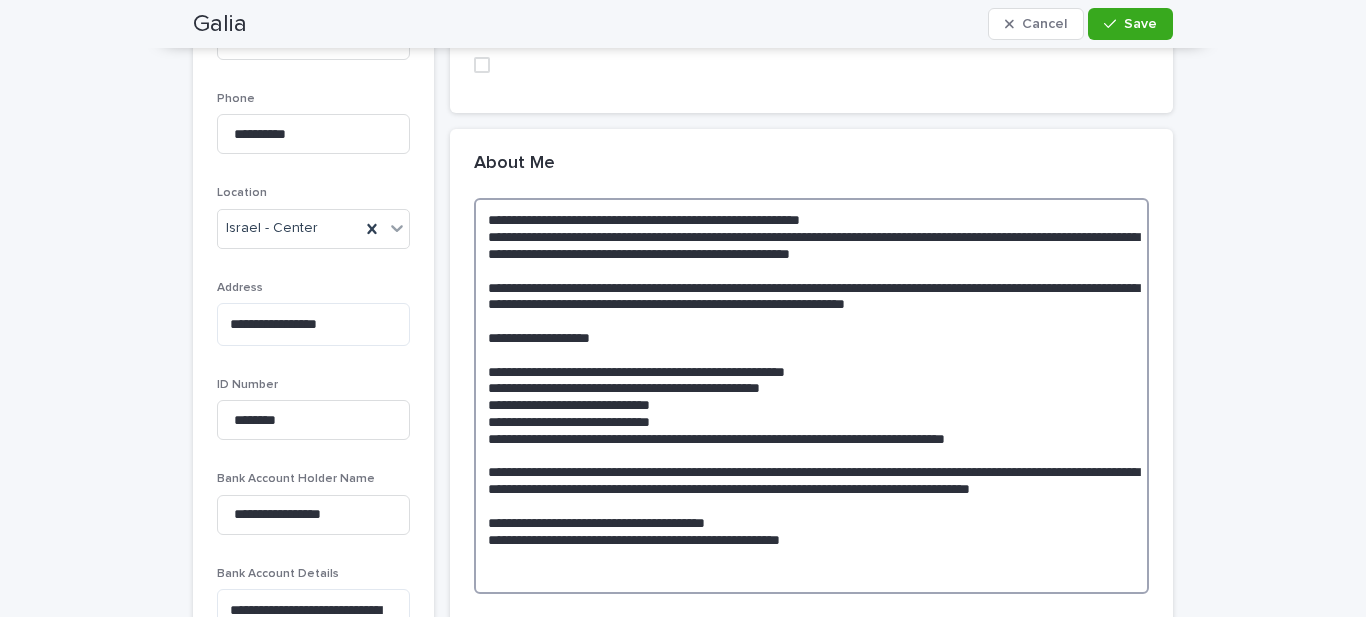 click at bounding box center (811, 396) 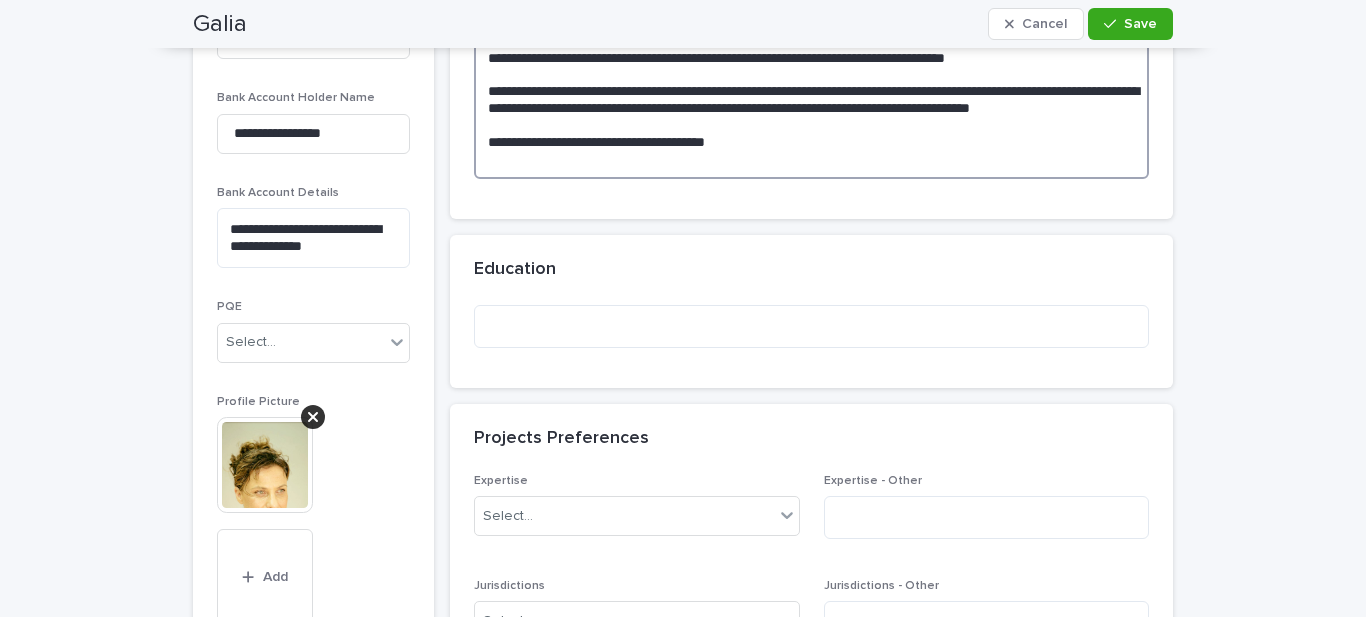 scroll, scrollTop: 1000, scrollLeft: 0, axis: vertical 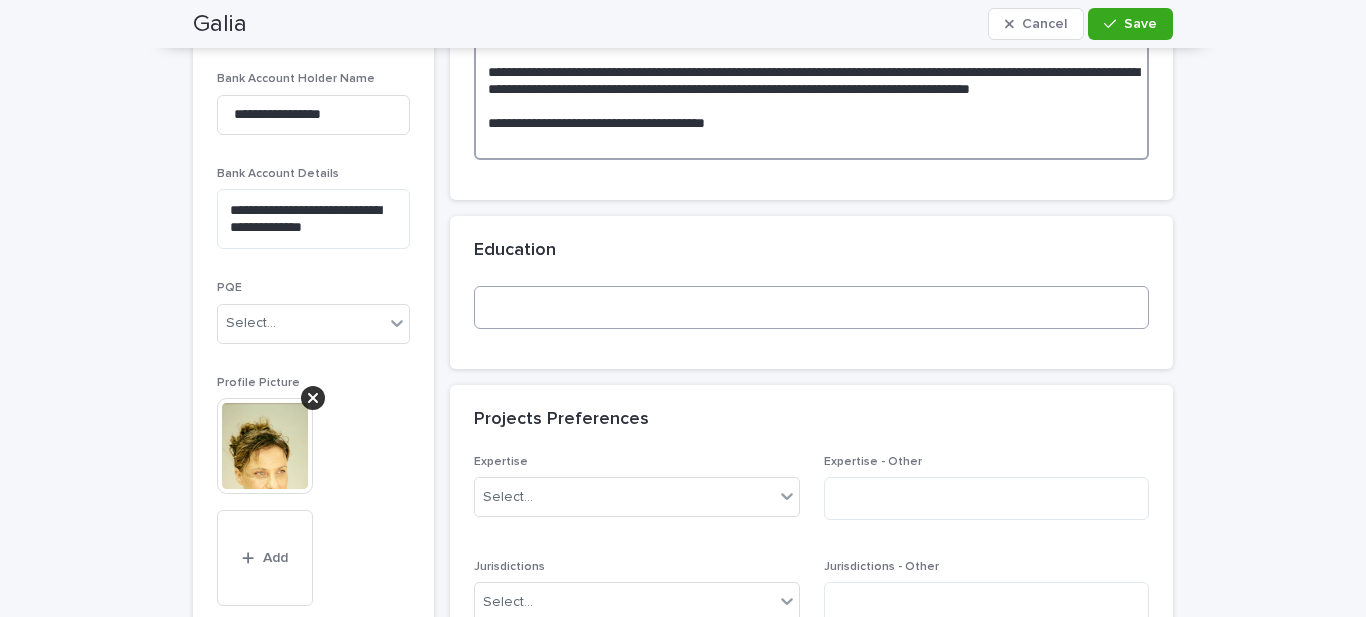type on "**********" 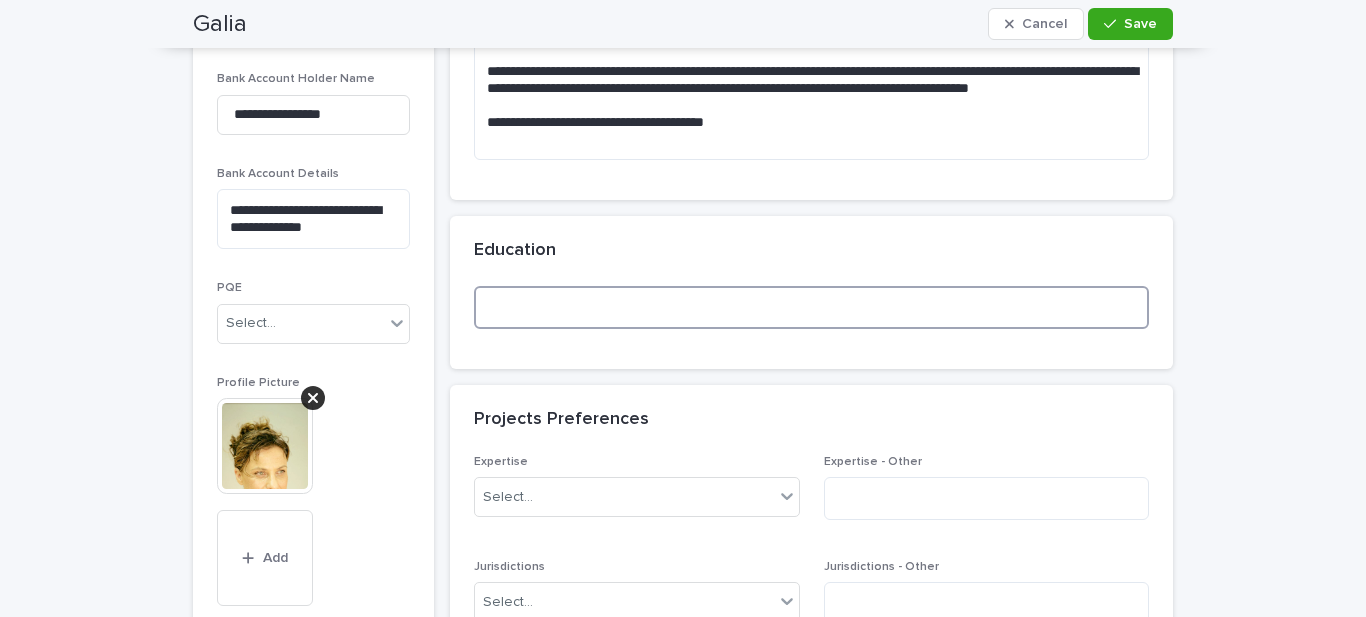 click at bounding box center (811, 307) 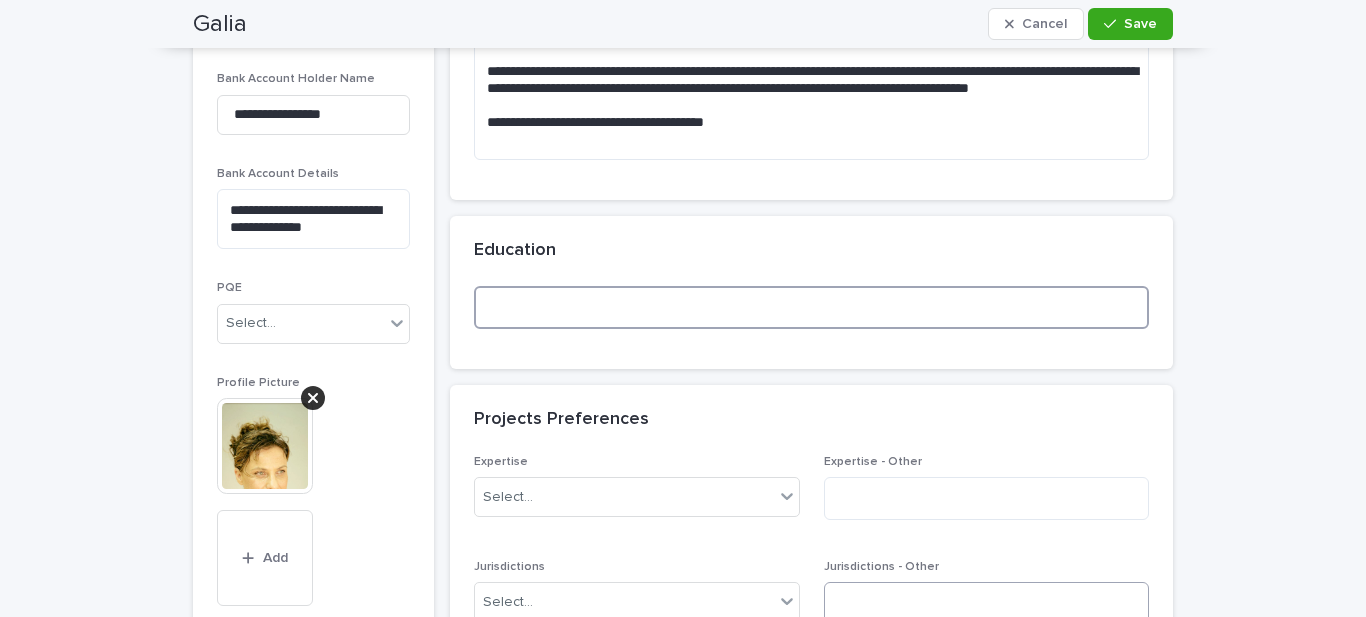 paste on "**********" 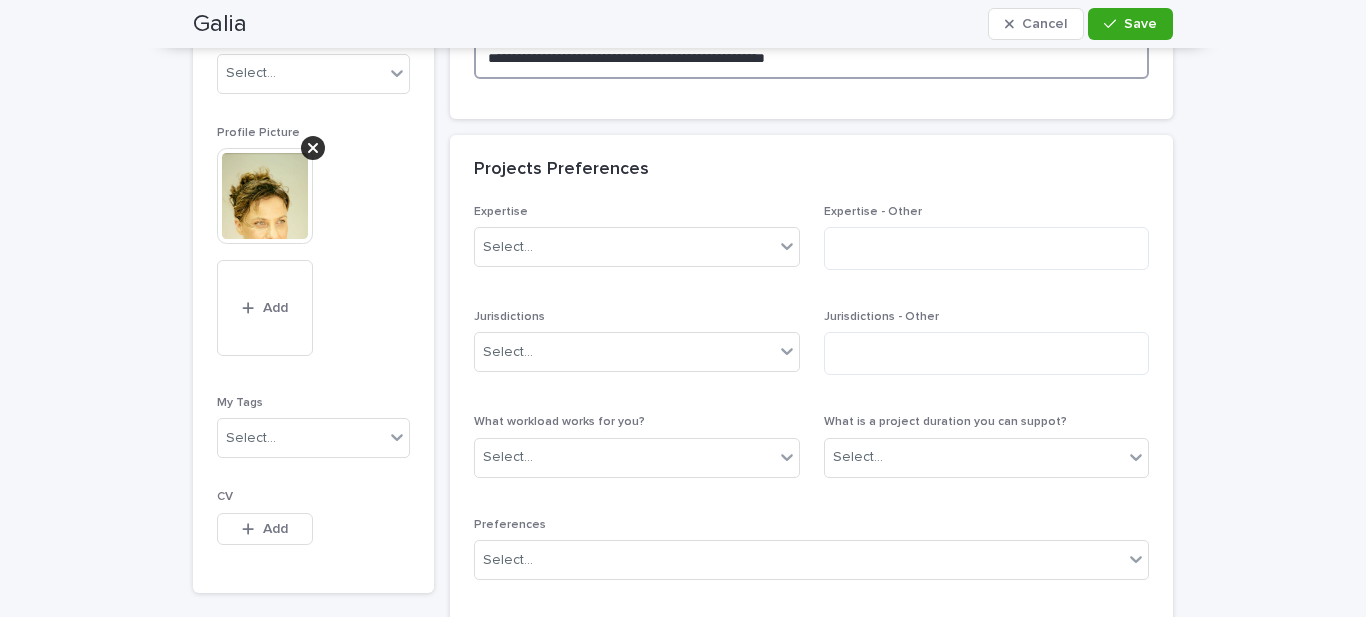 scroll, scrollTop: 1280, scrollLeft: 0, axis: vertical 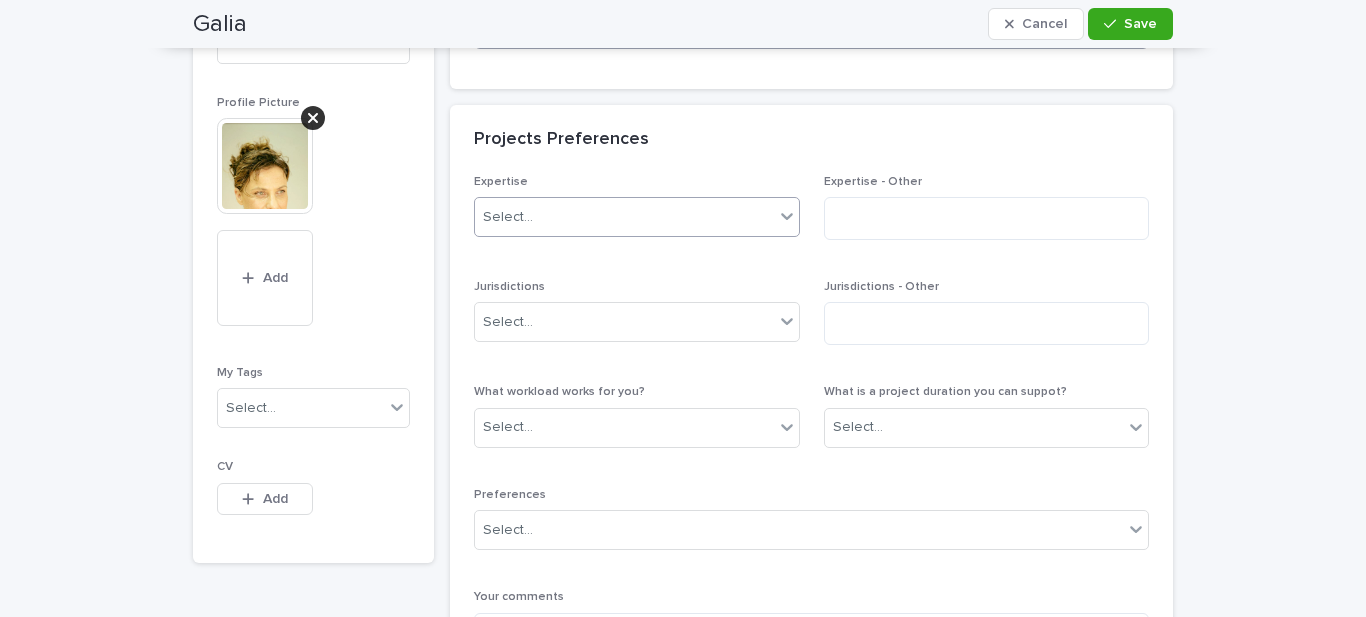 type on "**********" 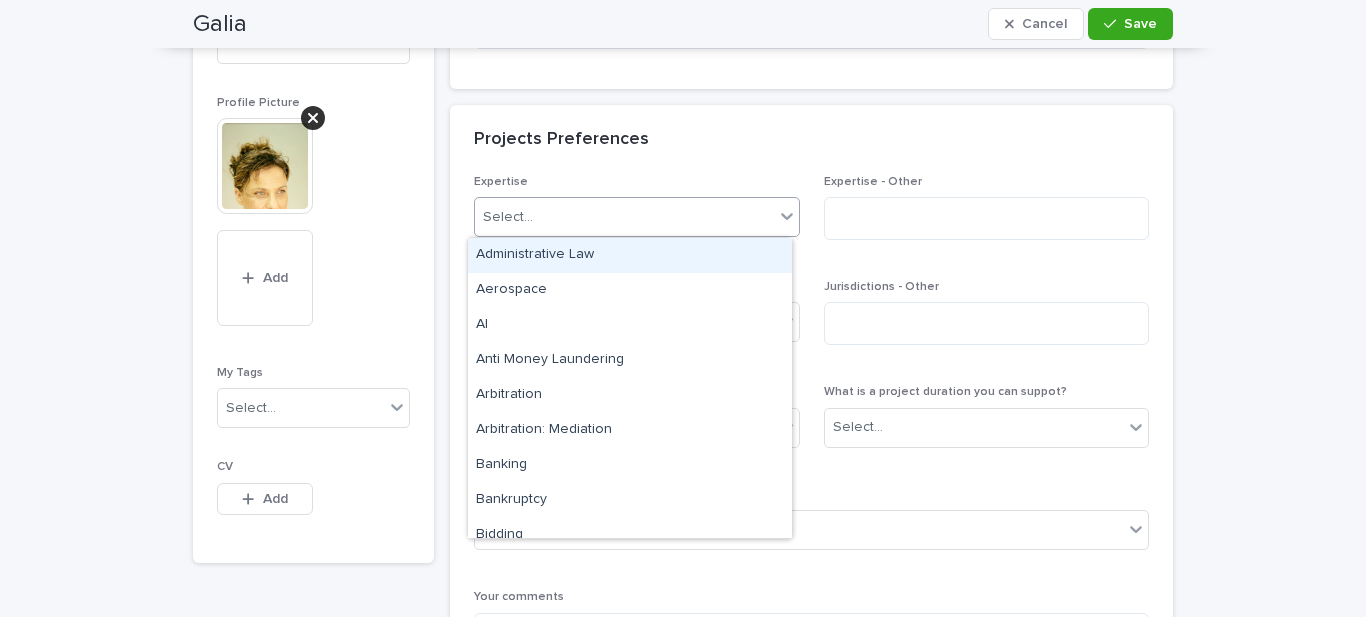click 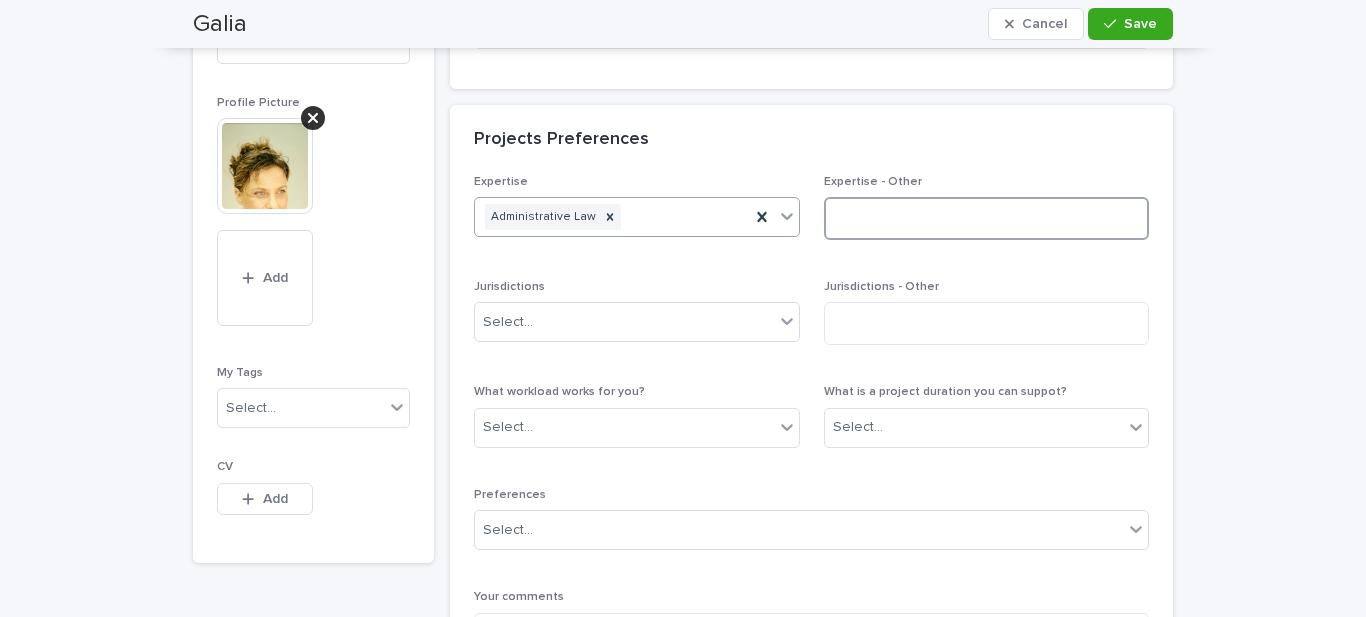 click at bounding box center (987, 218) 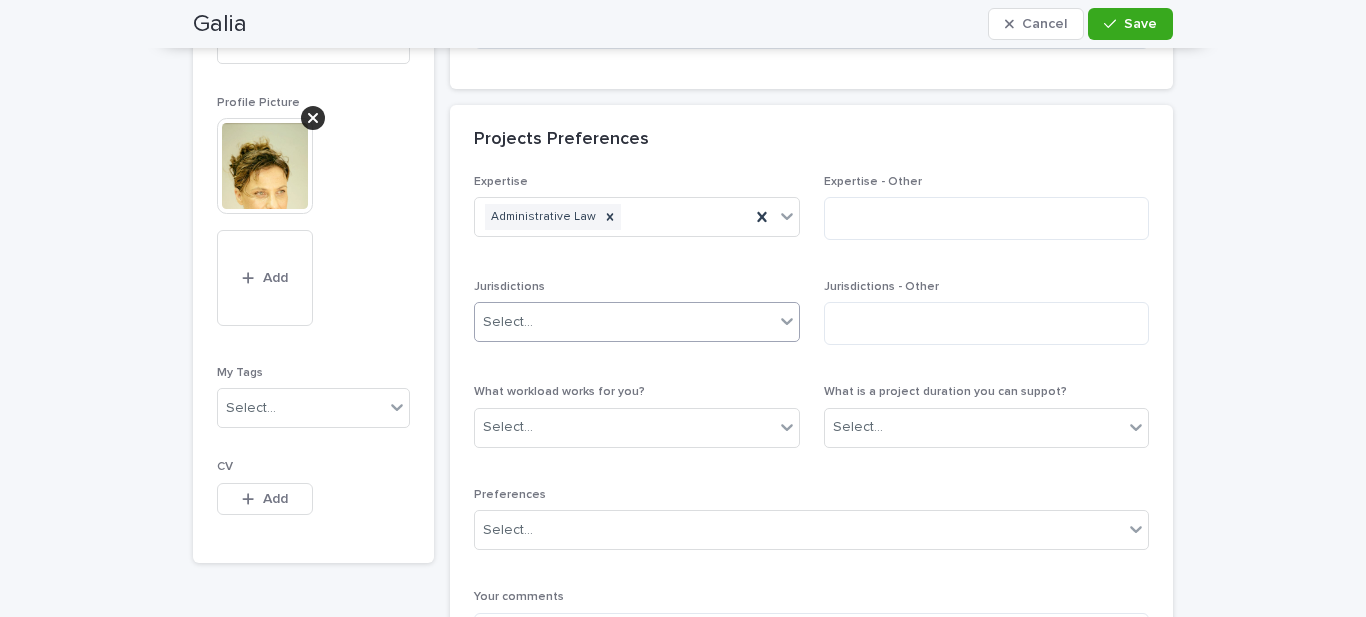 click 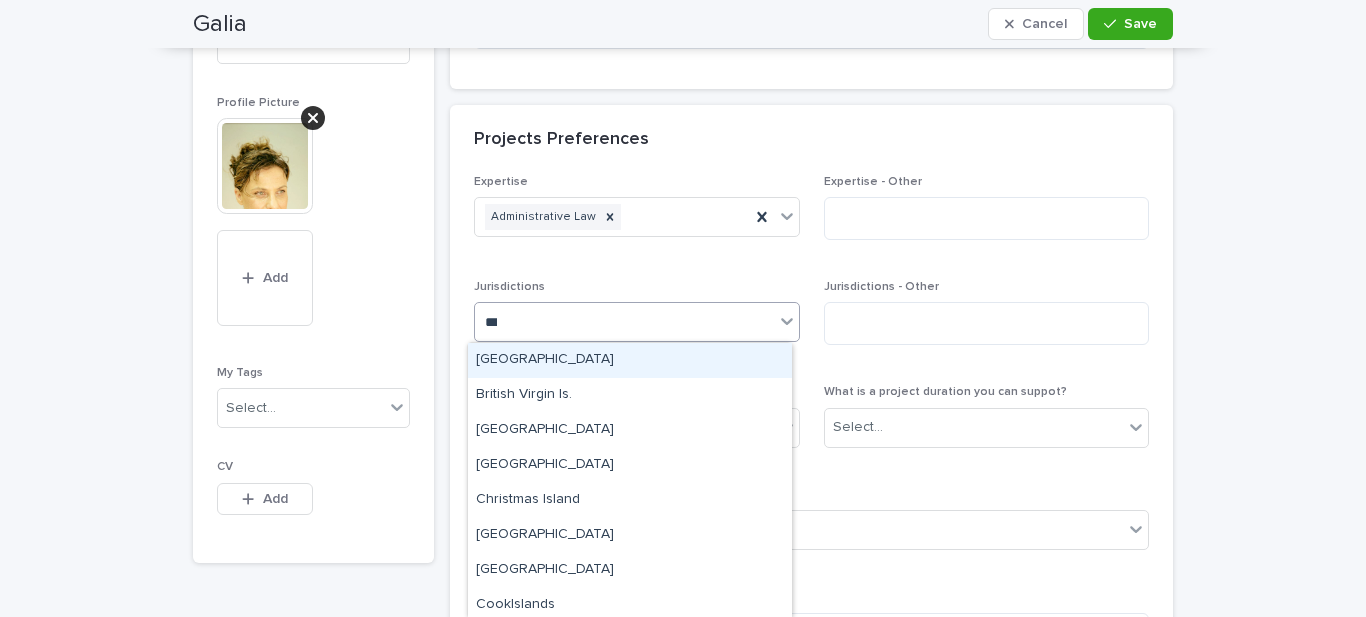 type on "****" 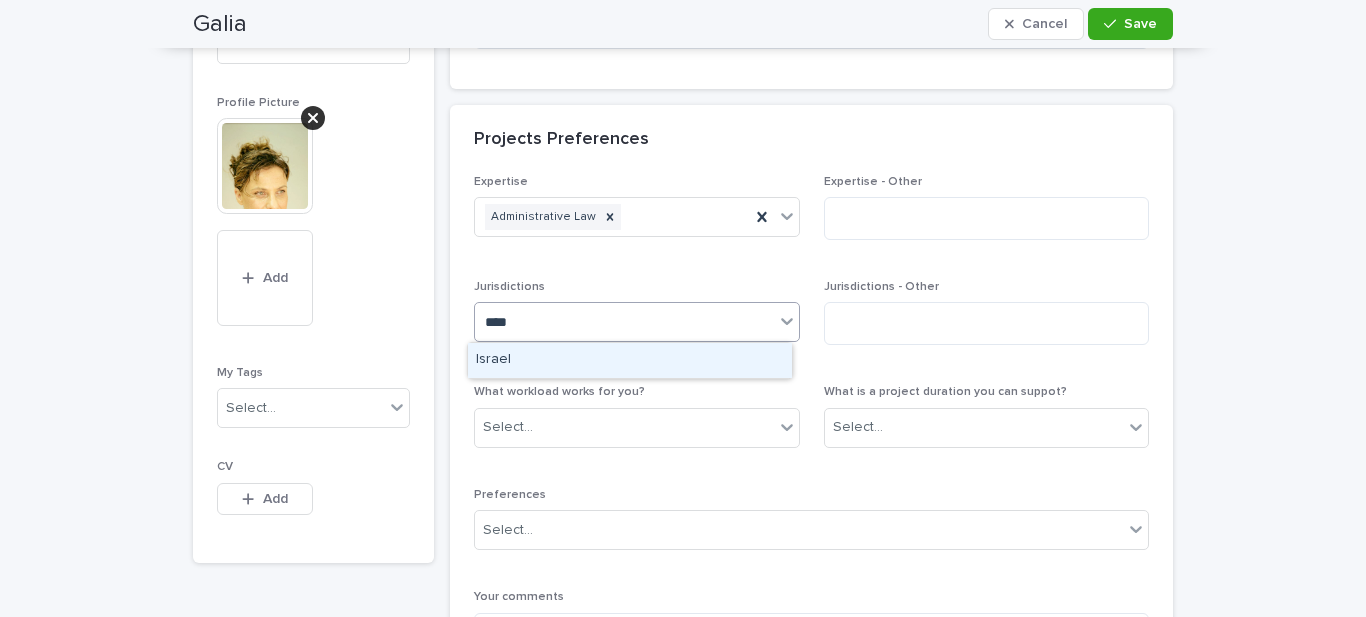 click on "Israel" at bounding box center [630, 360] 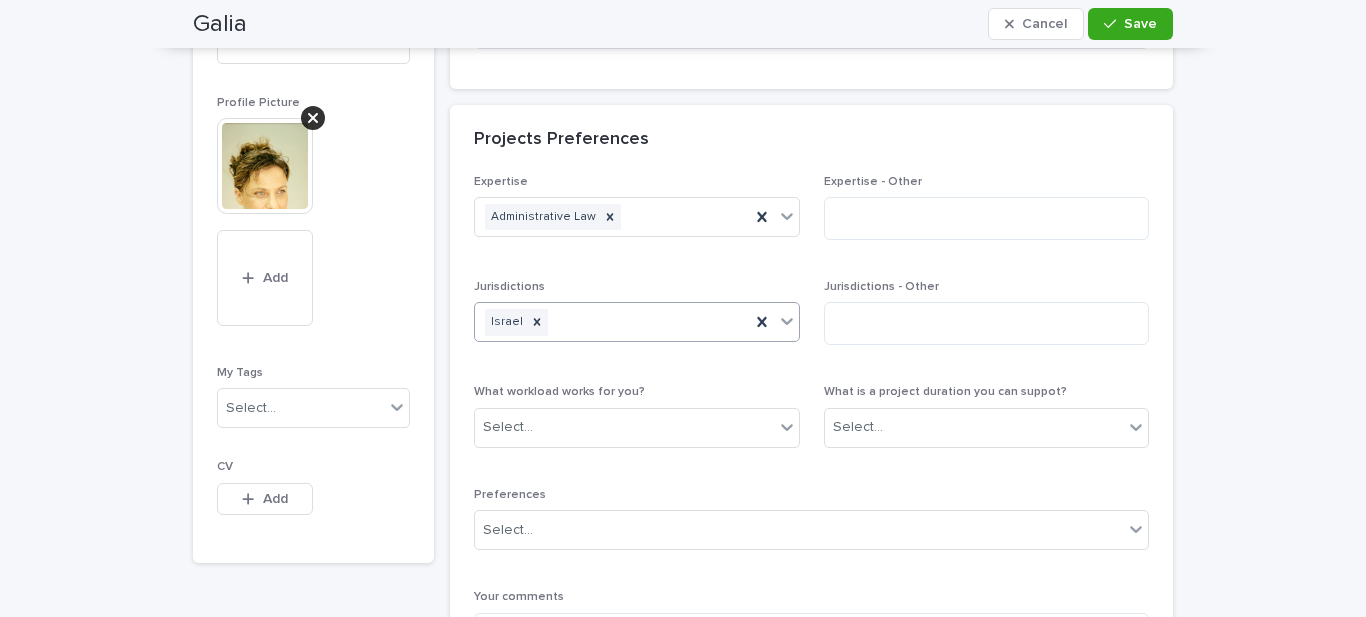 click on "What workload works for you?" at bounding box center (559, 392) 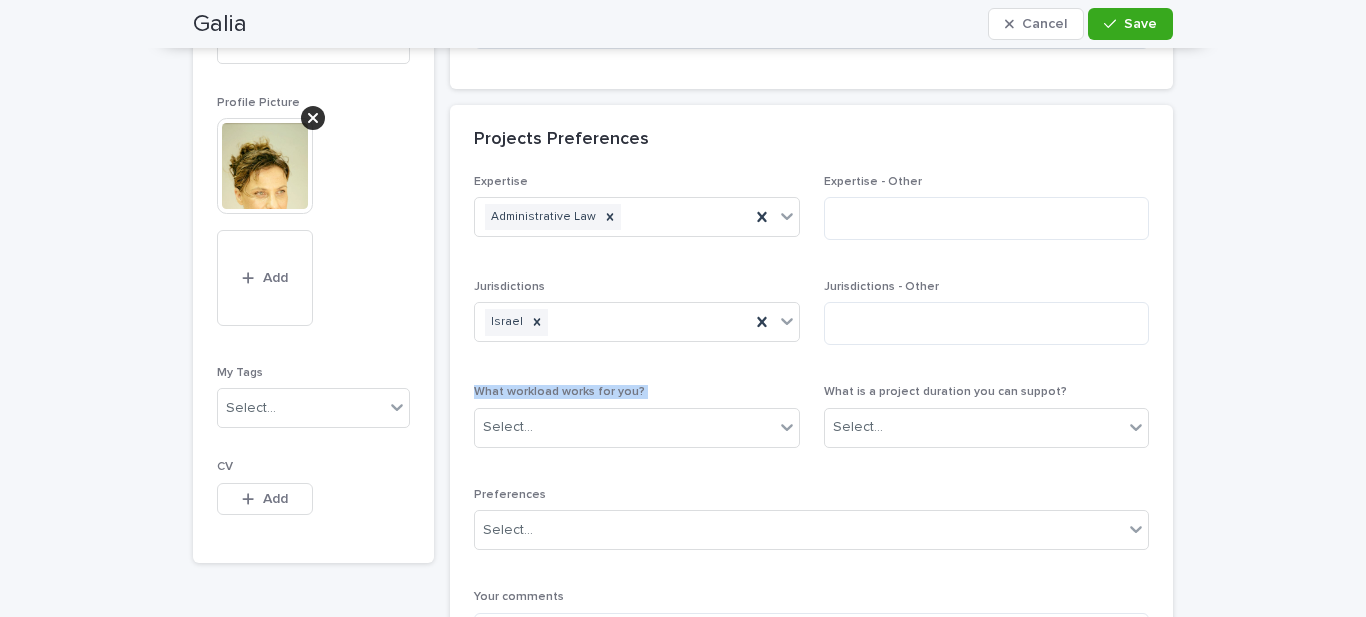 click on "What workload works for you?" at bounding box center (559, 392) 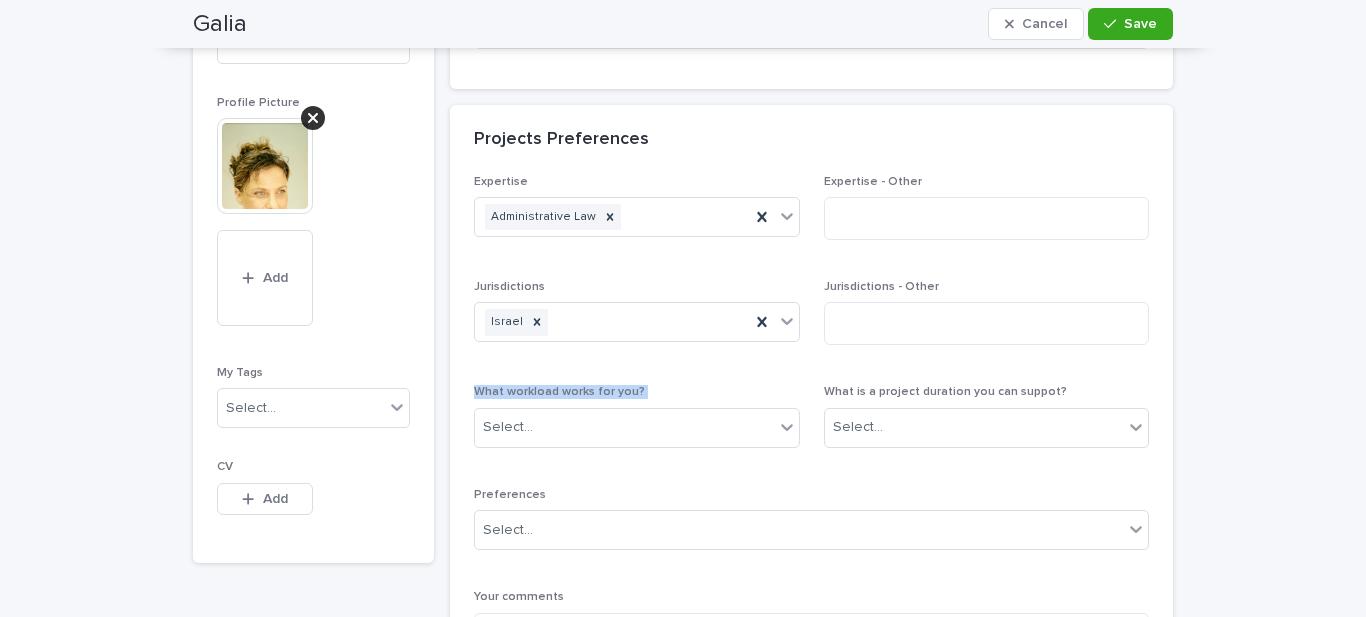 copy on "What workload works for you?" 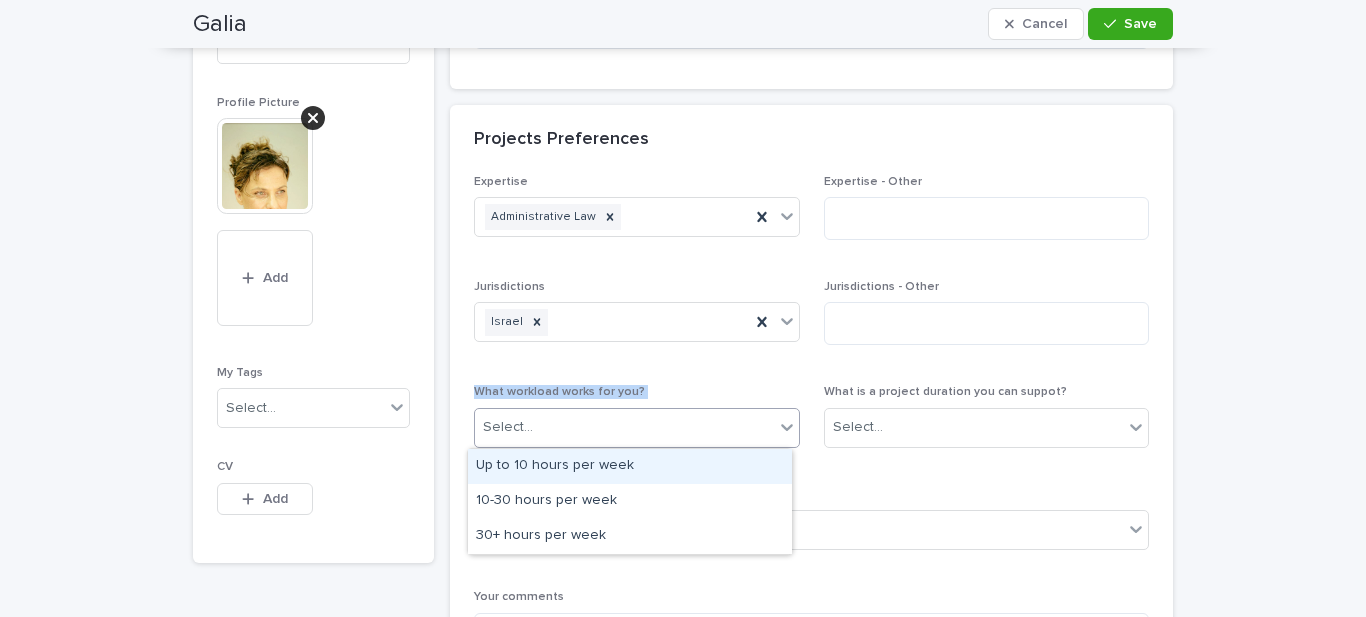 click at bounding box center (787, 427) 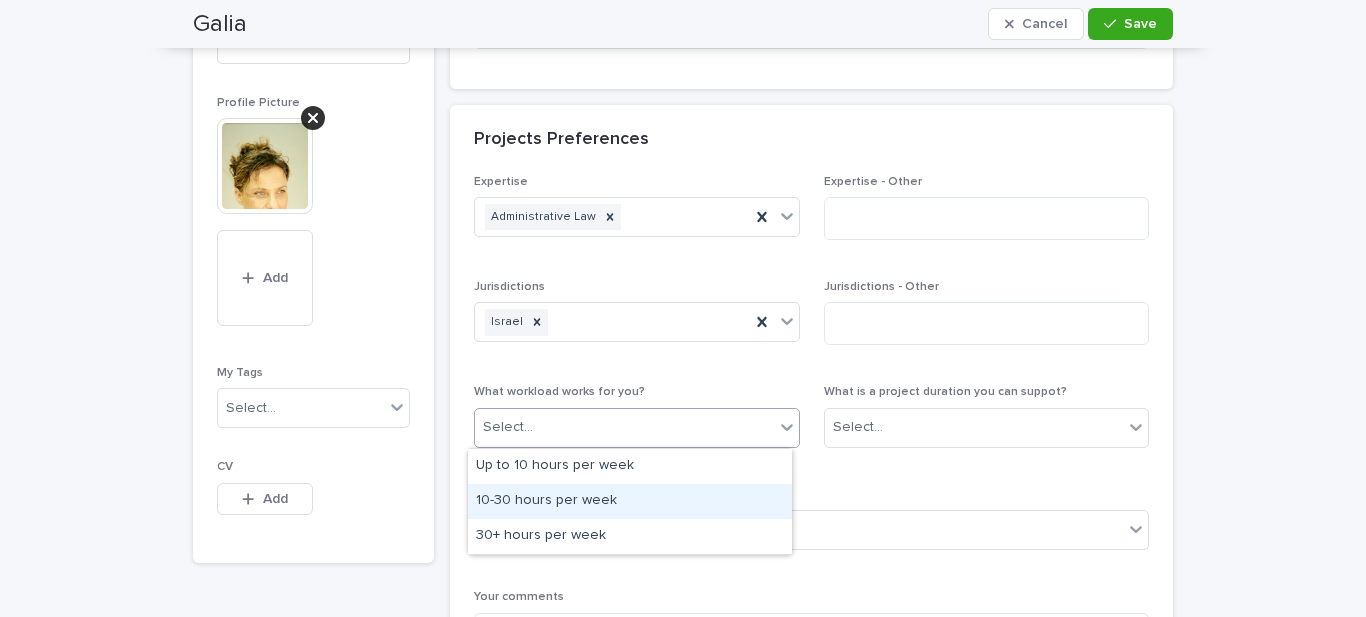 click on "10-30 hours per week" at bounding box center [630, 501] 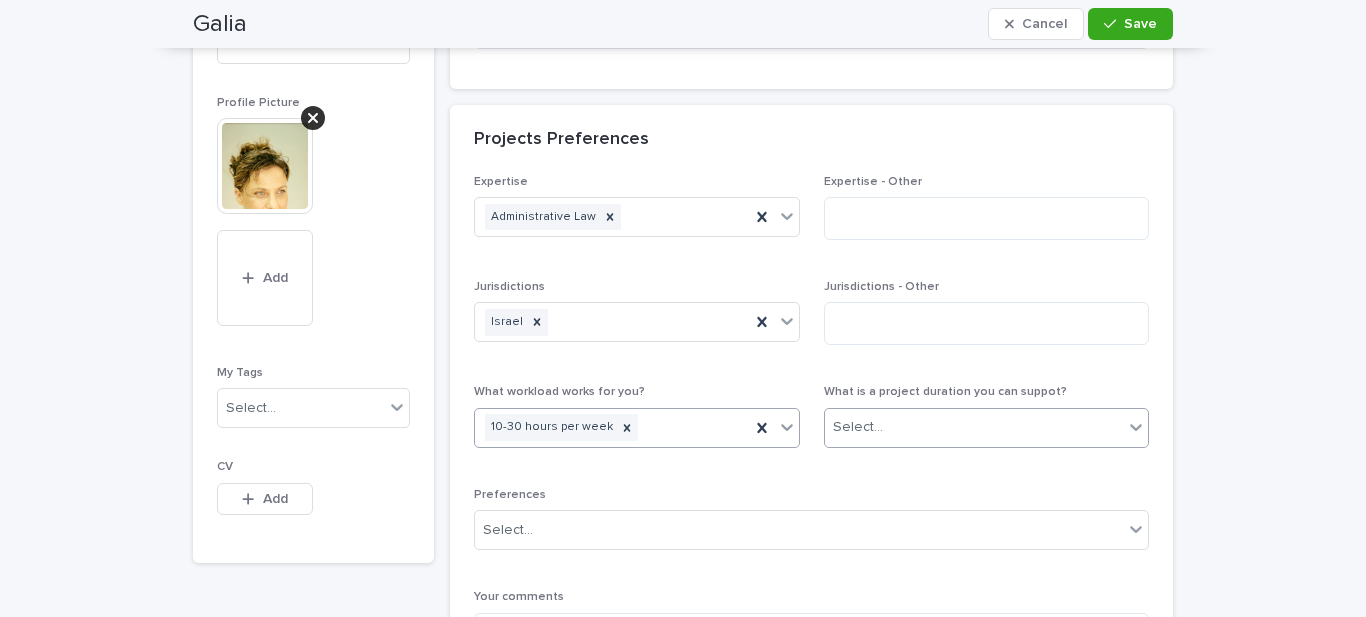 click on "Select..." at bounding box center [974, 427] 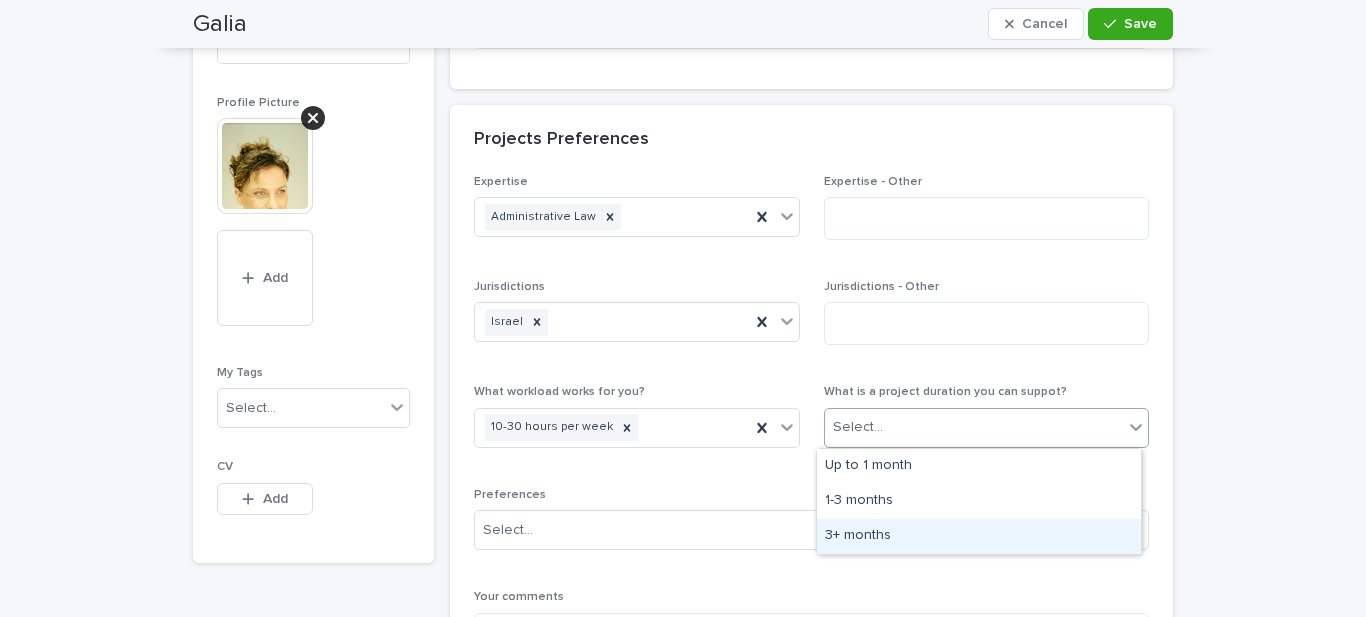 click on "3+ months" at bounding box center [979, 536] 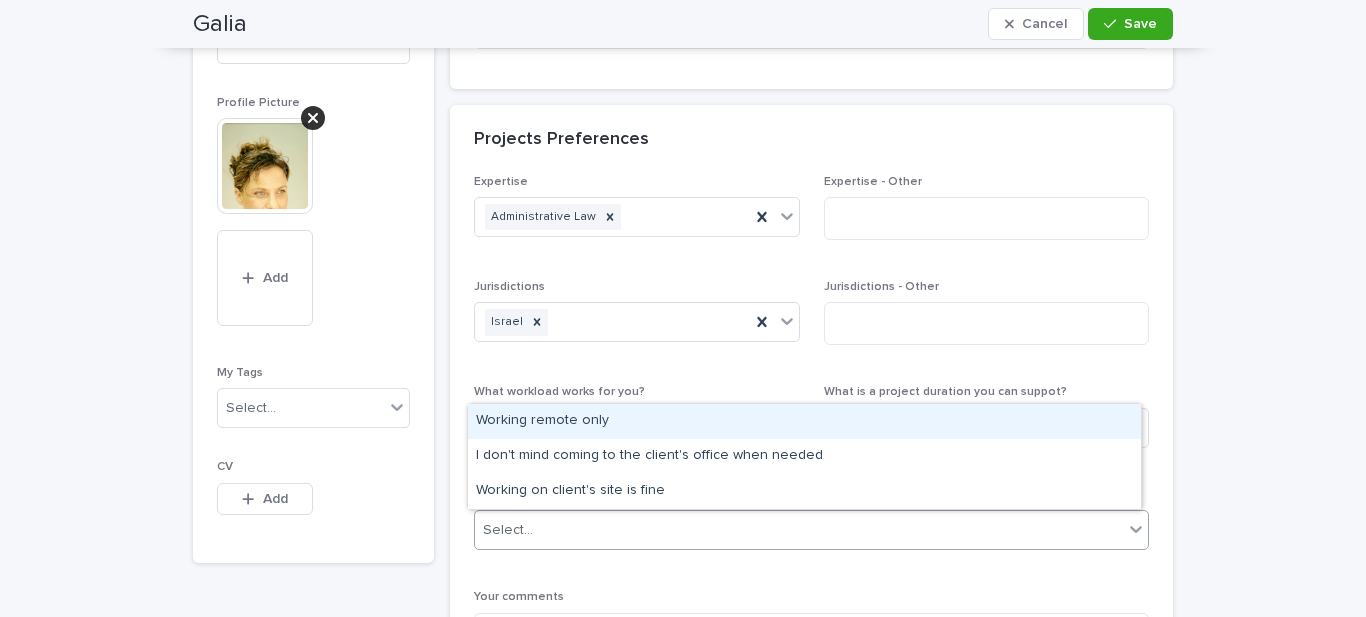 click 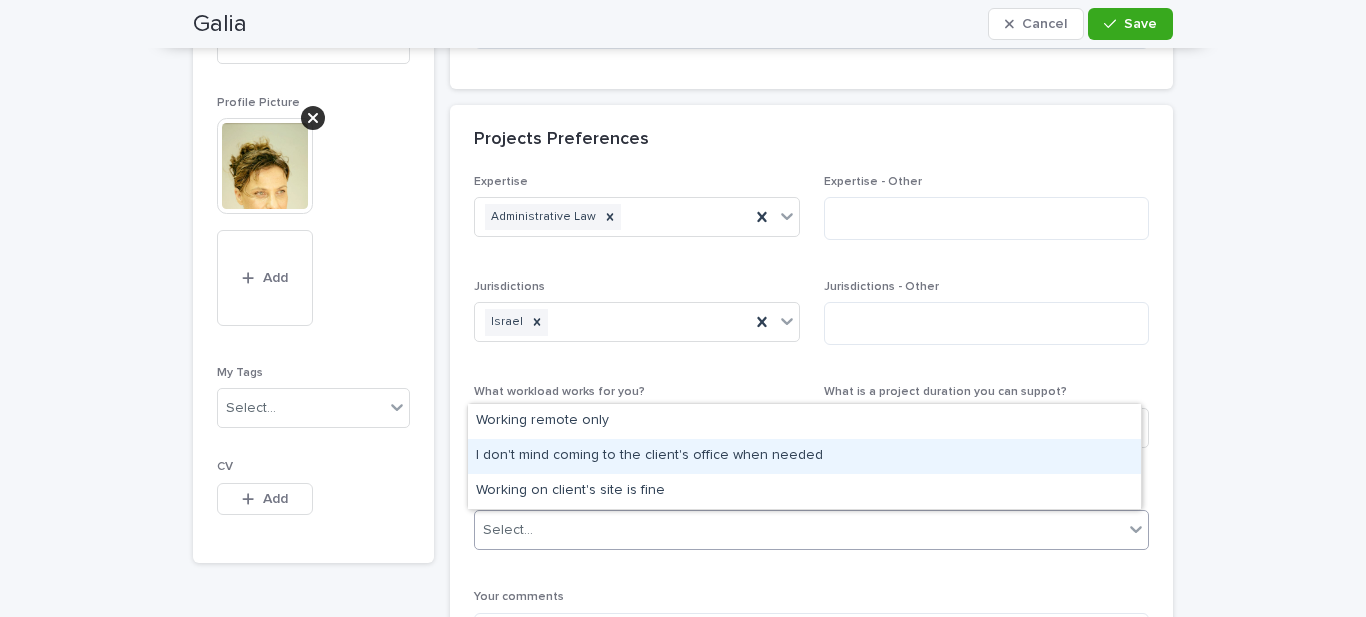 click on "I don't mind coming to the client's office when needed" at bounding box center (804, 456) 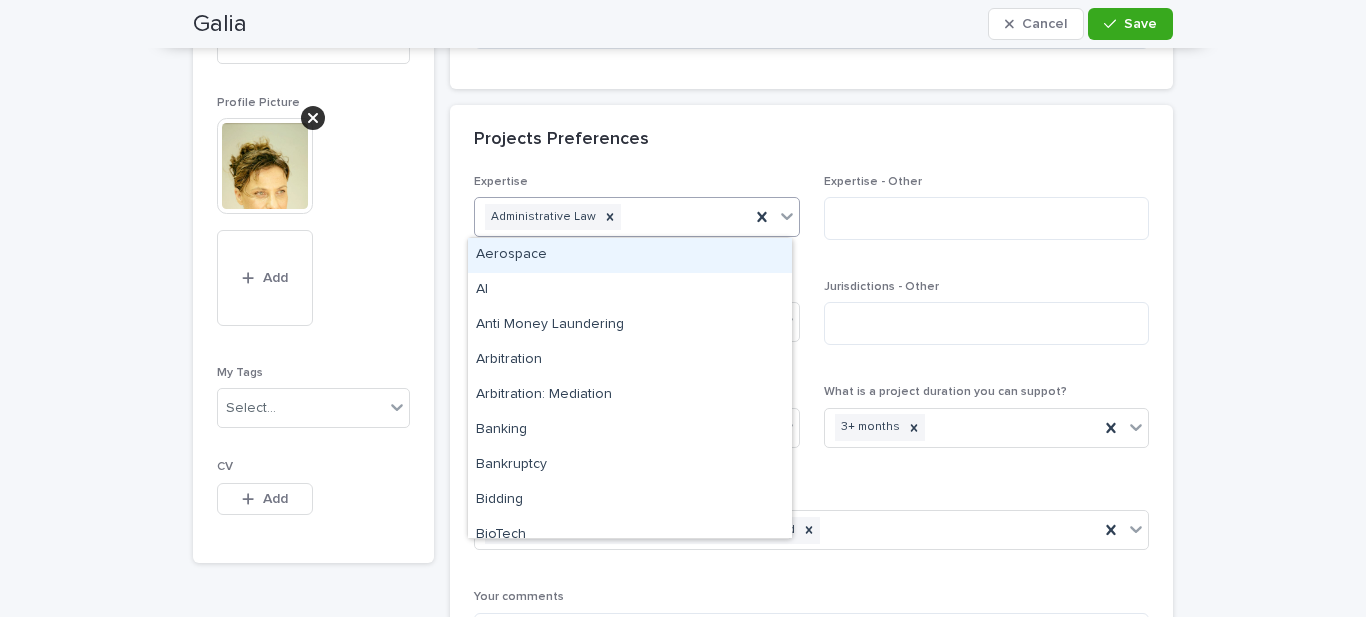 drag, startPoint x: 518, startPoint y: 213, endPoint x: 599, endPoint y: 259, distance: 93.15041 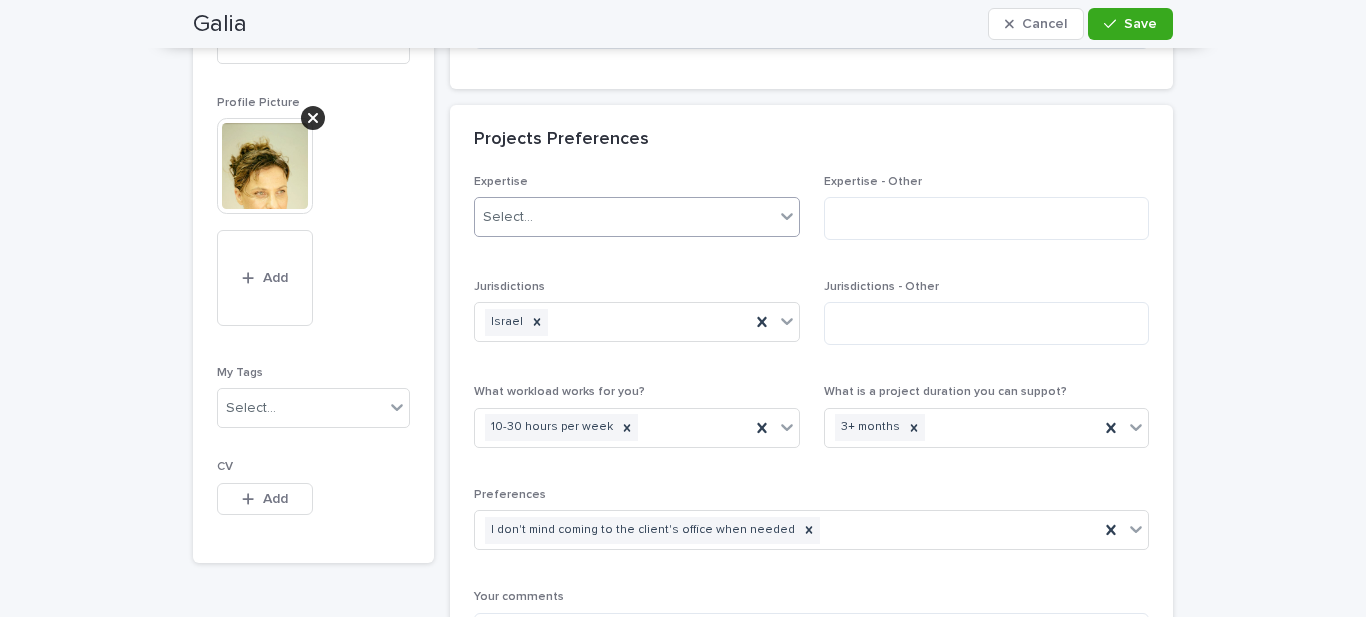 click 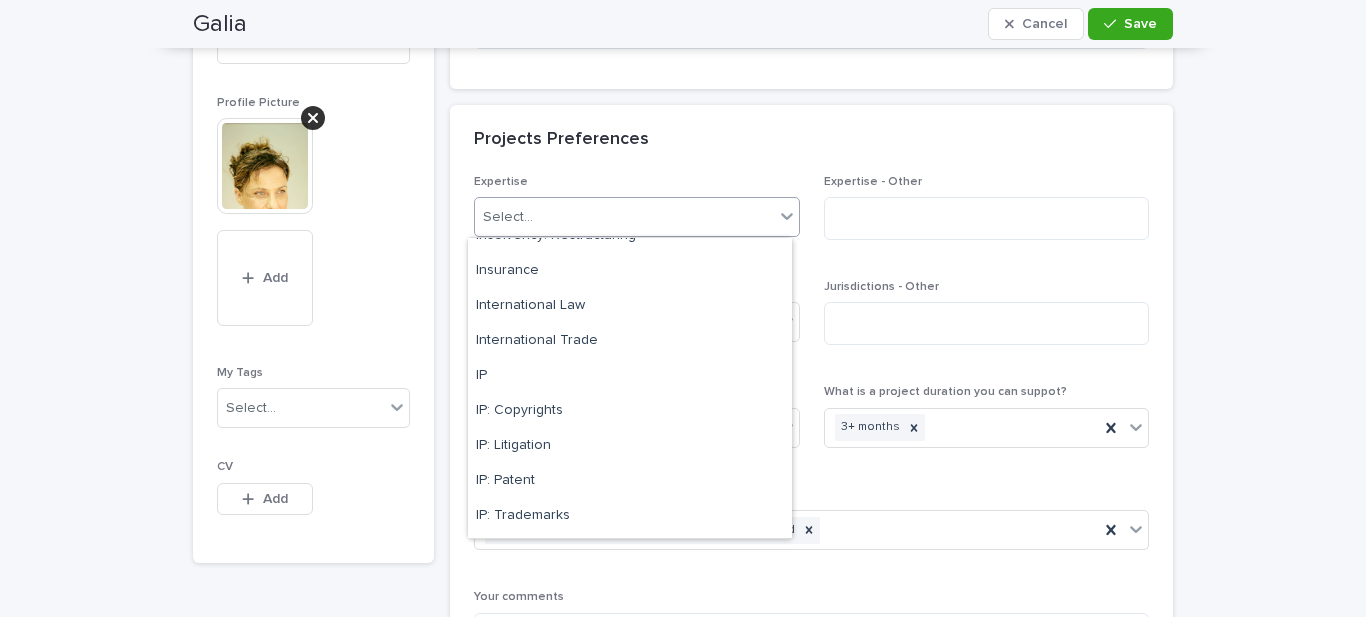 scroll, scrollTop: 2320, scrollLeft: 0, axis: vertical 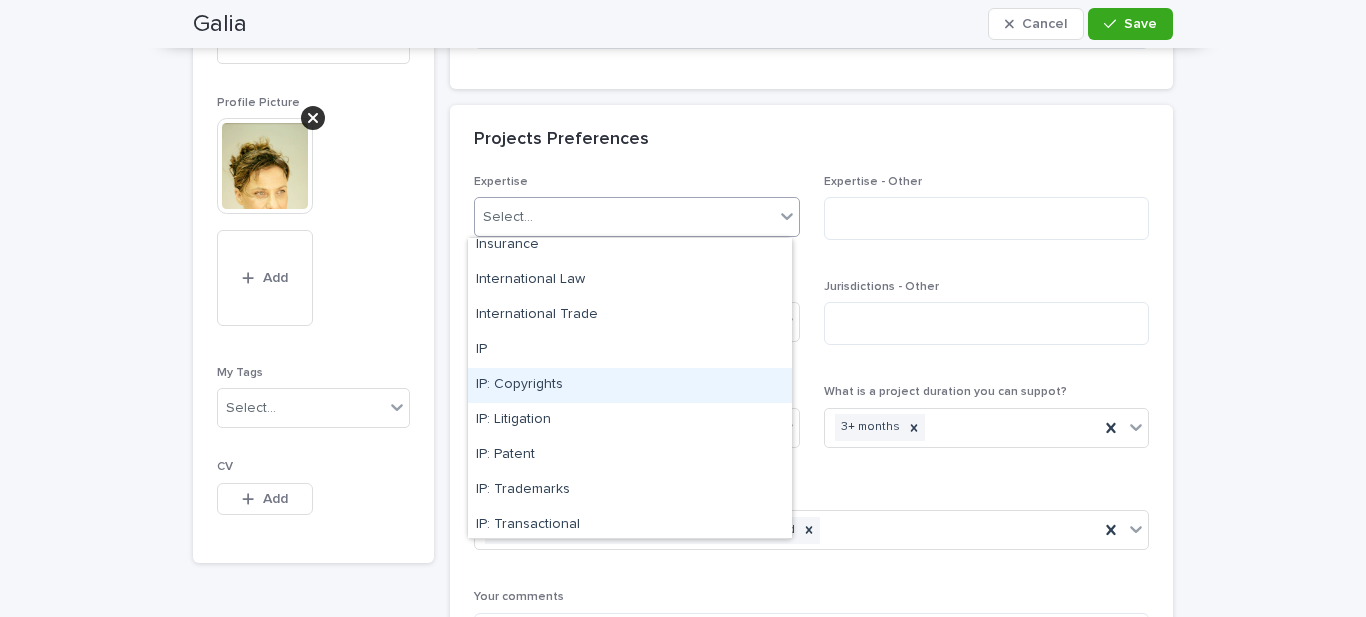 click on "IP: Copyrights" at bounding box center (630, 385) 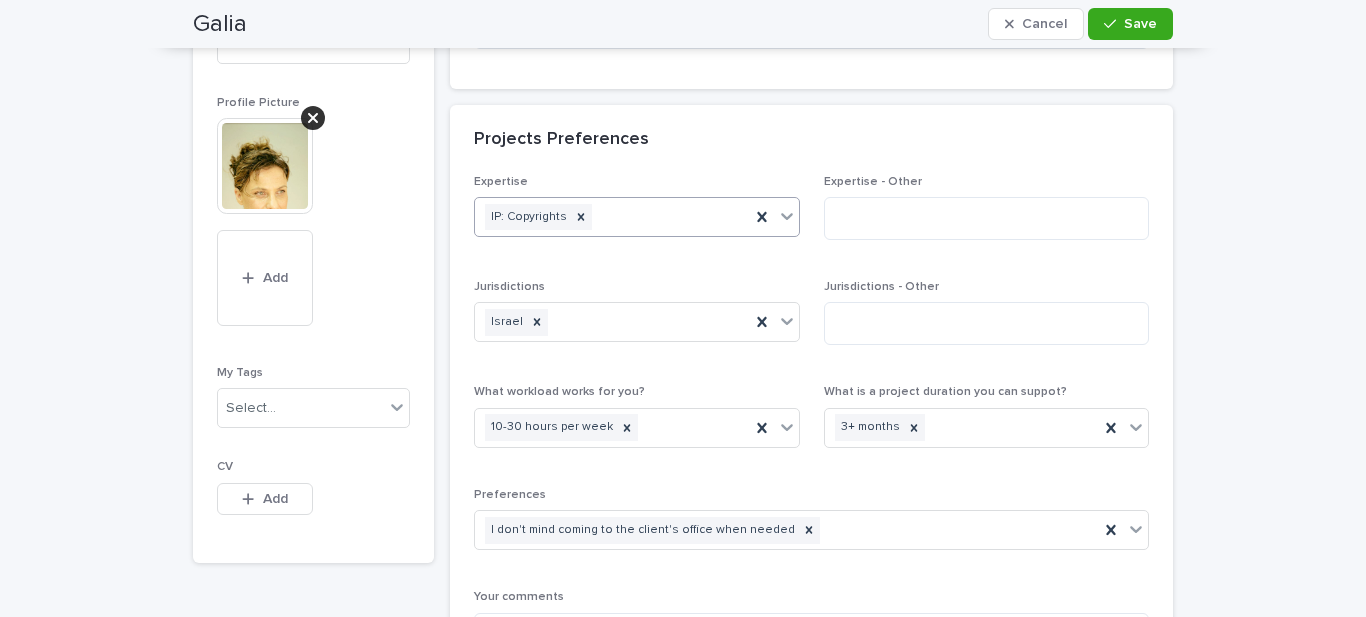 click 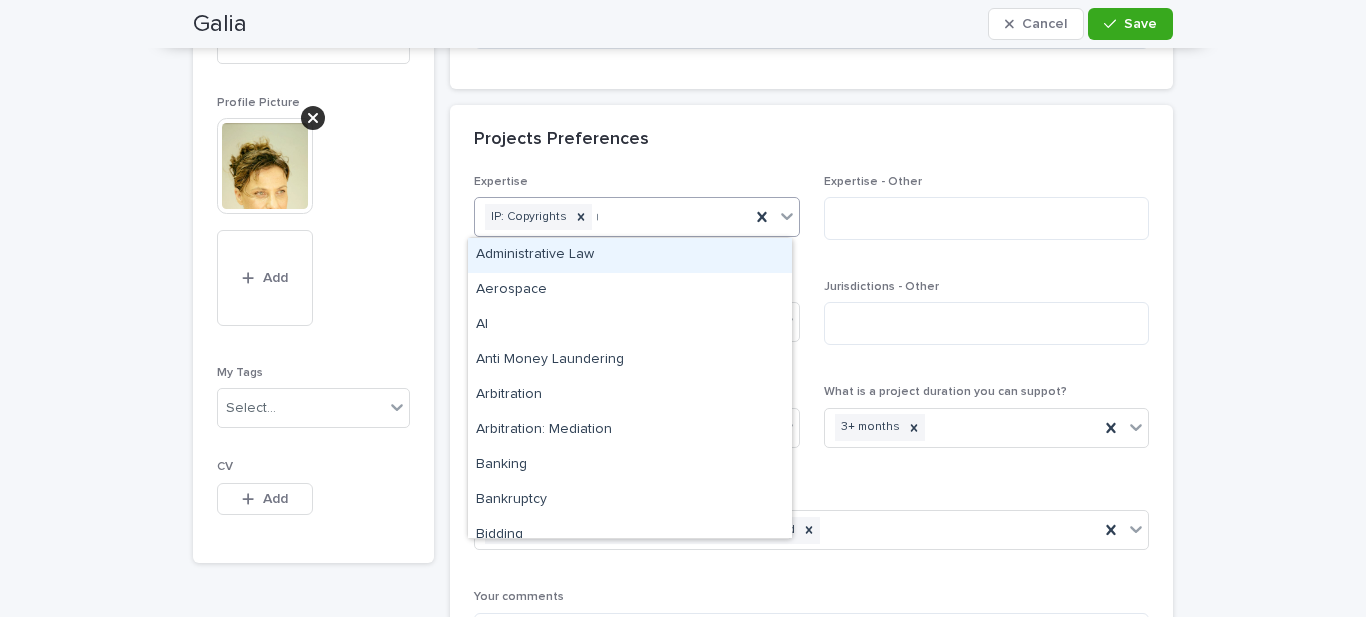 type on "**" 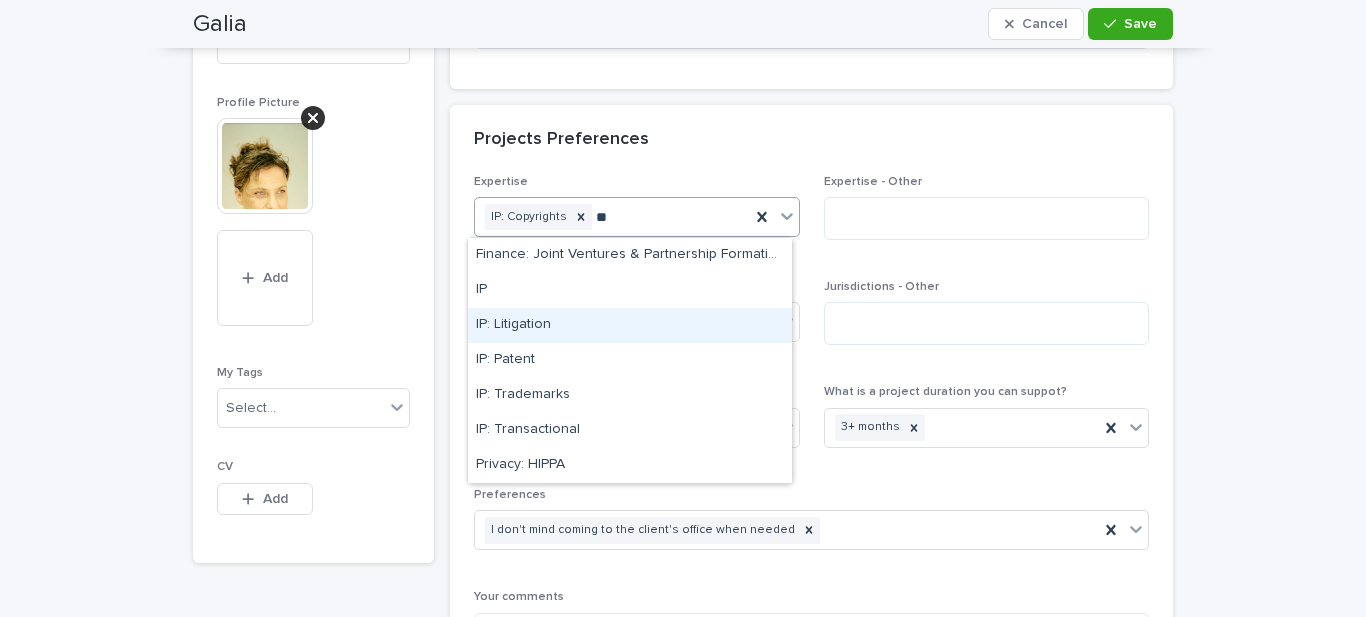 click on "IP: Litigation" at bounding box center (630, 325) 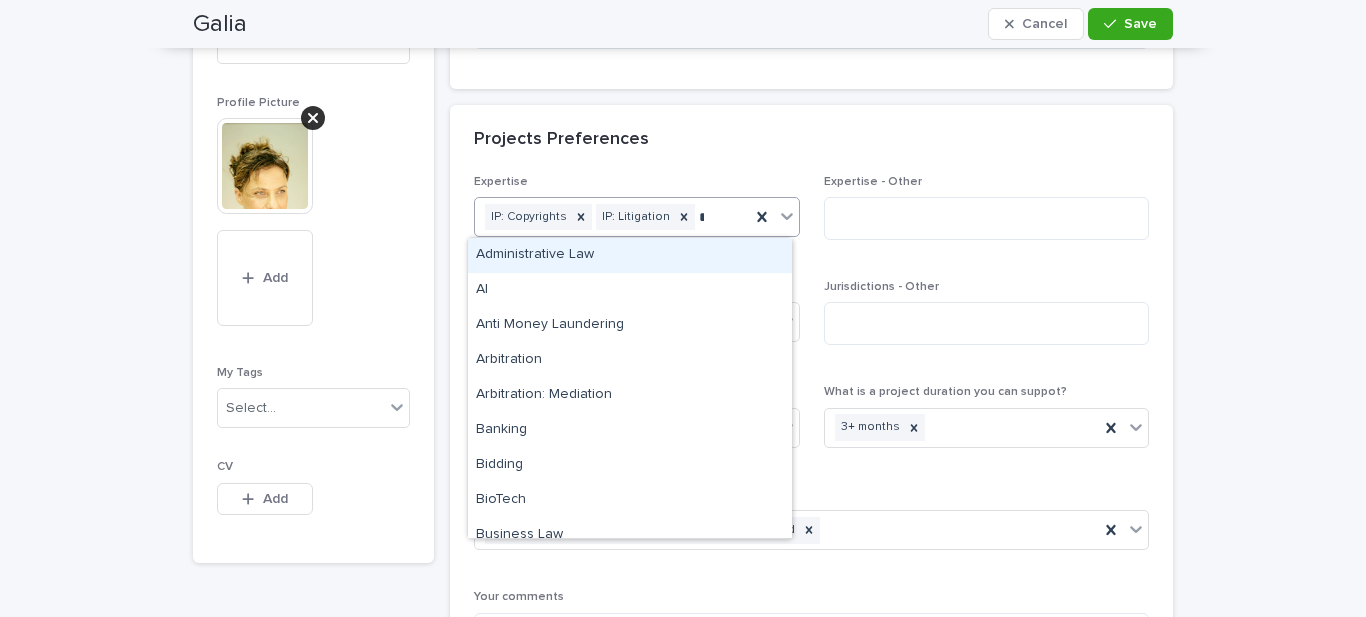 type on "**" 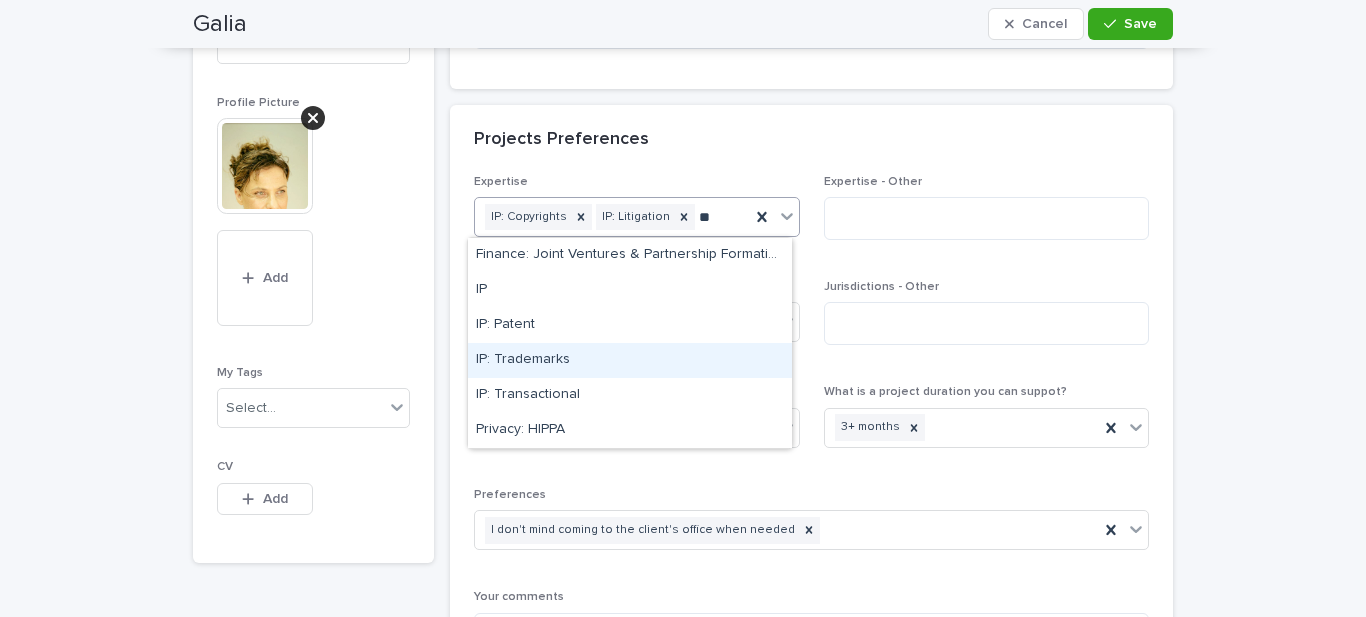 click on "IP: Trademarks" at bounding box center [630, 360] 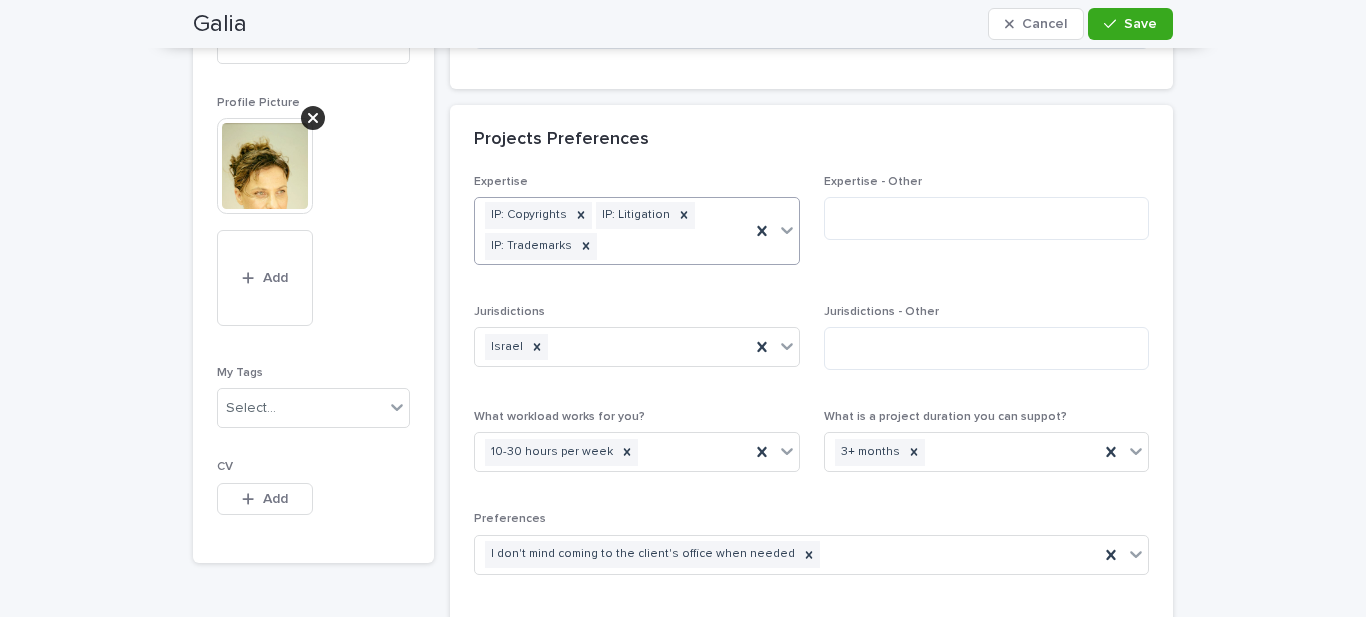 scroll, scrollTop: 1292, scrollLeft: 0, axis: vertical 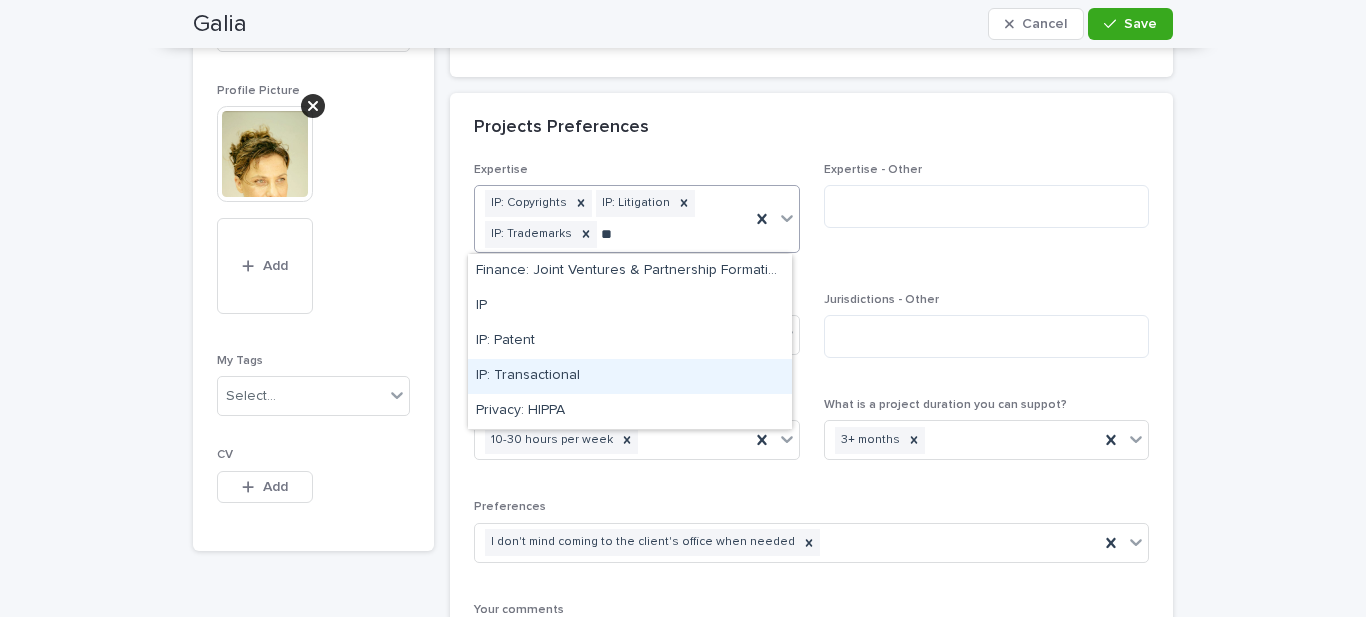 type on "*" 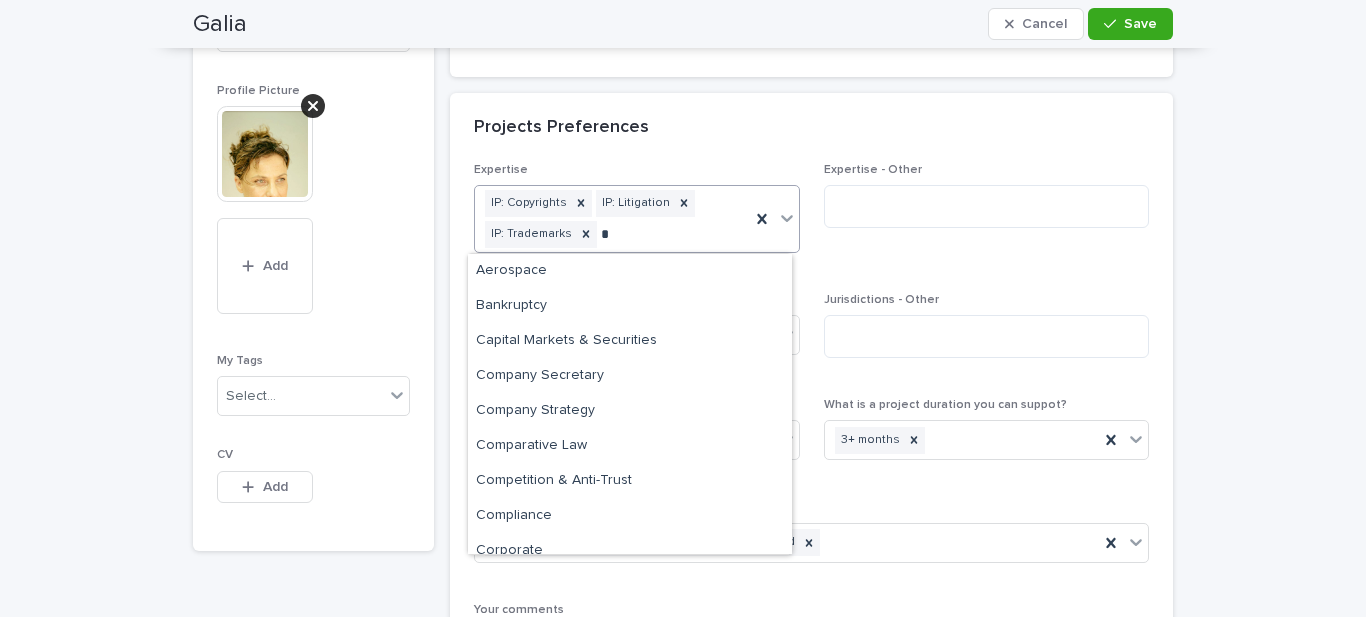 type on "**" 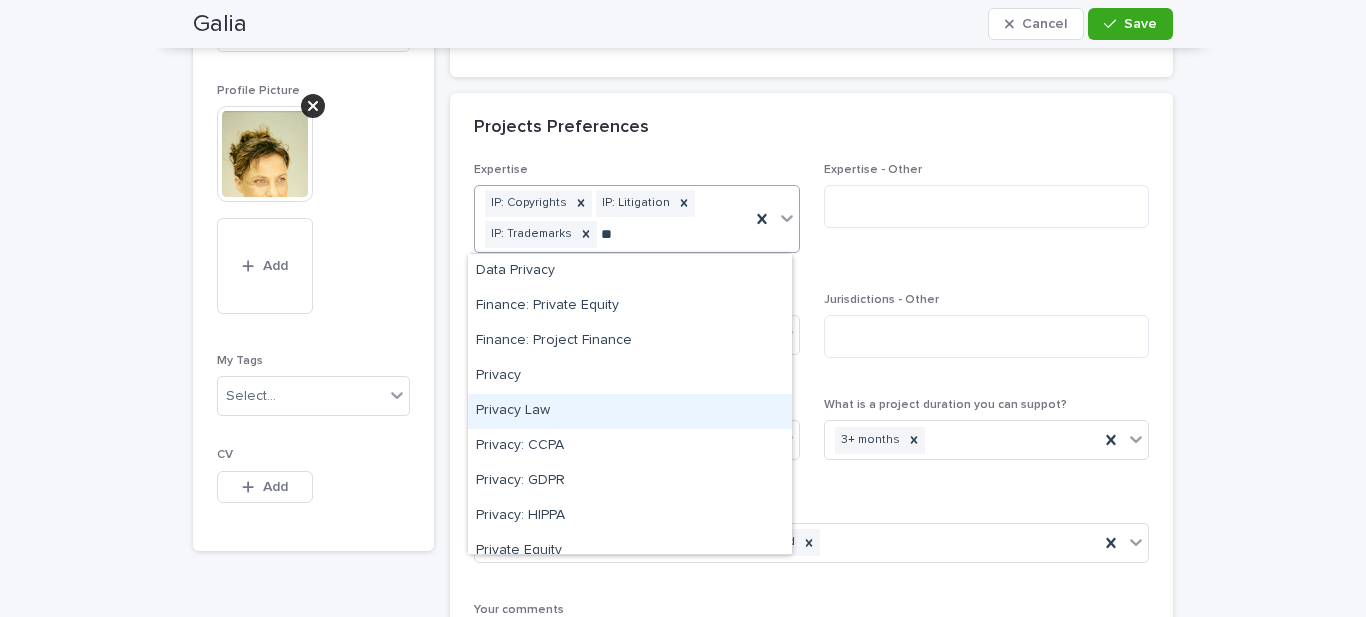 click on "Privacy Law" at bounding box center (630, 411) 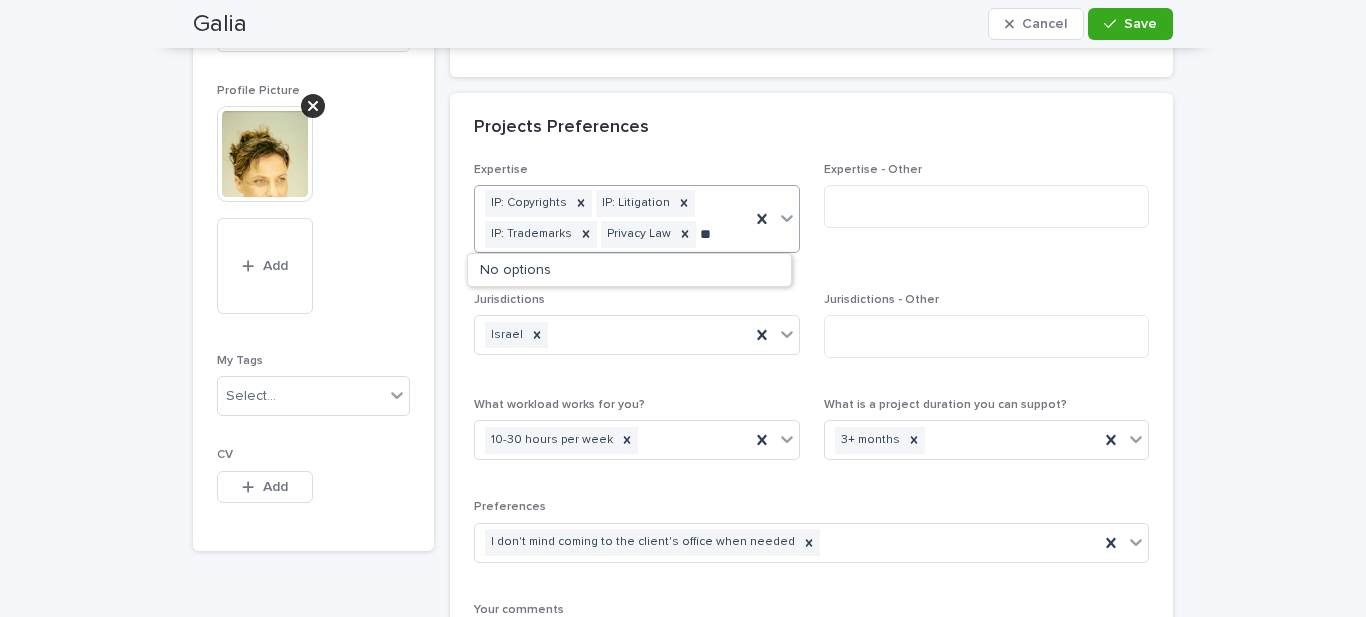 type on "*" 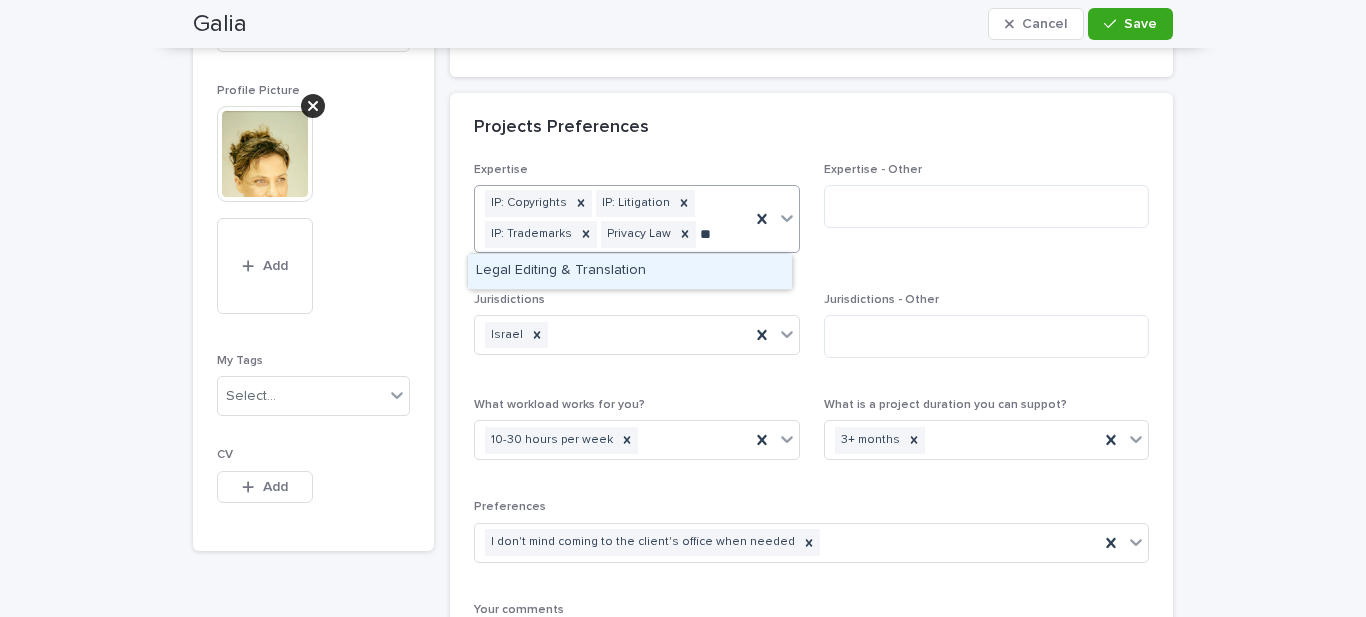 type on "*" 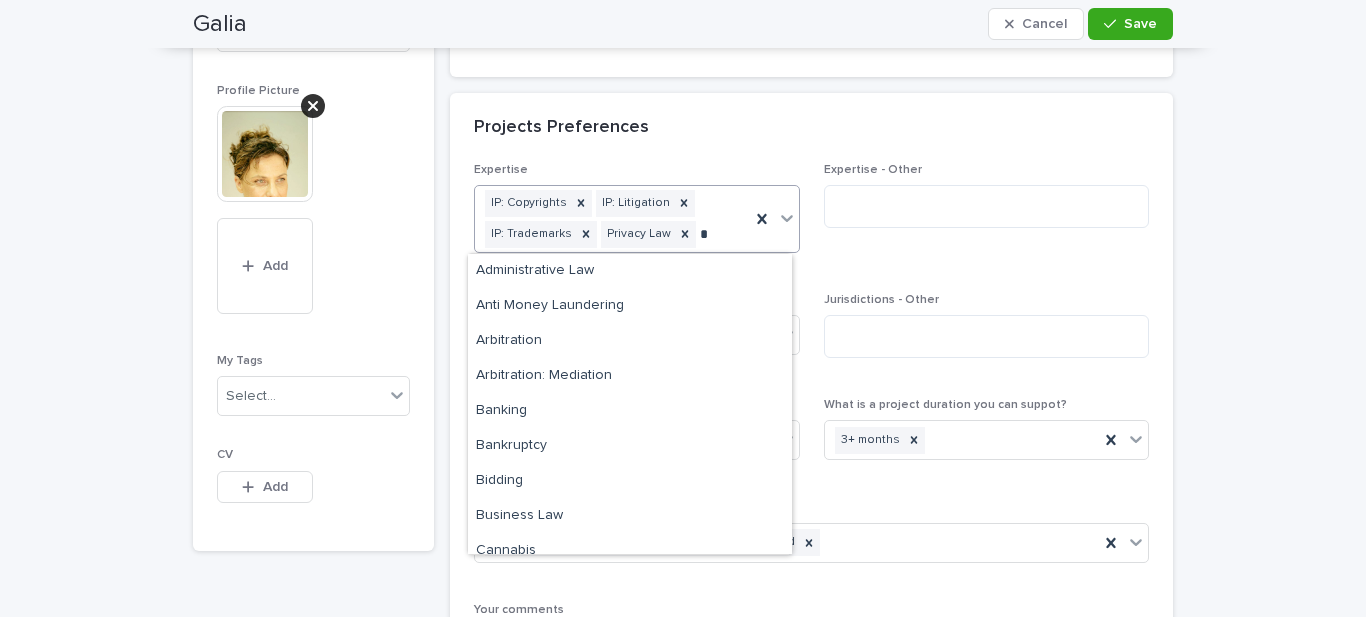 type on "**" 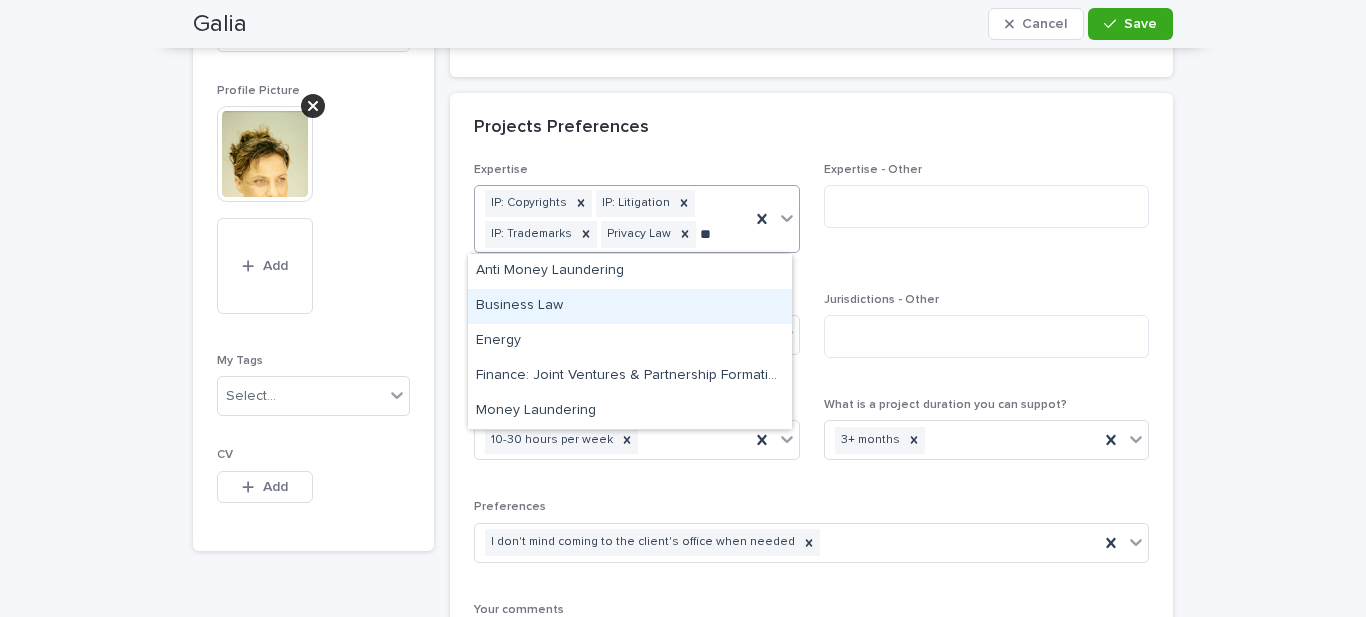 click on "Business Law" at bounding box center (630, 306) 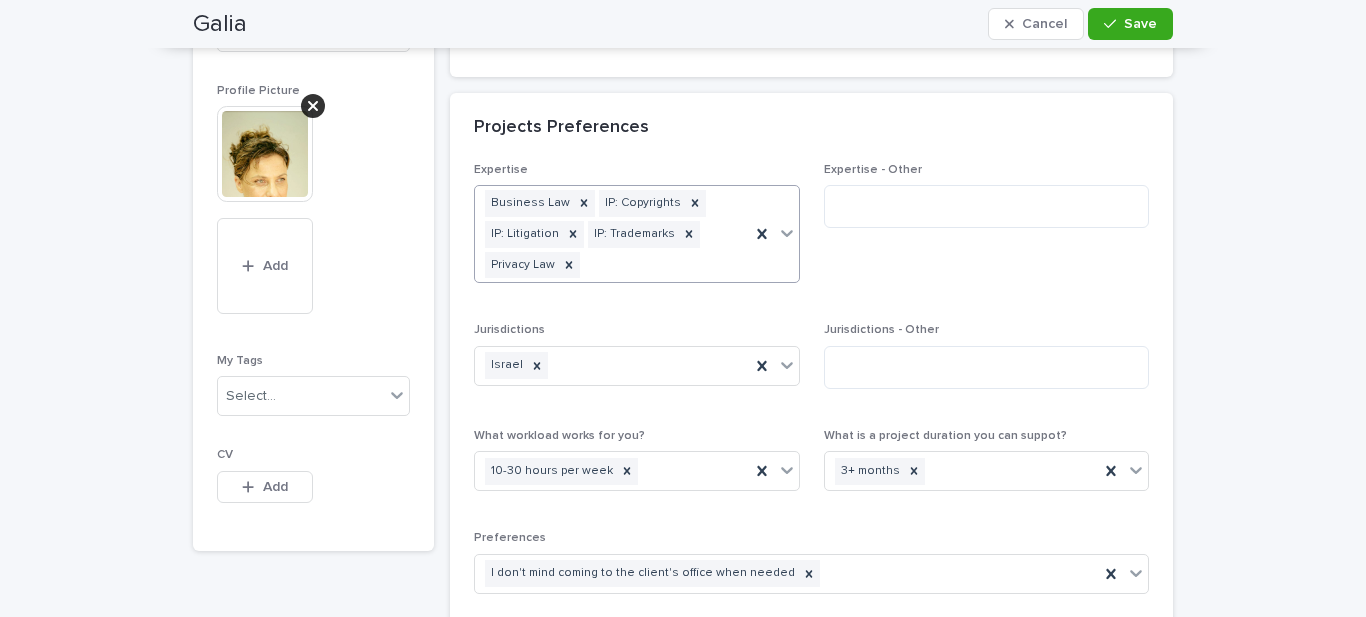 scroll, scrollTop: 1308, scrollLeft: 0, axis: vertical 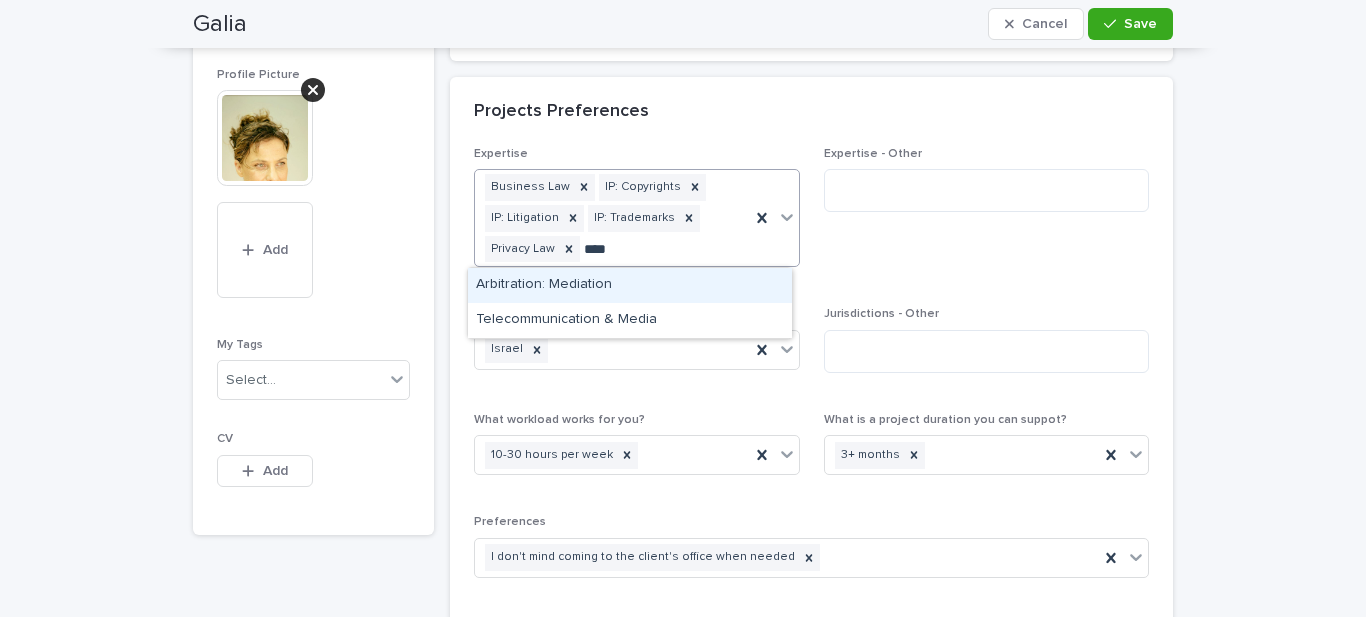 type on "*****" 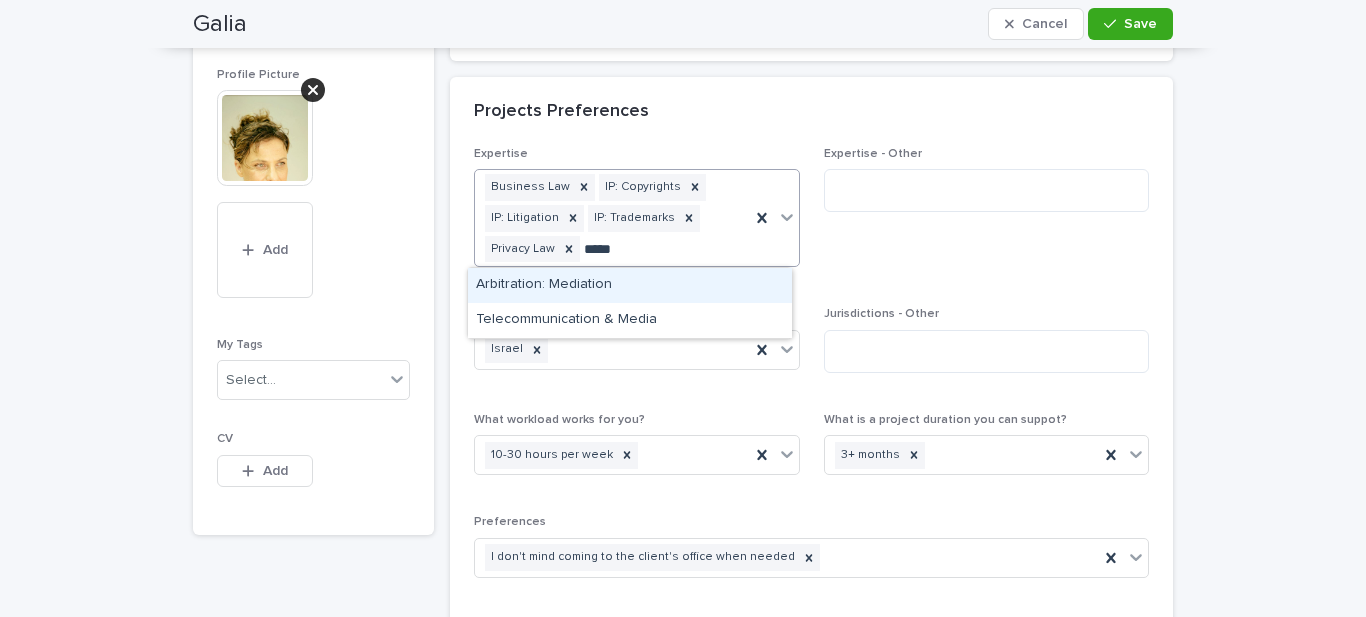 click on "Arbitration: Mediation" at bounding box center (630, 285) 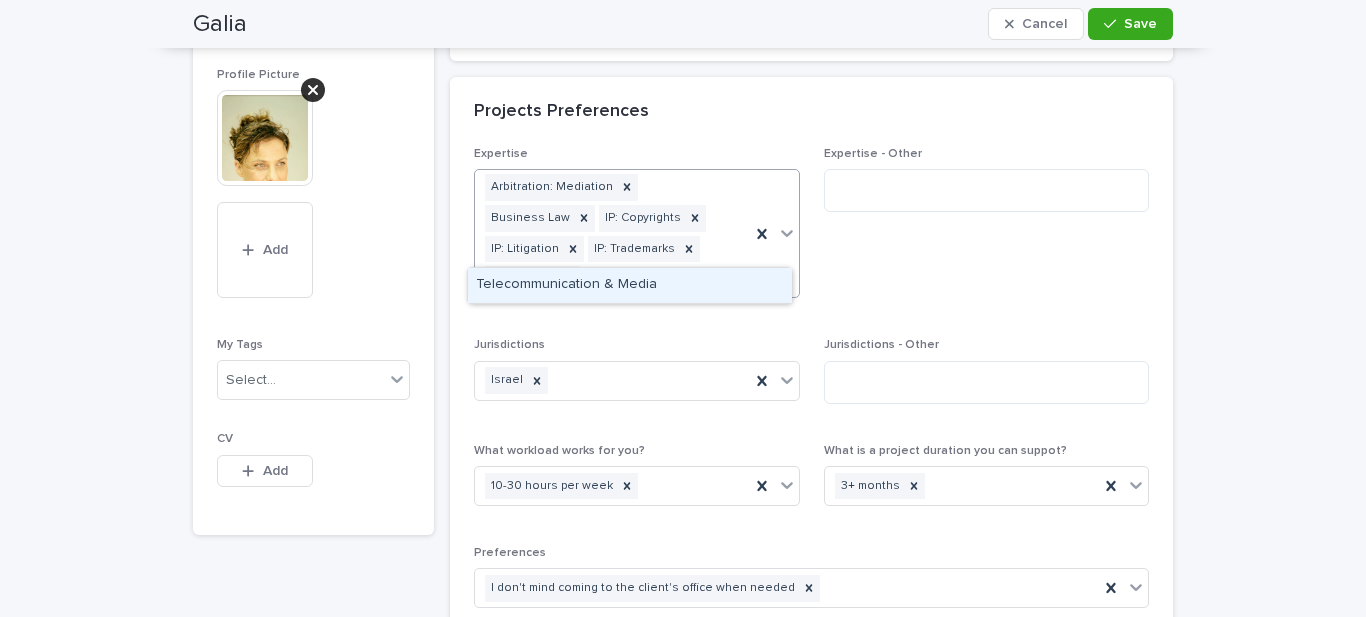 type on "****" 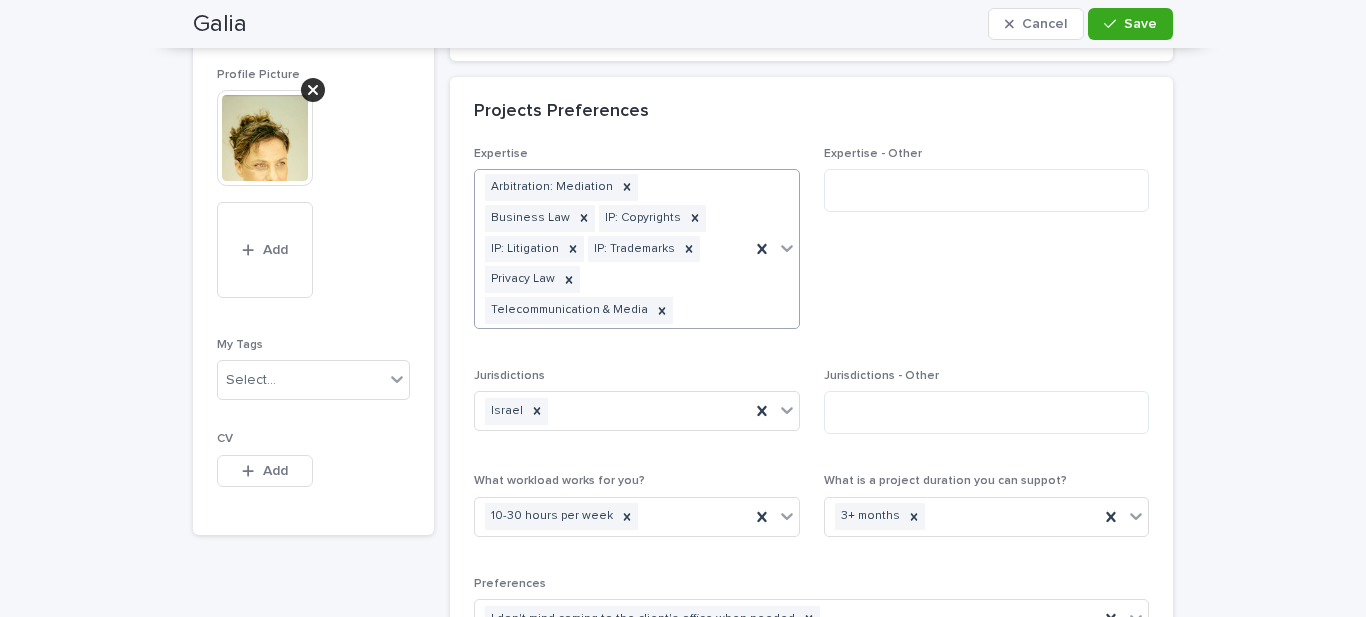 scroll, scrollTop: 1323, scrollLeft: 0, axis: vertical 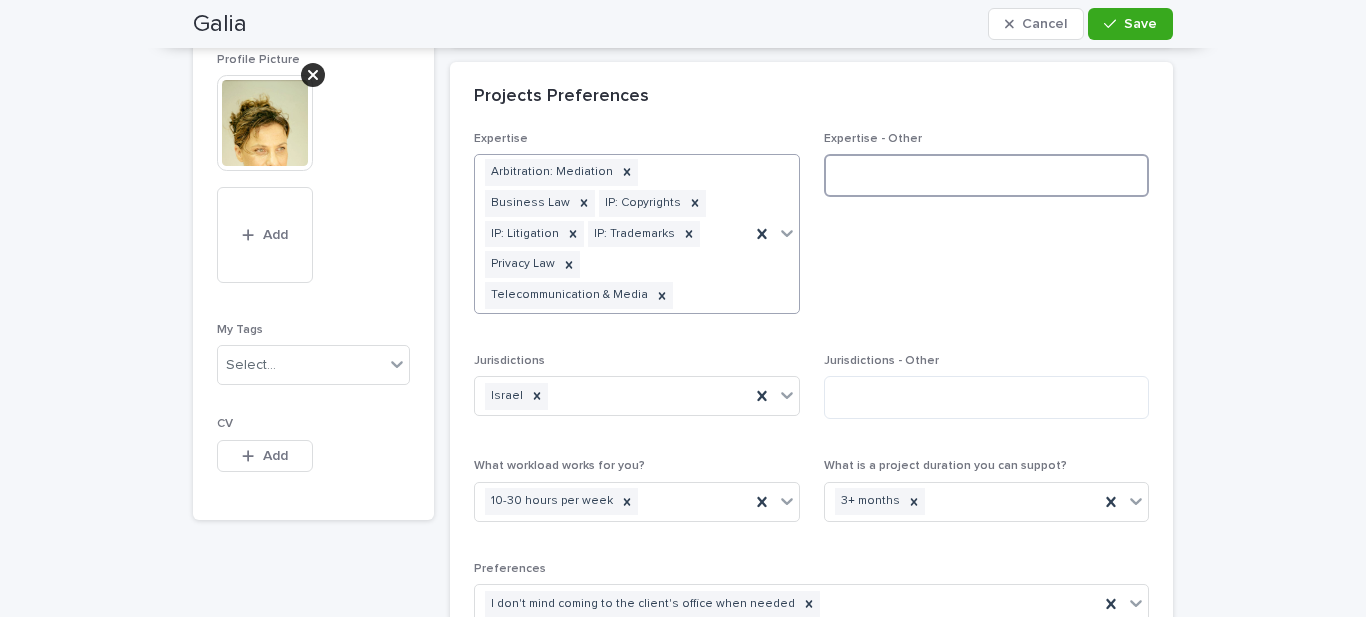 click at bounding box center [987, 175] 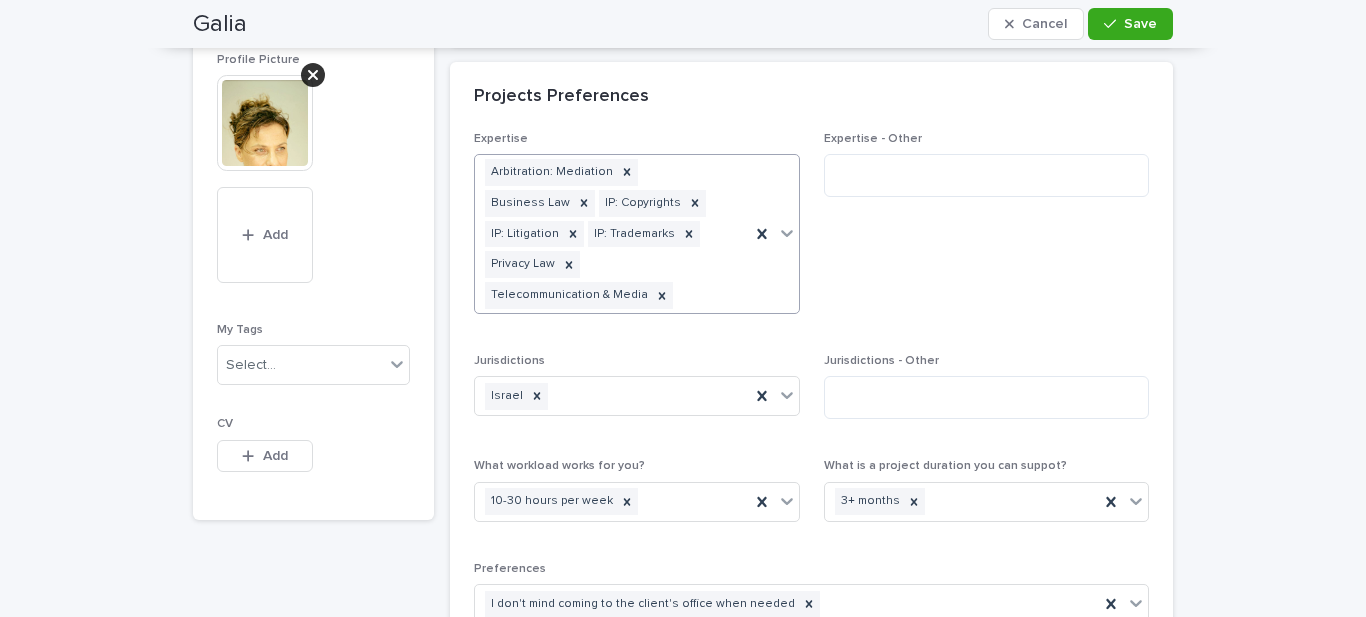 click on "Arbitration: Mediation Business Law IP: Copyrights IP: Litigation IP: Trademarks Privacy Law Telecommunication & Media" at bounding box center [612, 234] 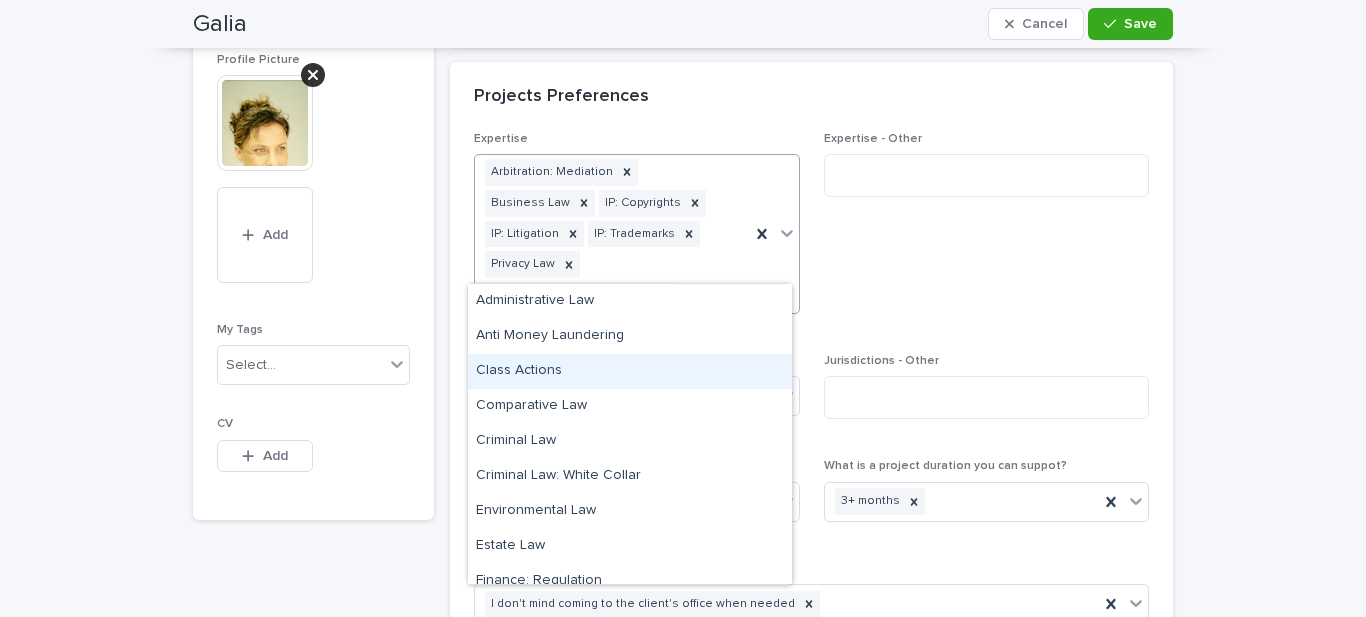 type on "*" 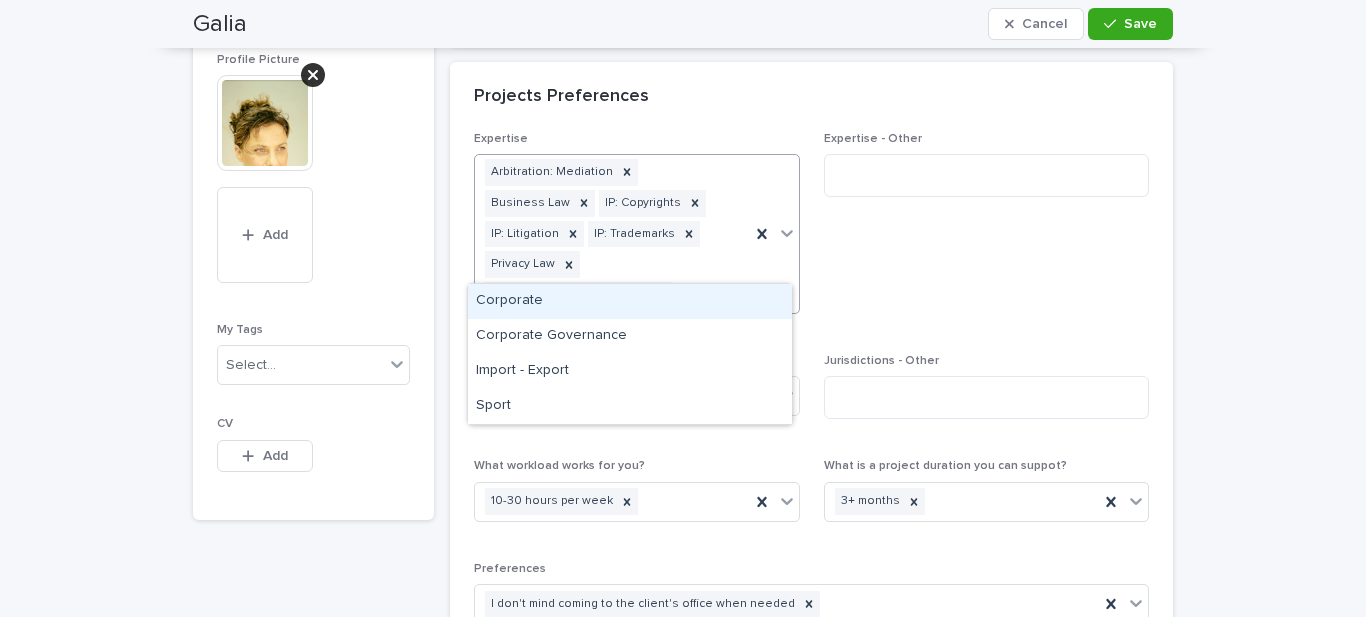 type on "*" 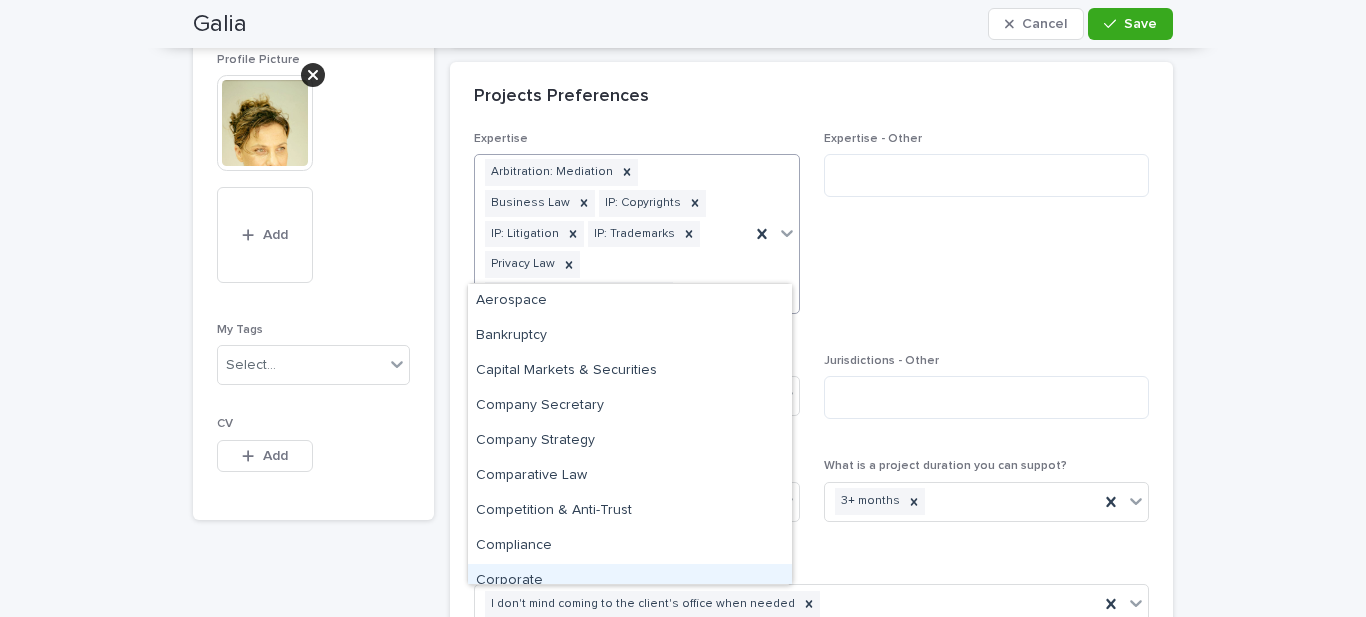 type on "*" 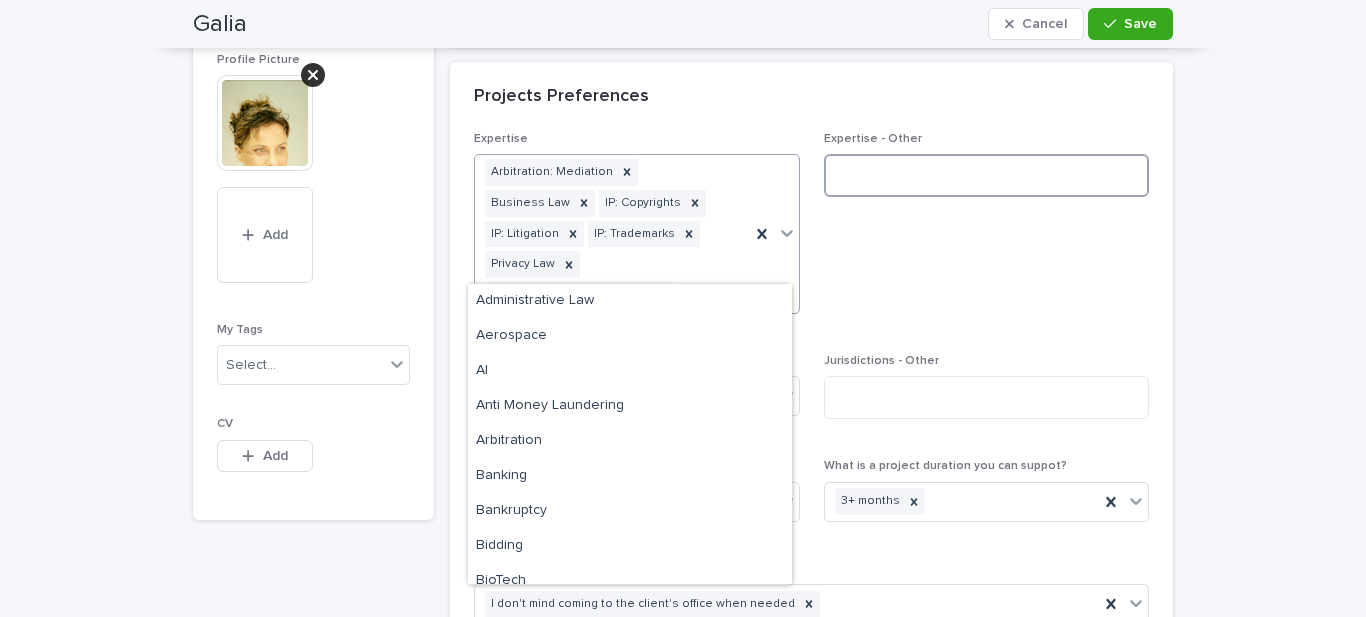 click at bounding box center (987, 175) 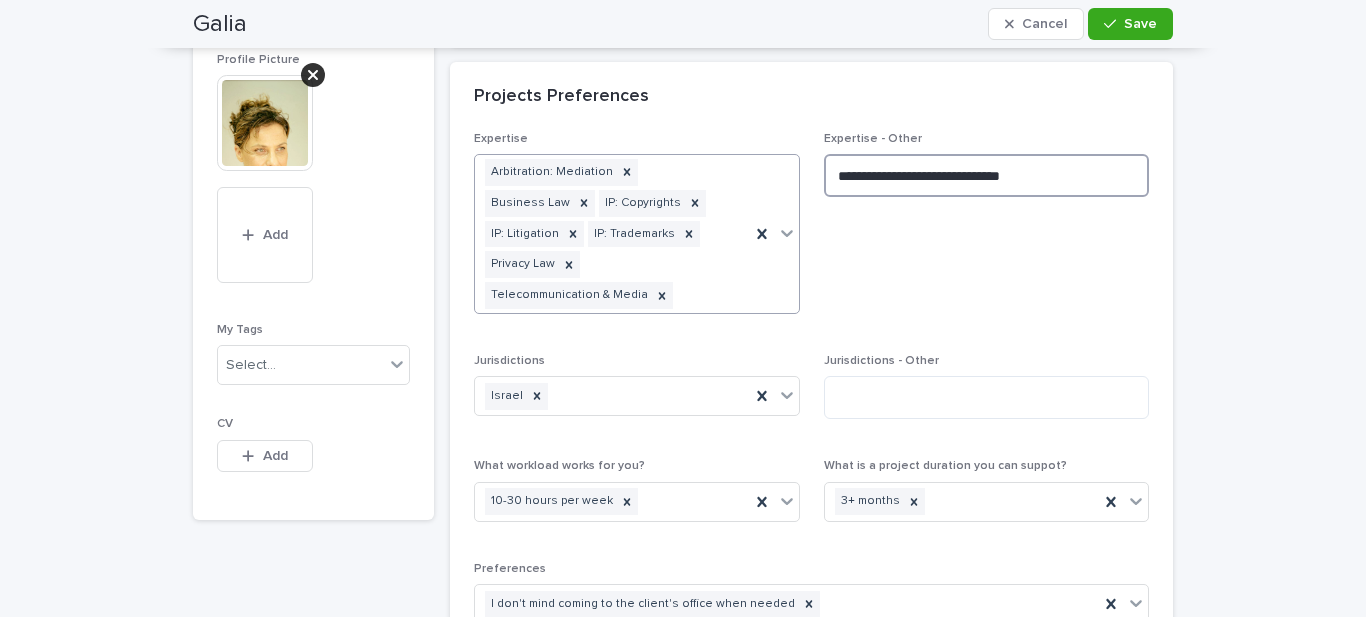 type on "**********" 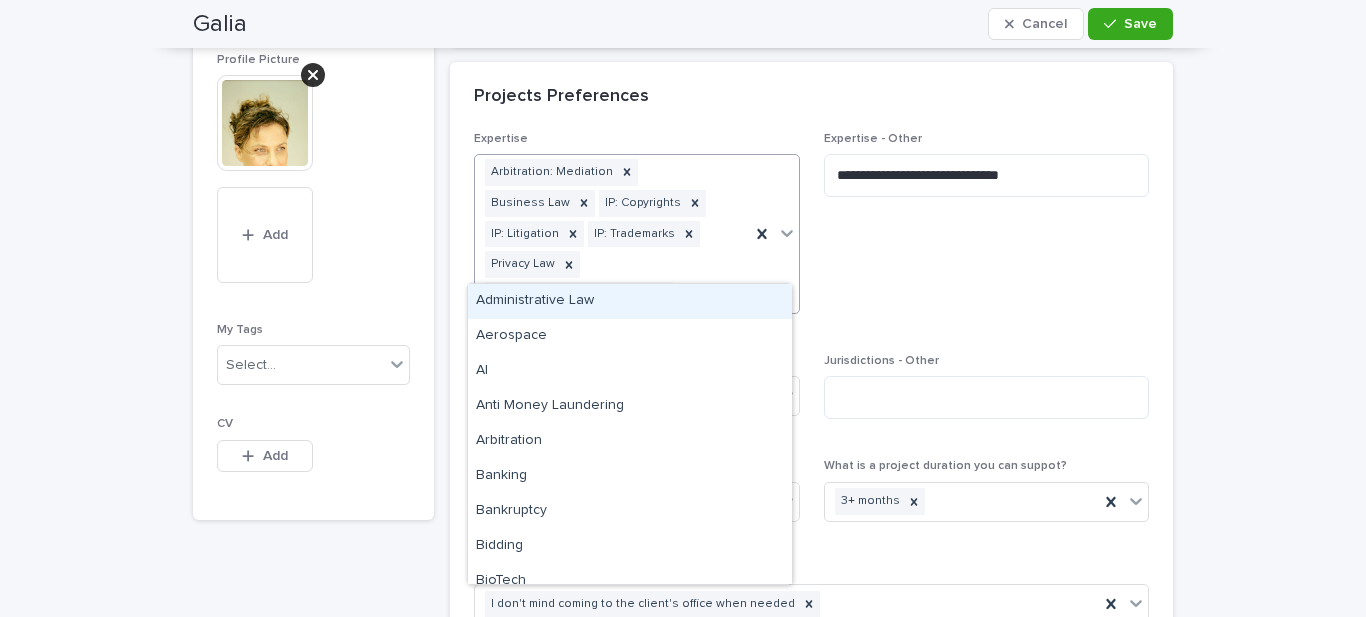 click on "Arbitration: Mediation Business Law IP: Copyrights IP: Litigation IP: Trademarks Privacy Law Telecommunication & Media" at bounding box center (612, 234) 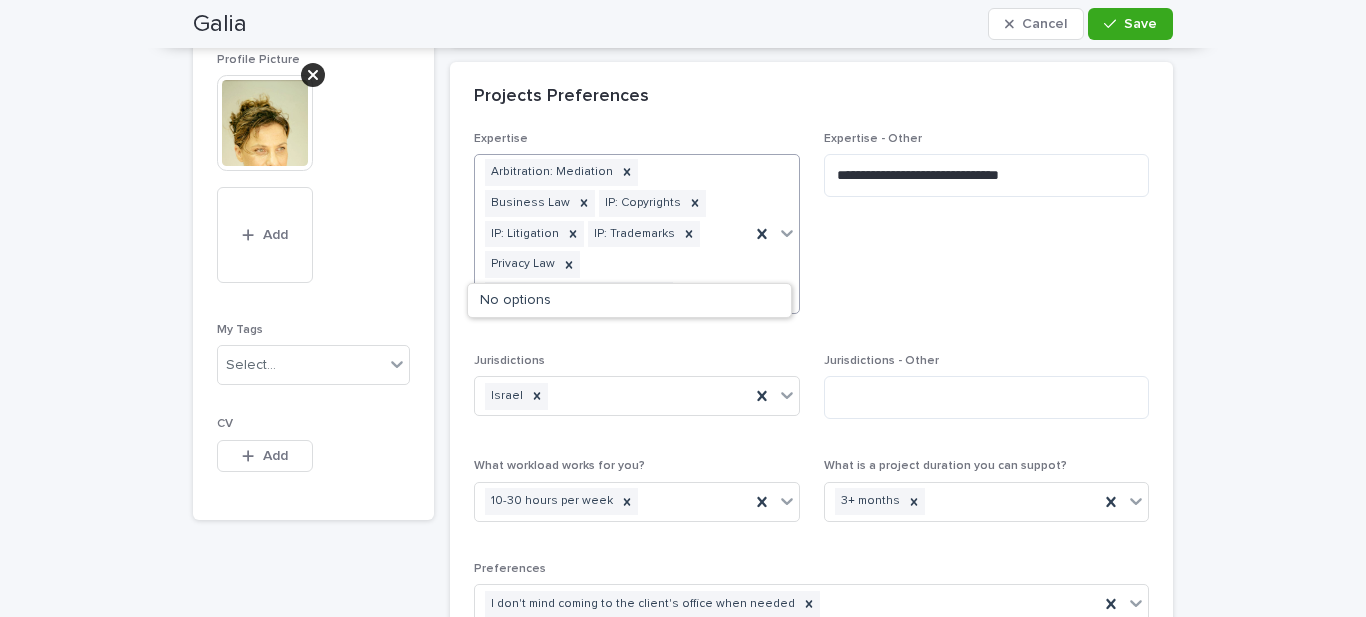 type on "*" 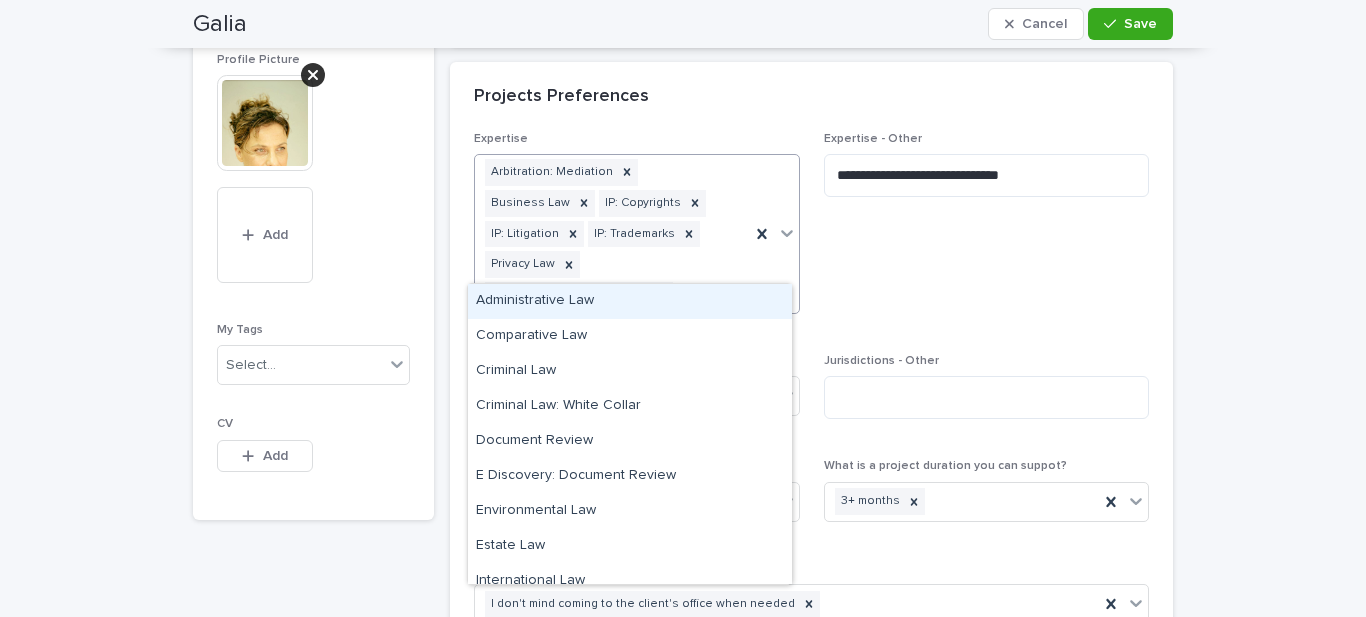 type 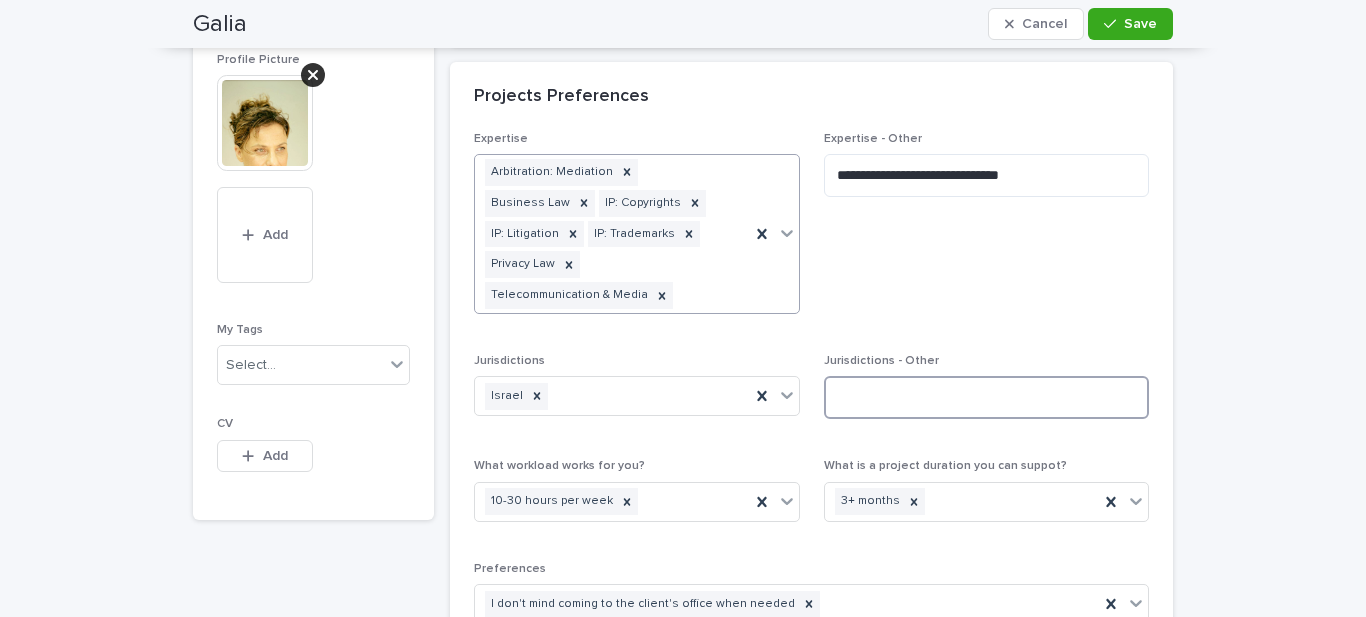 click at bounding box center [987, 397] 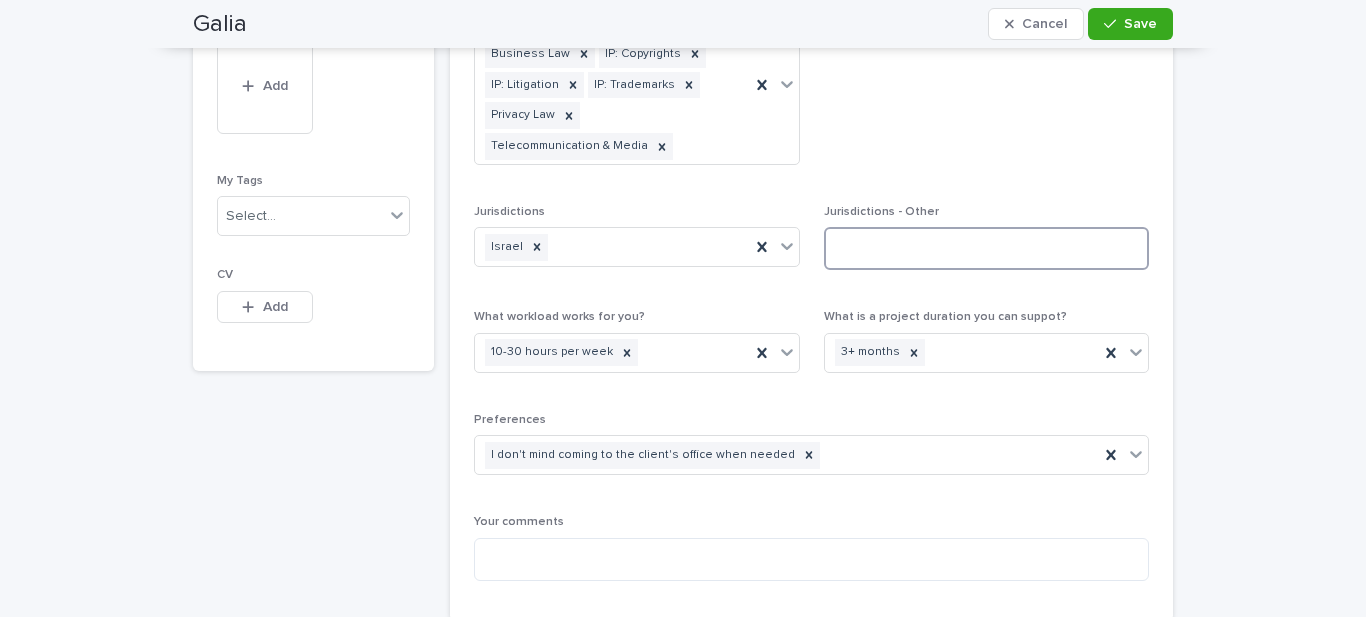 scroll, scrollTop: 1483, scrollLeft: 0, axis: vertical 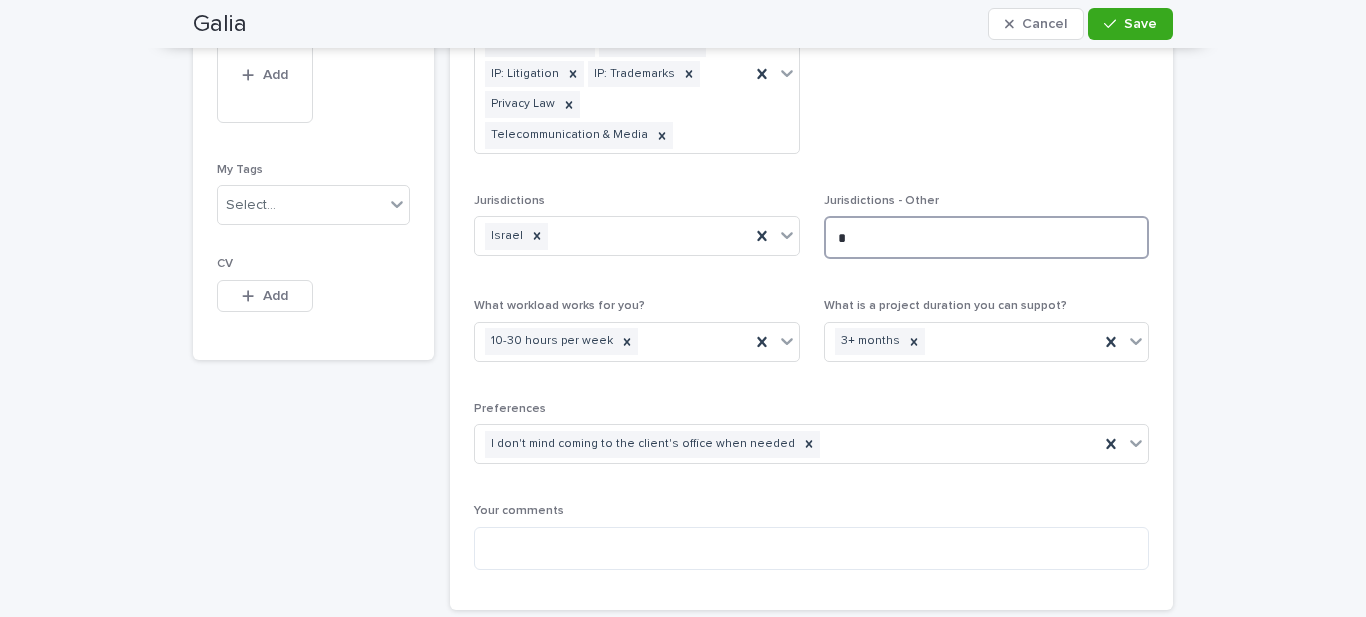 type on "**" 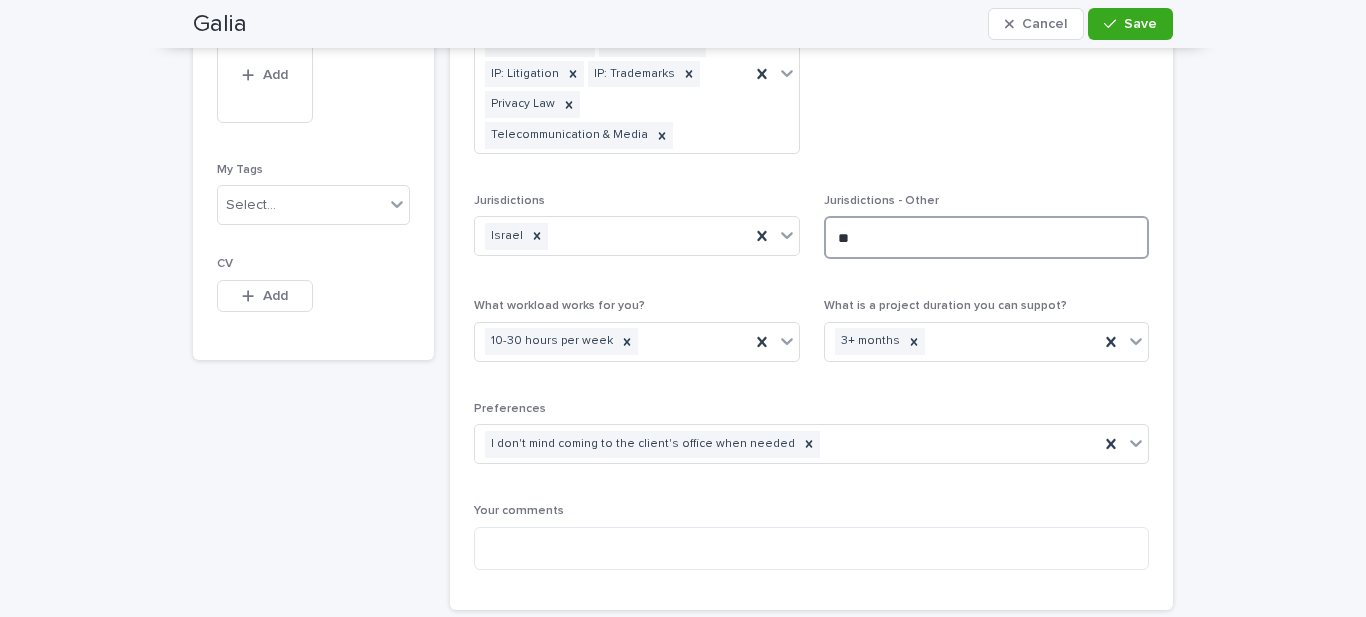type on "*" 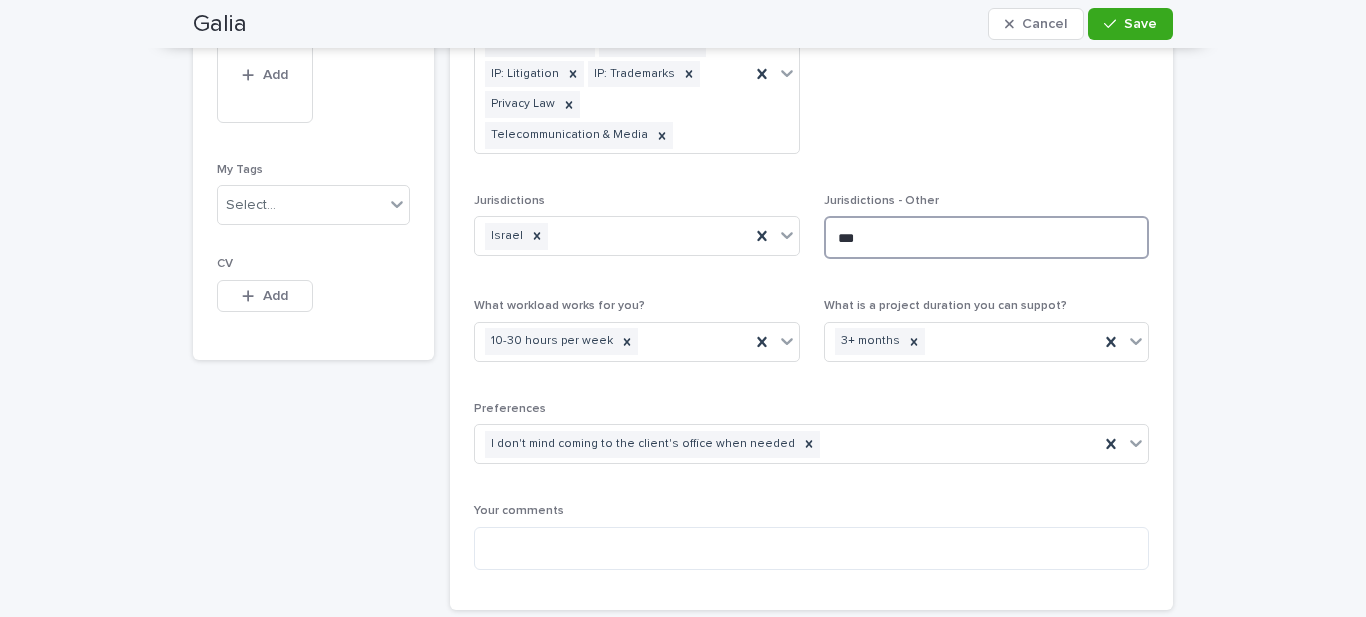 type on "***" 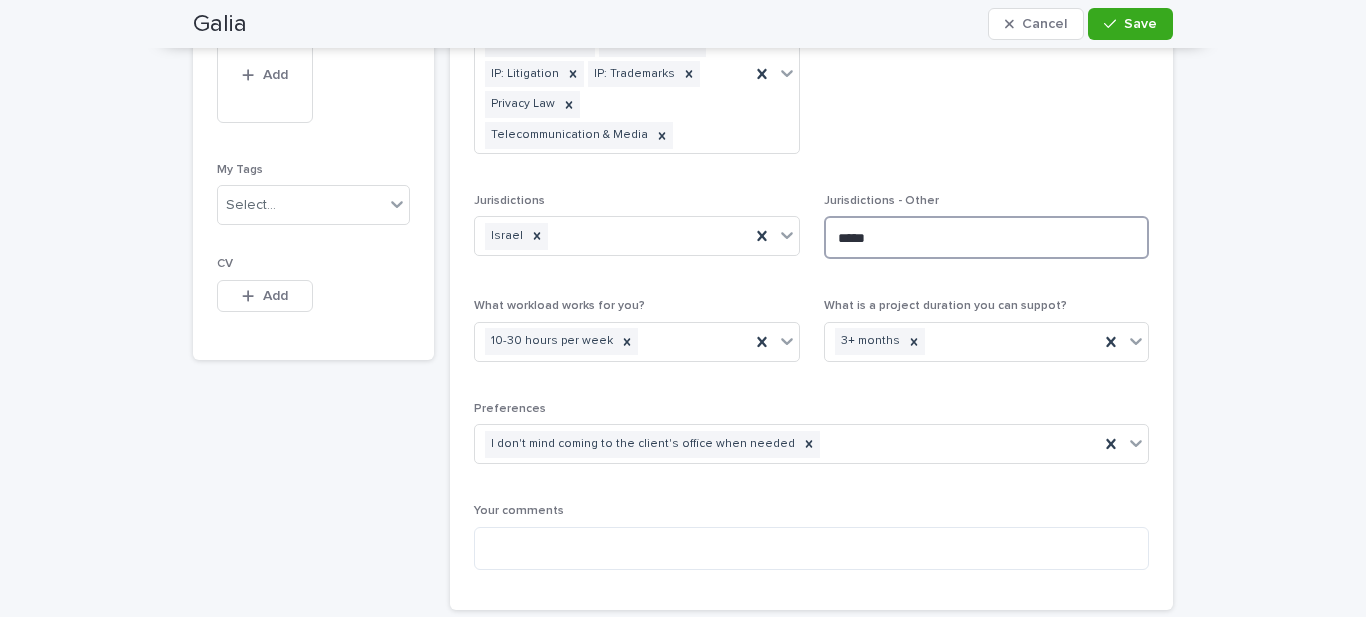 type on "******" 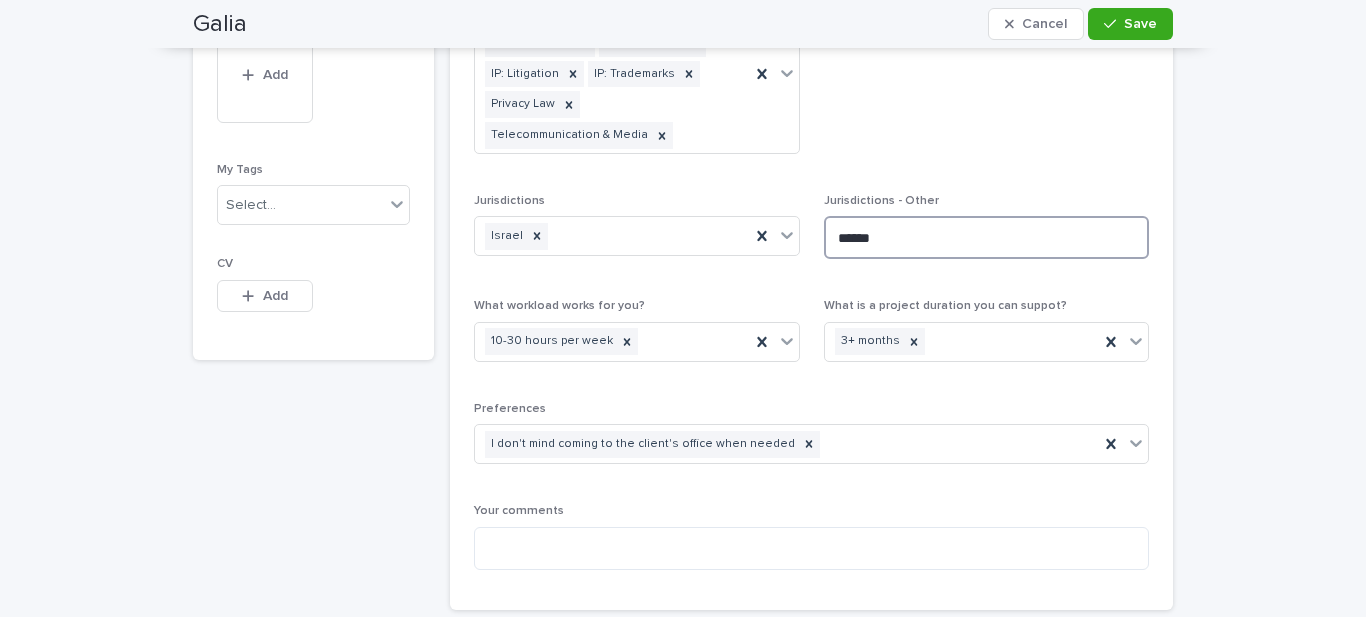 type on "******" 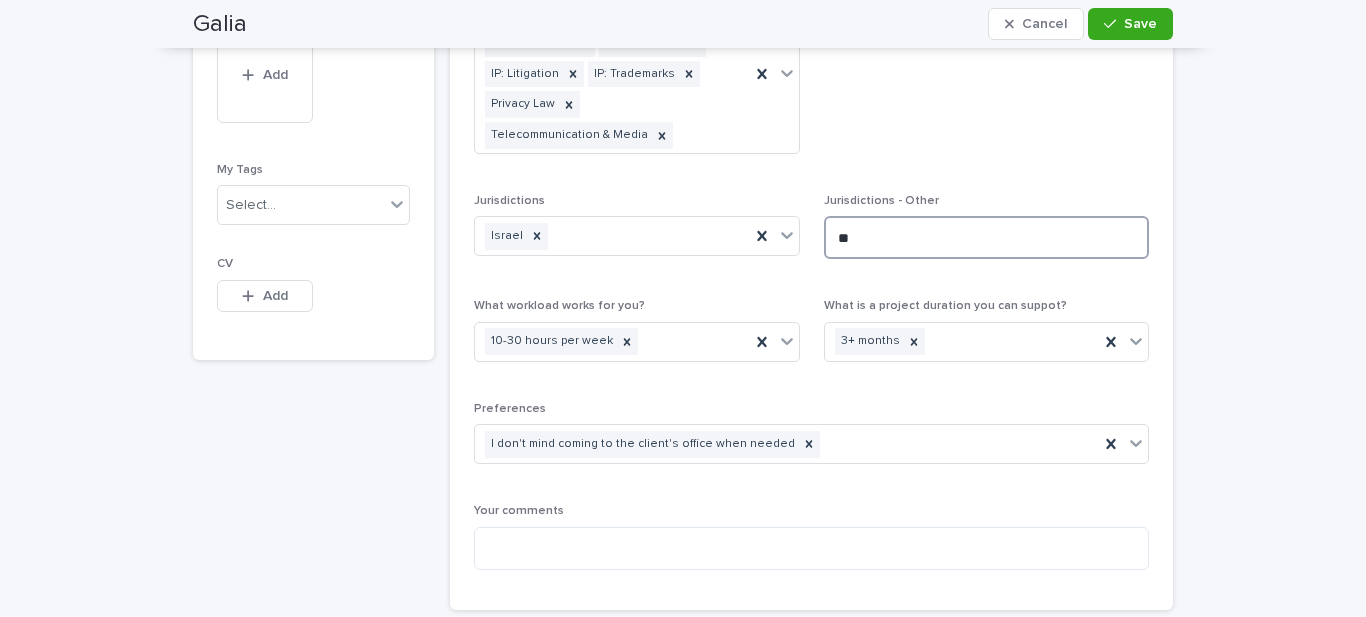 type on "*" 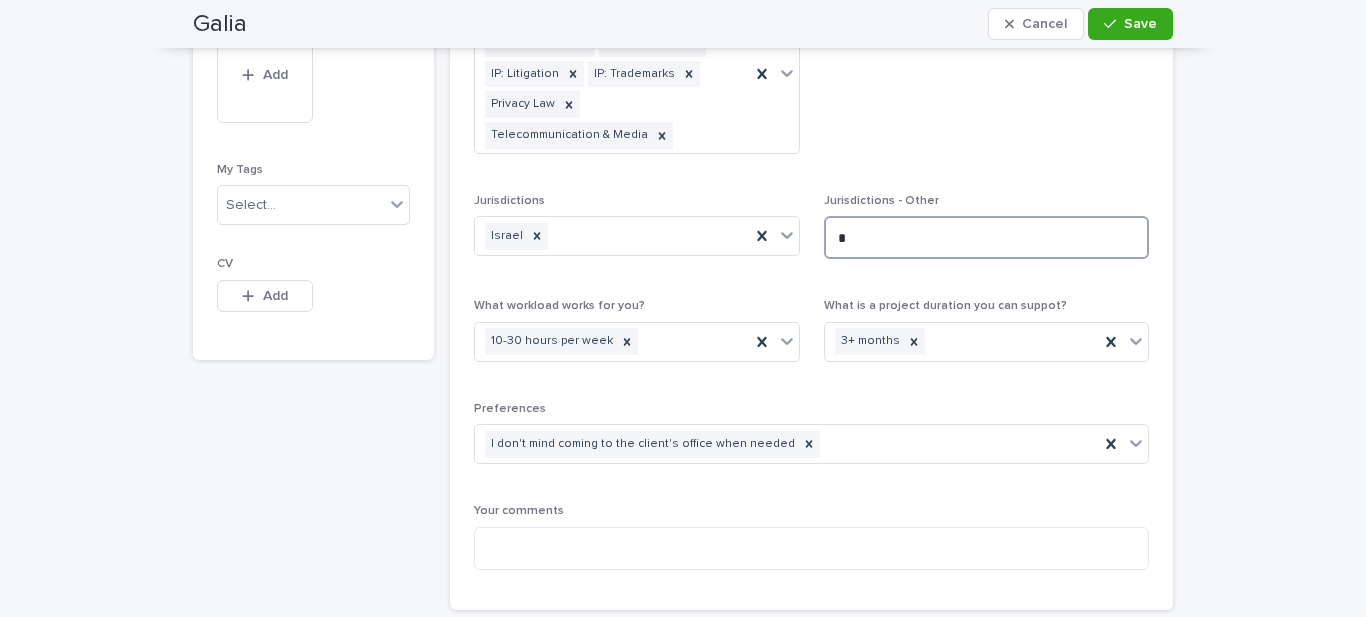 type 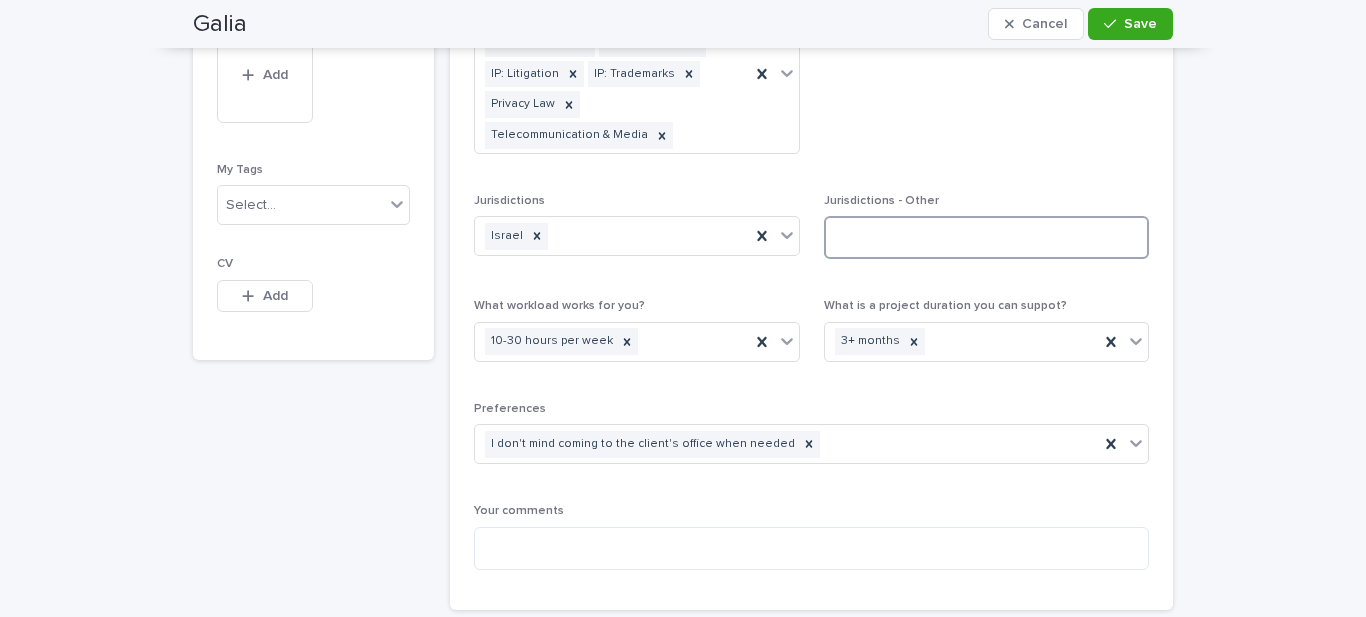 type 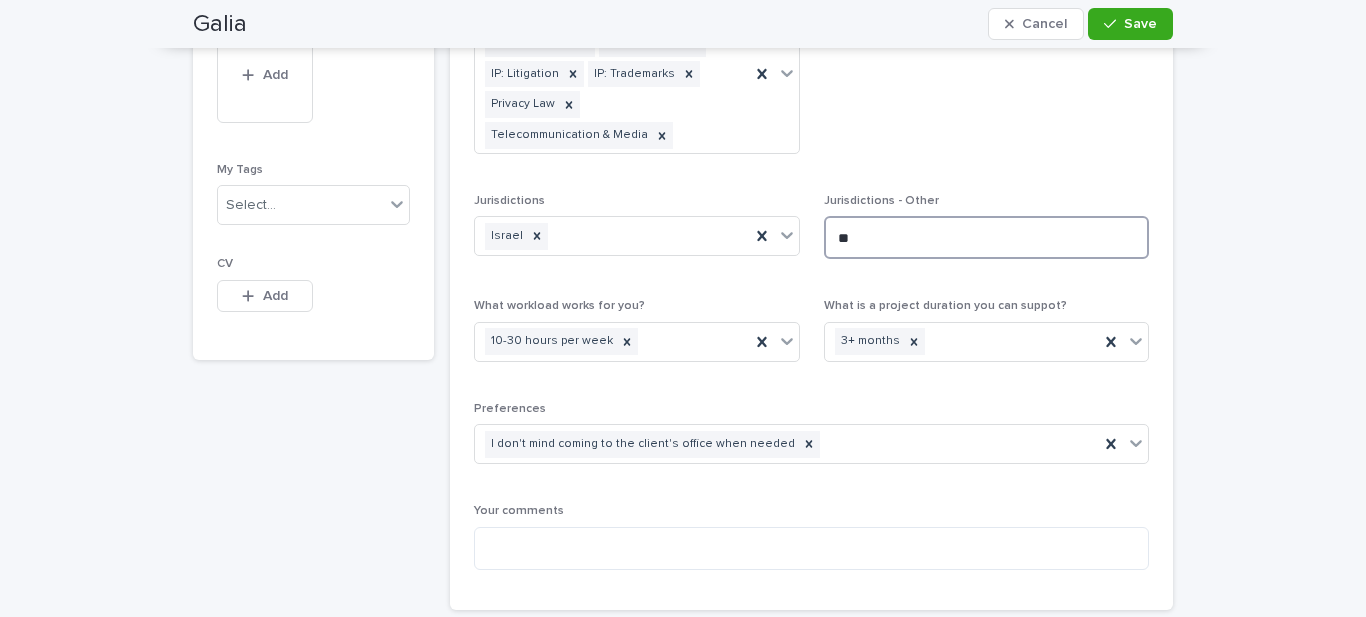 type on "***" 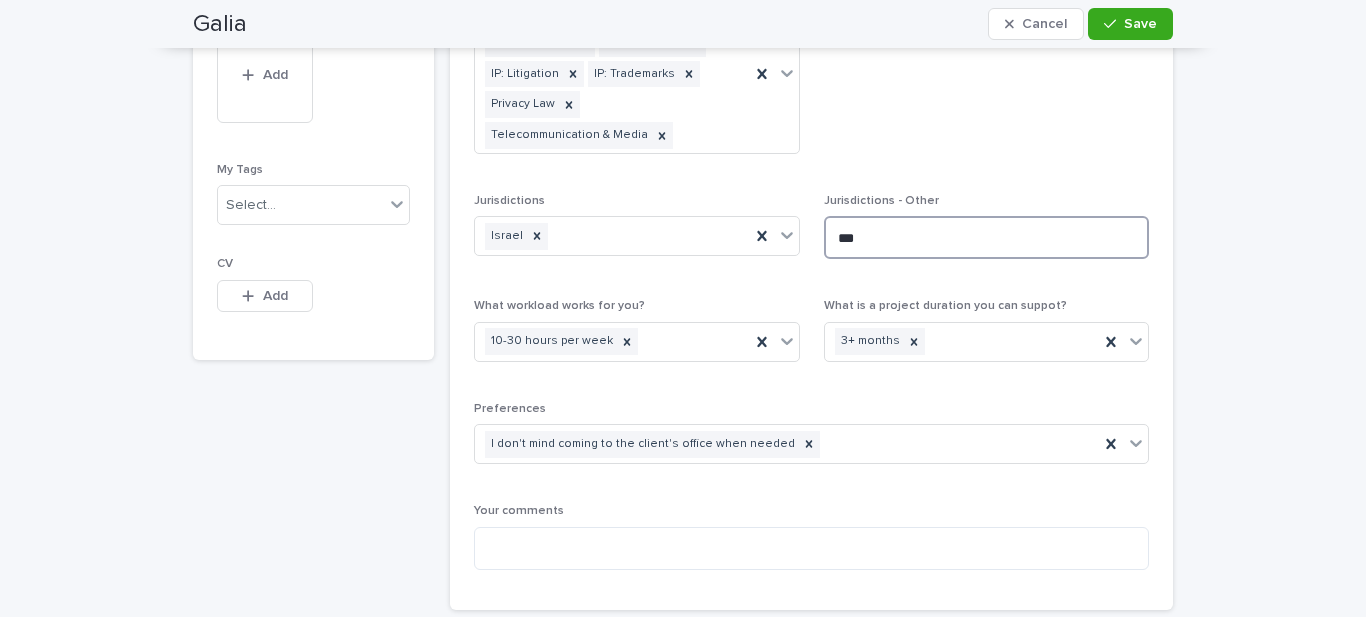 type on "***" 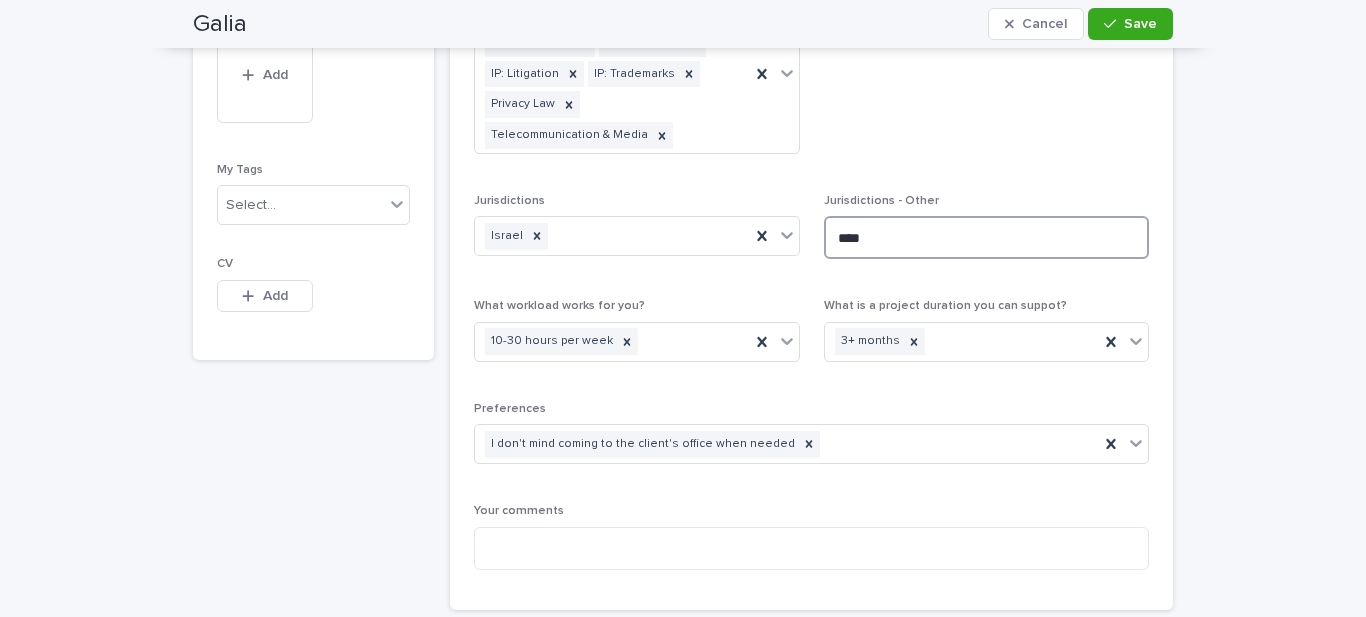 type on "*****" 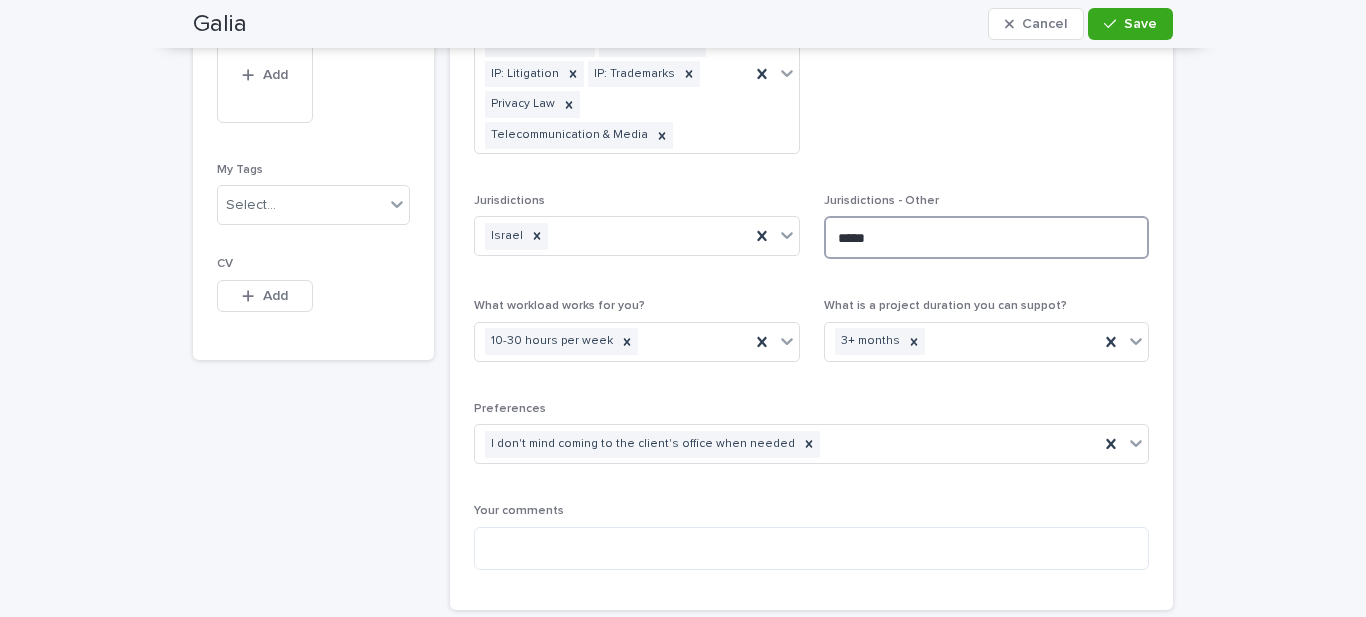 type on "*****" 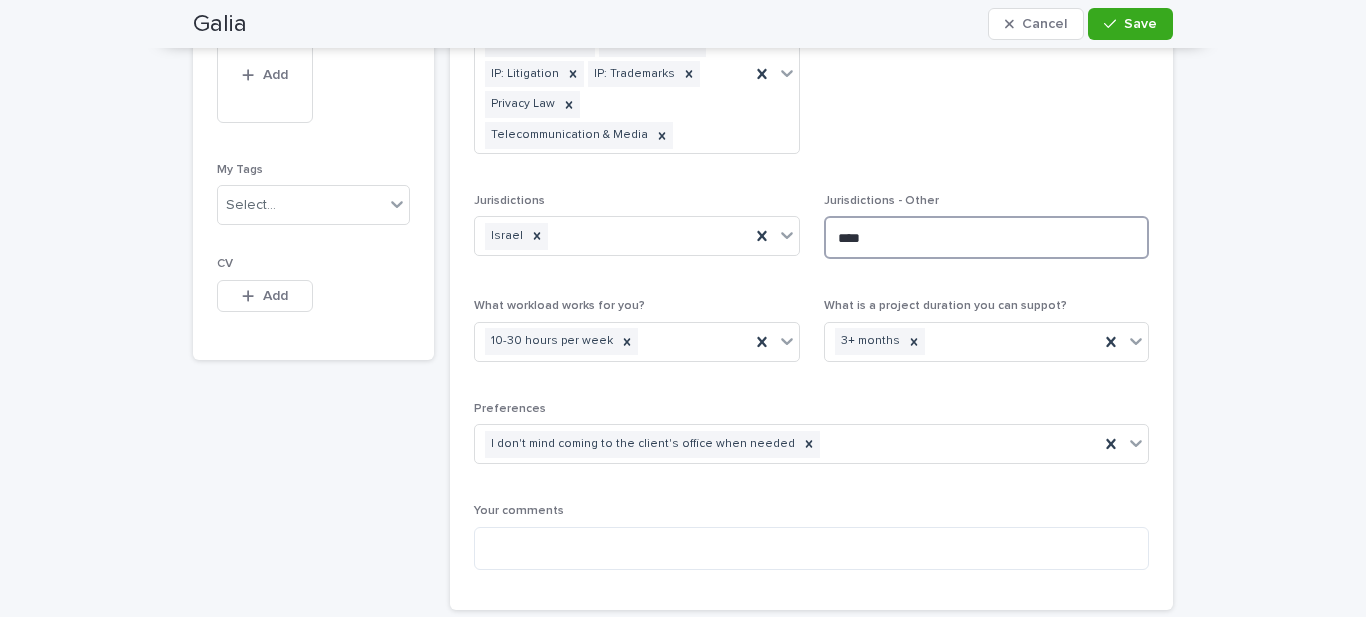 type on "****" 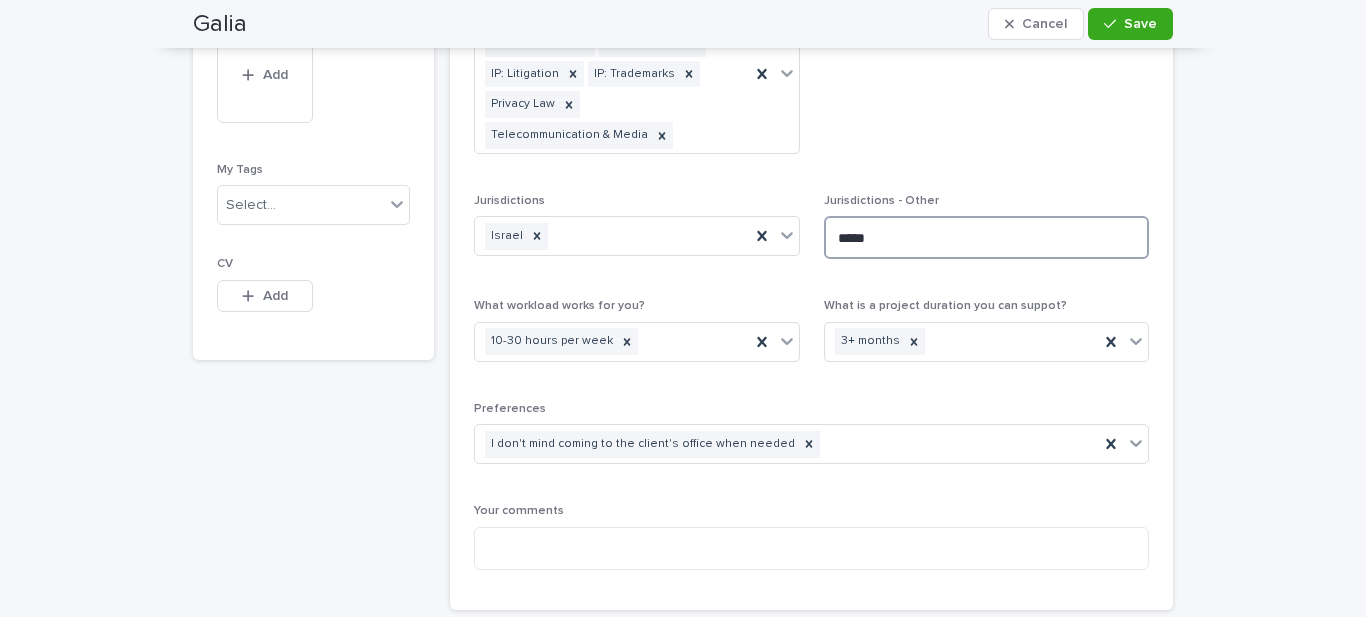 type on "******" 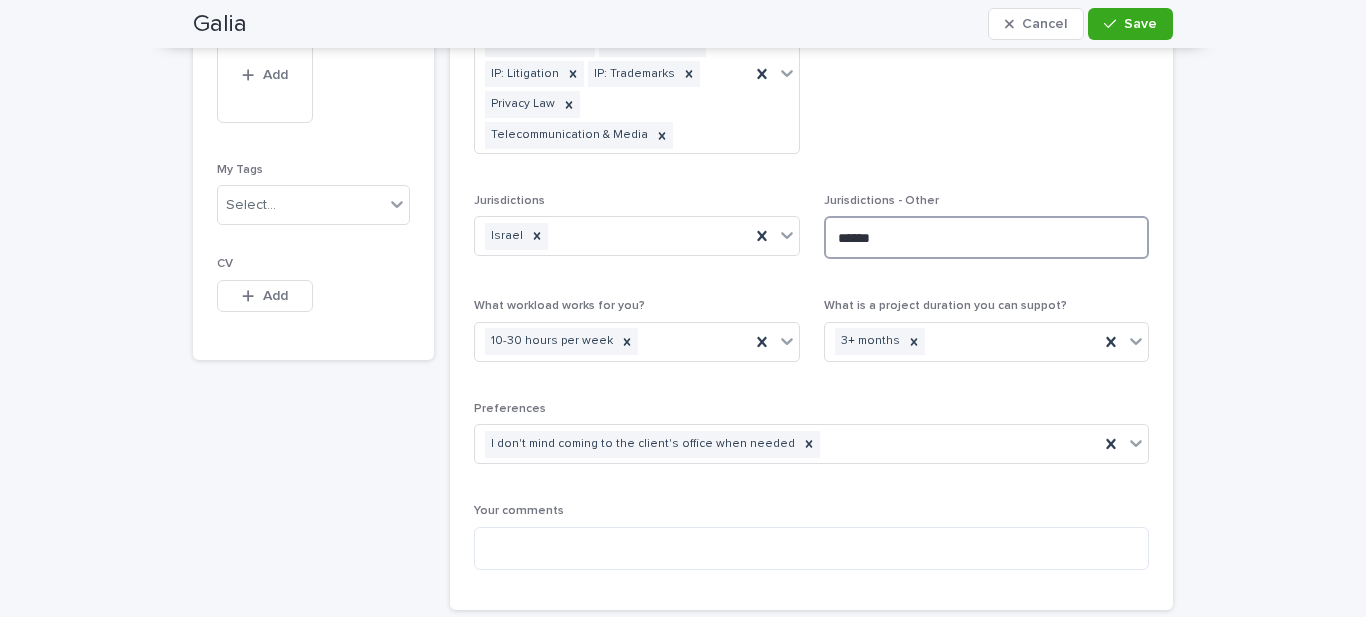 type on "******" 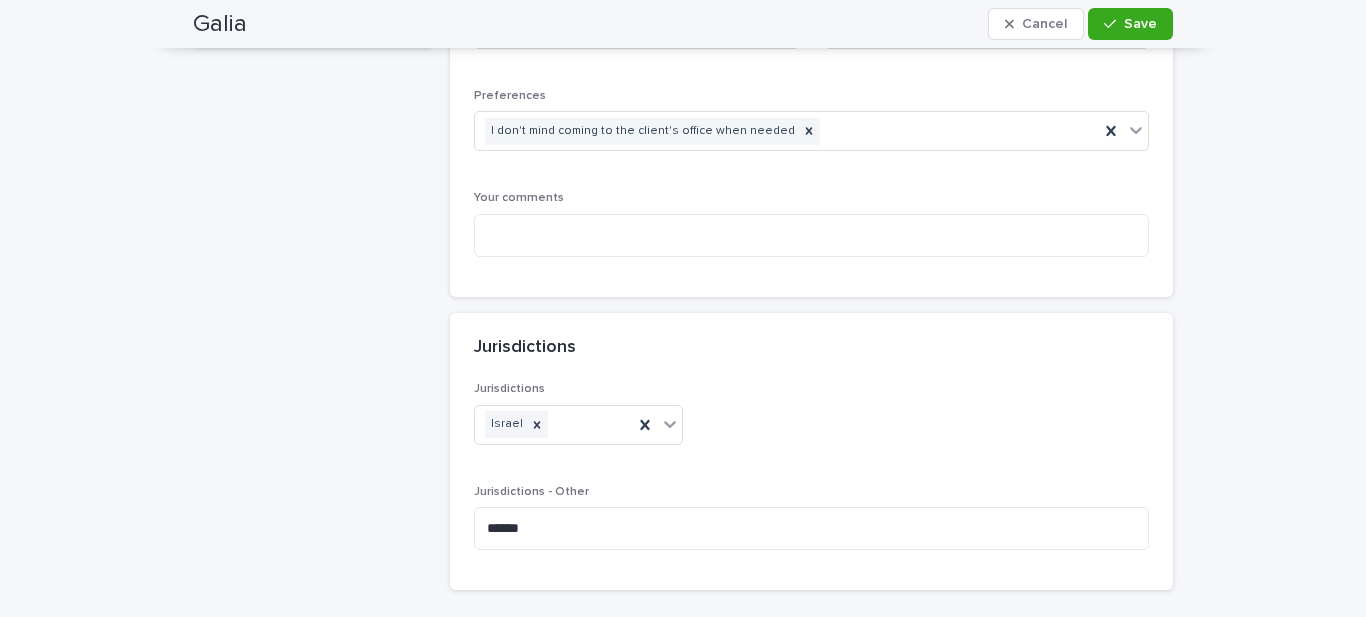scroll, scrollTop: 1803, scrollLeft: 0, axis: vertical 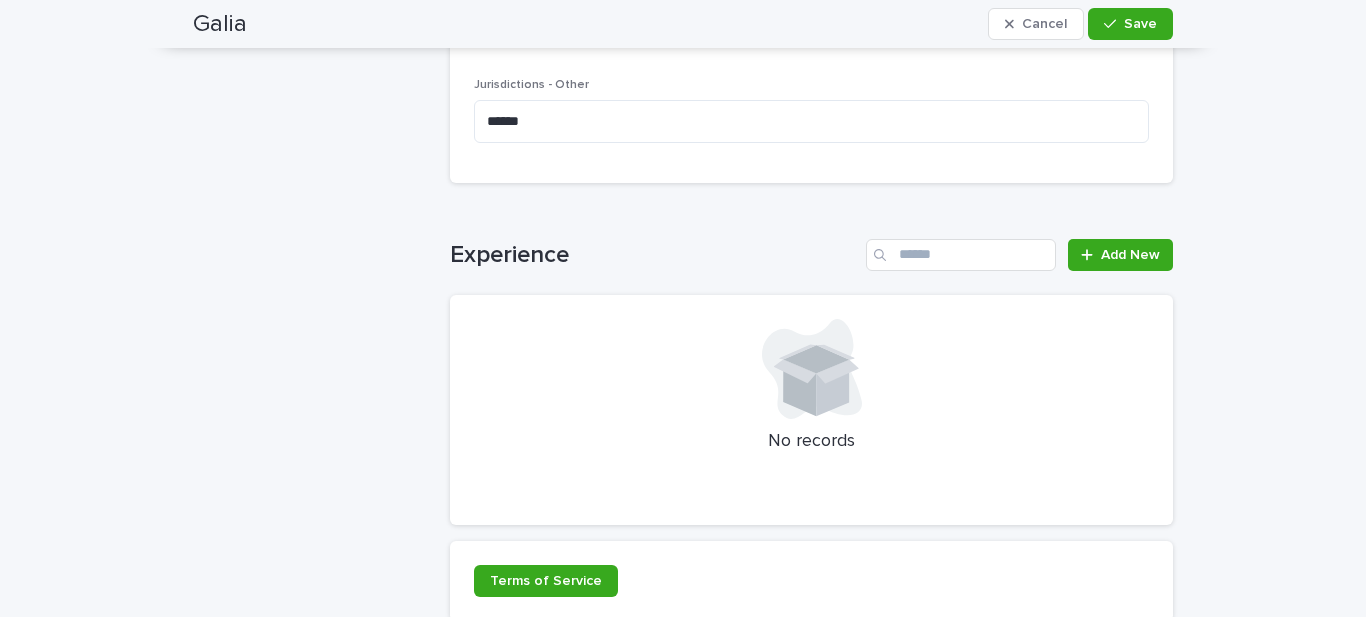 type on "******" 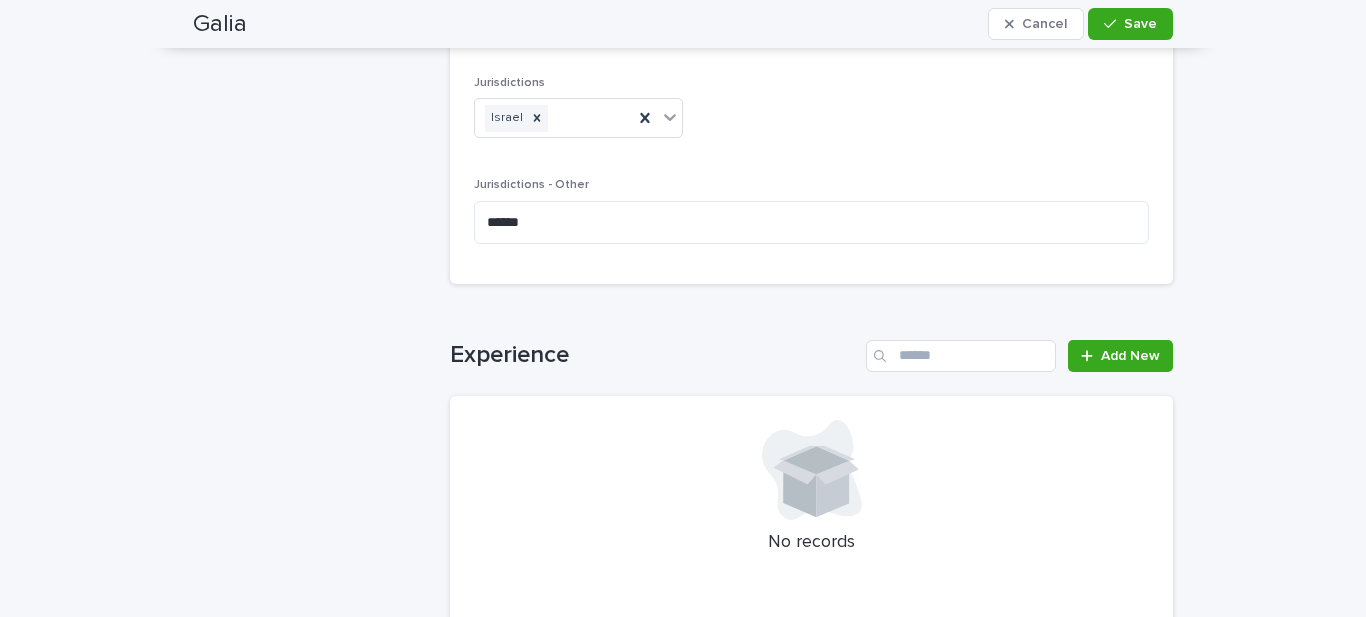 click at bounding box center [811, 470] 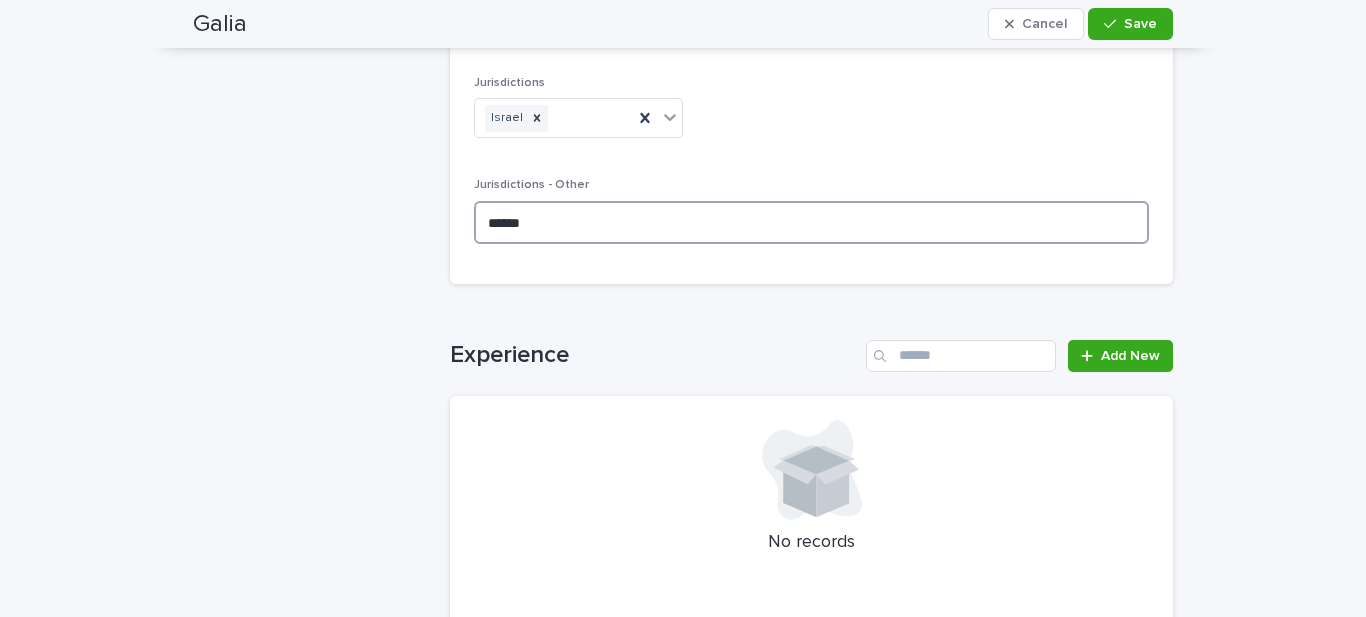 click on "******" at bounding box center [811, 222] 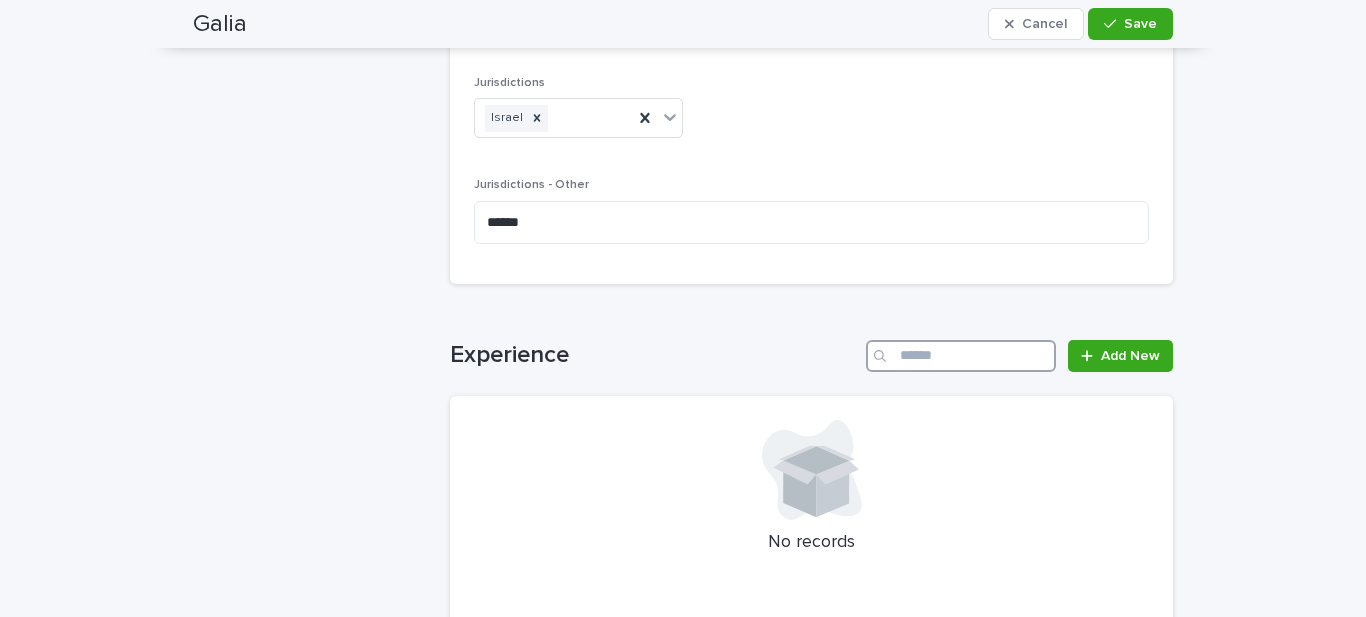 click at bounding box center [961, 356] 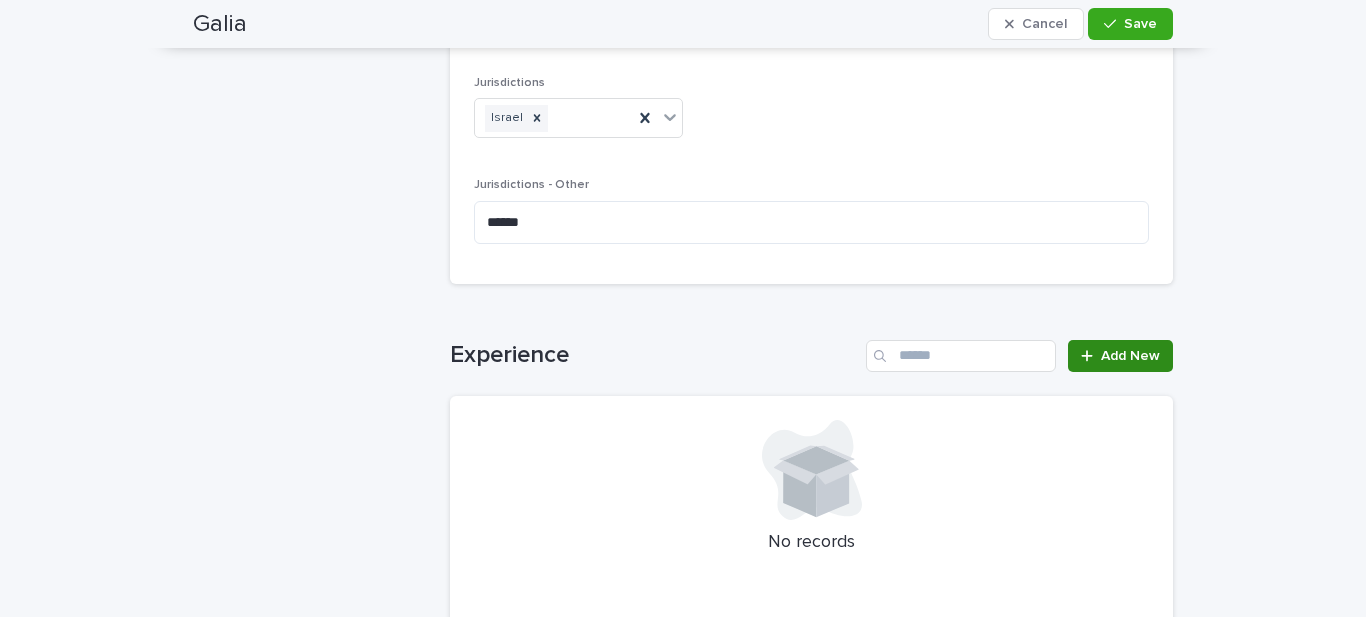 click on "Add New" at bounding box center (1130, 356) 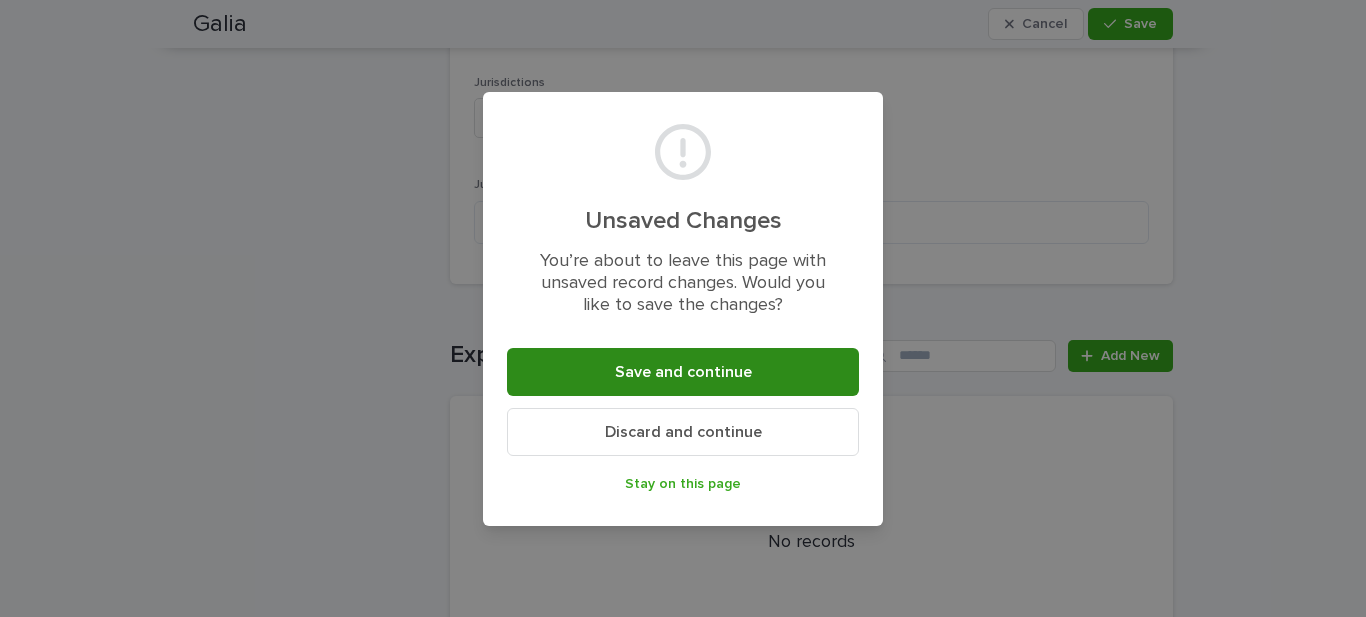 click on "Save and continue" at bounding box center [683, 372] 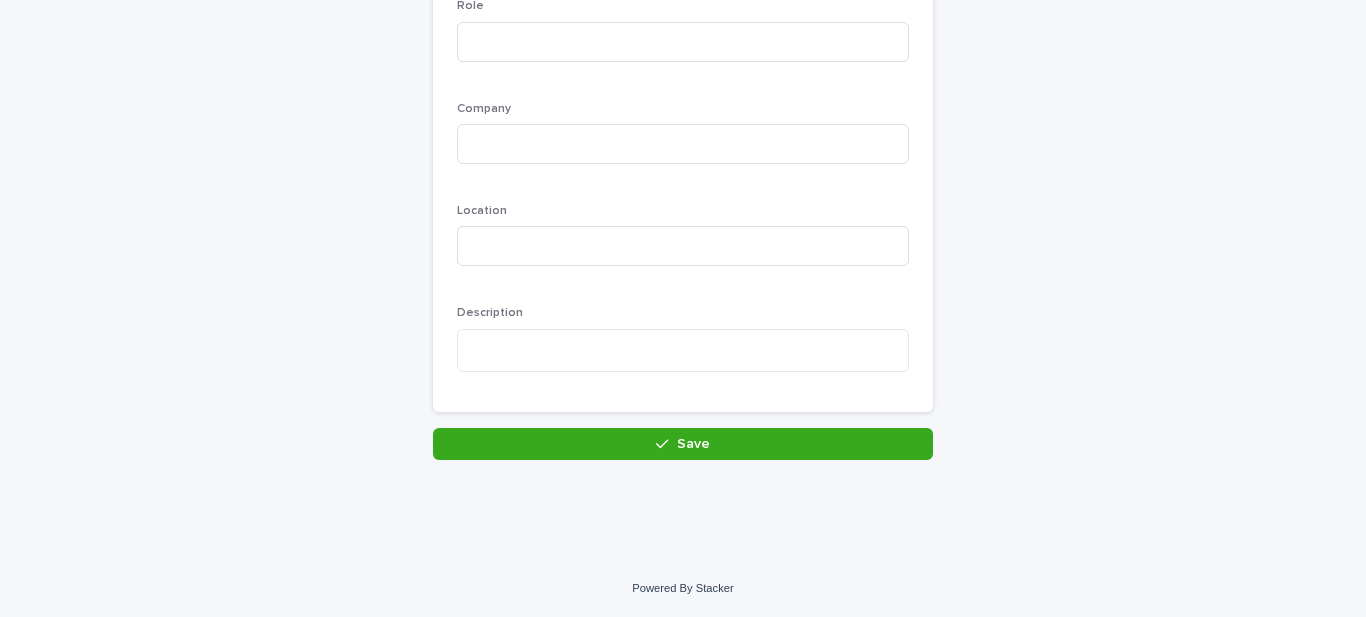 scroll, scrollTop: 589, scrollLeft: 0, axis: vertical 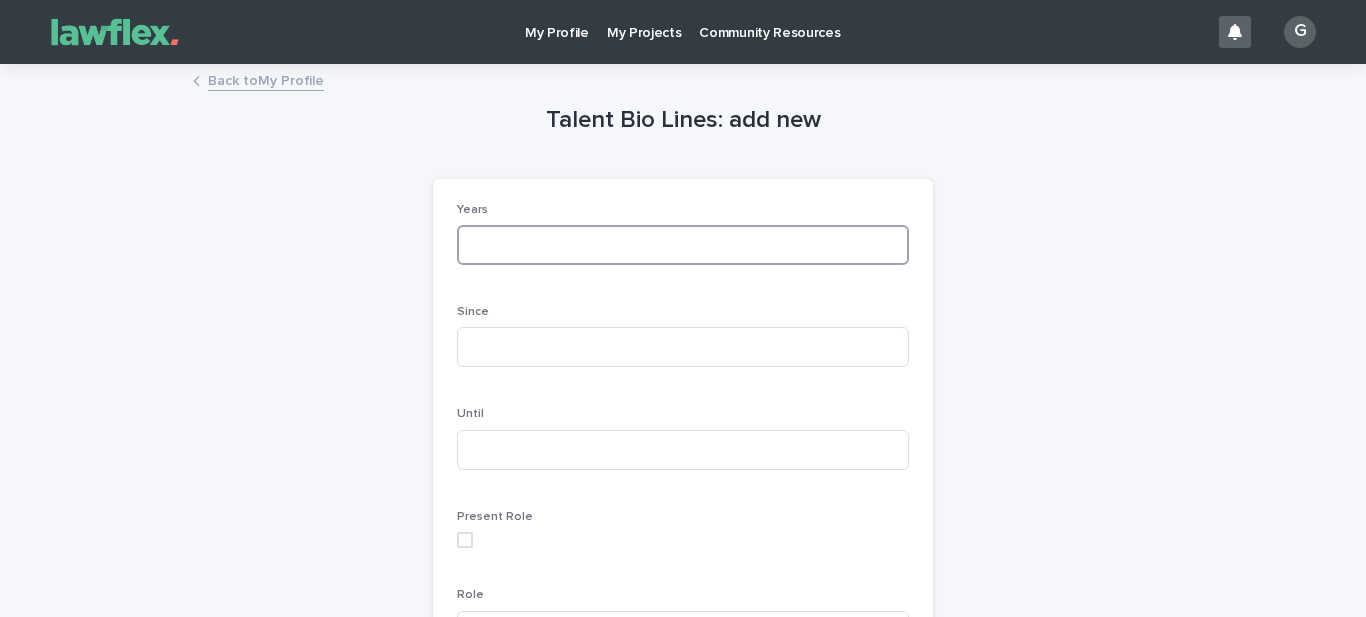 click at bounding box center [683, 245] 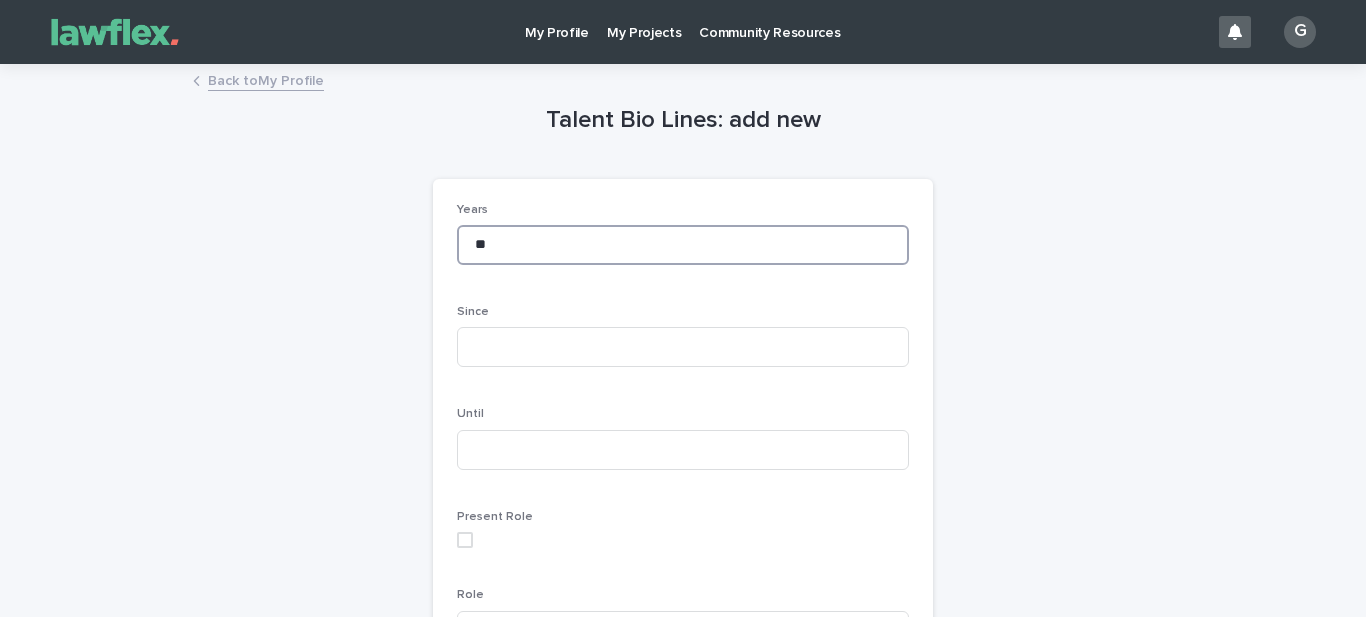 type on "*" 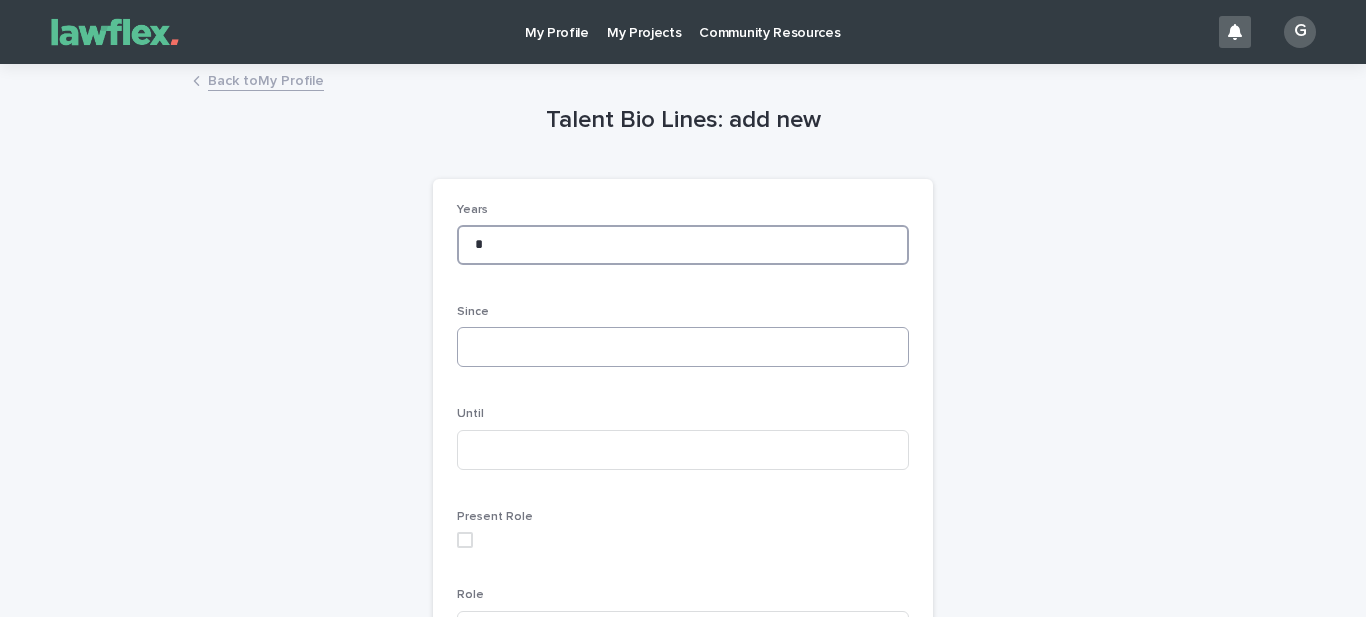 type on "*" 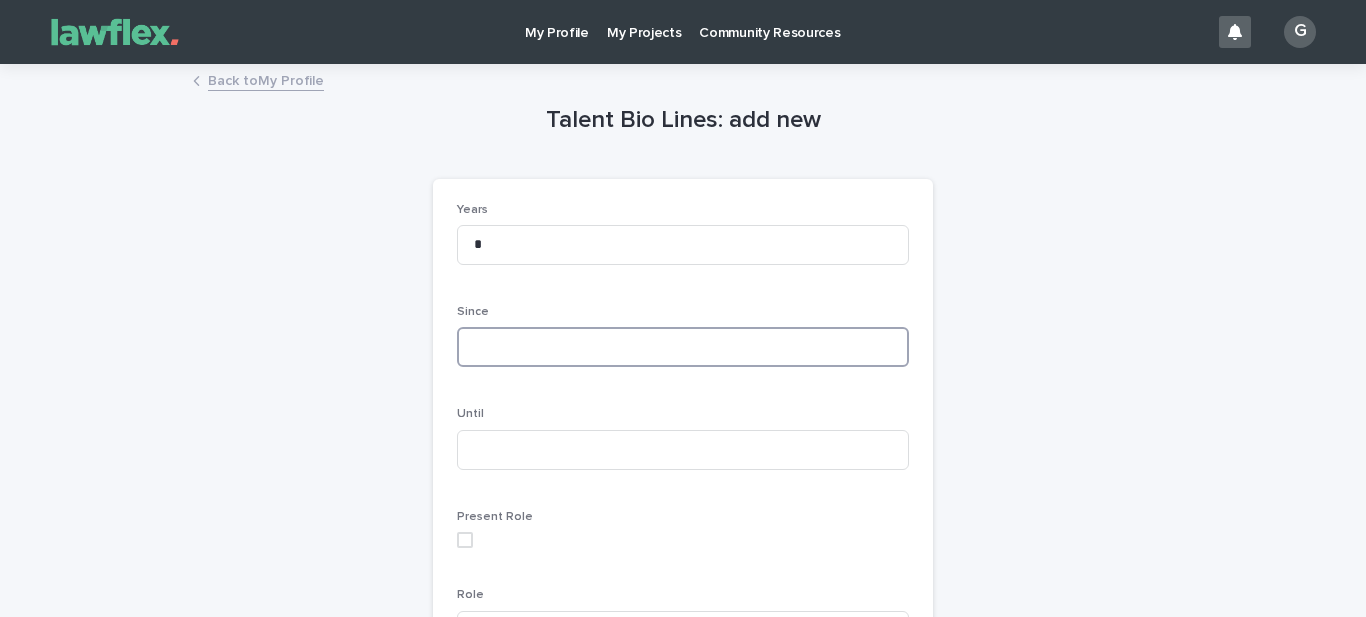 click at bounding box center (683, 347) 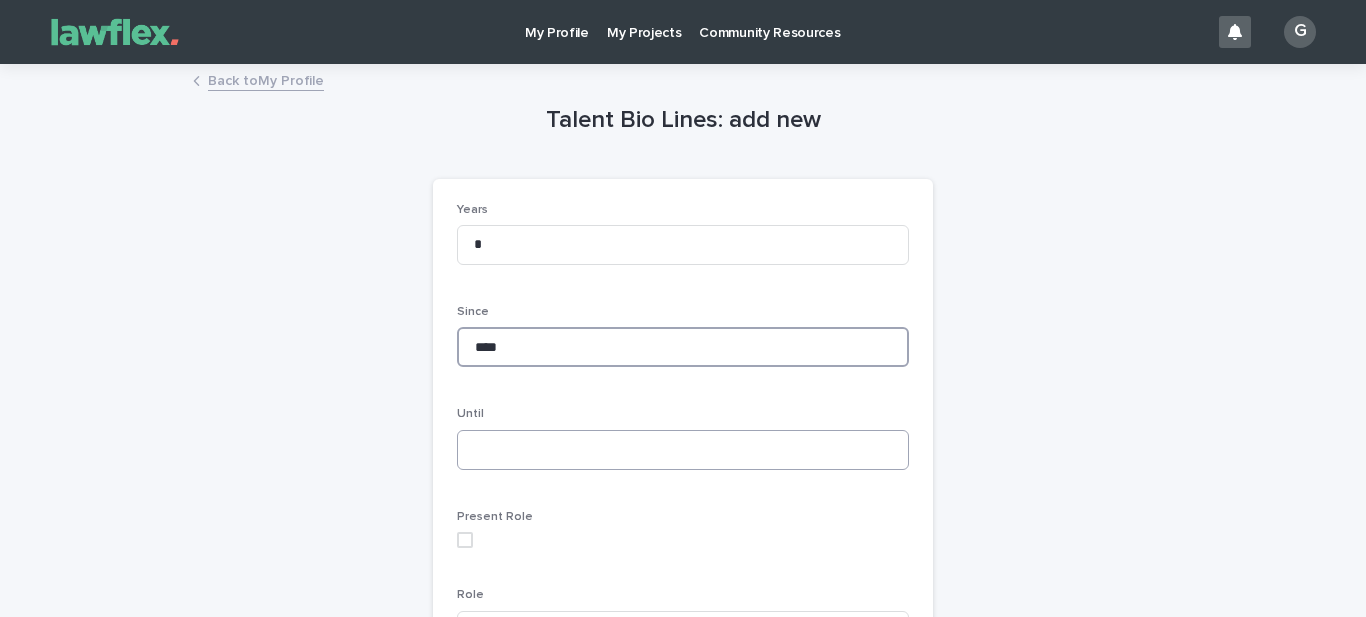 type on "****" 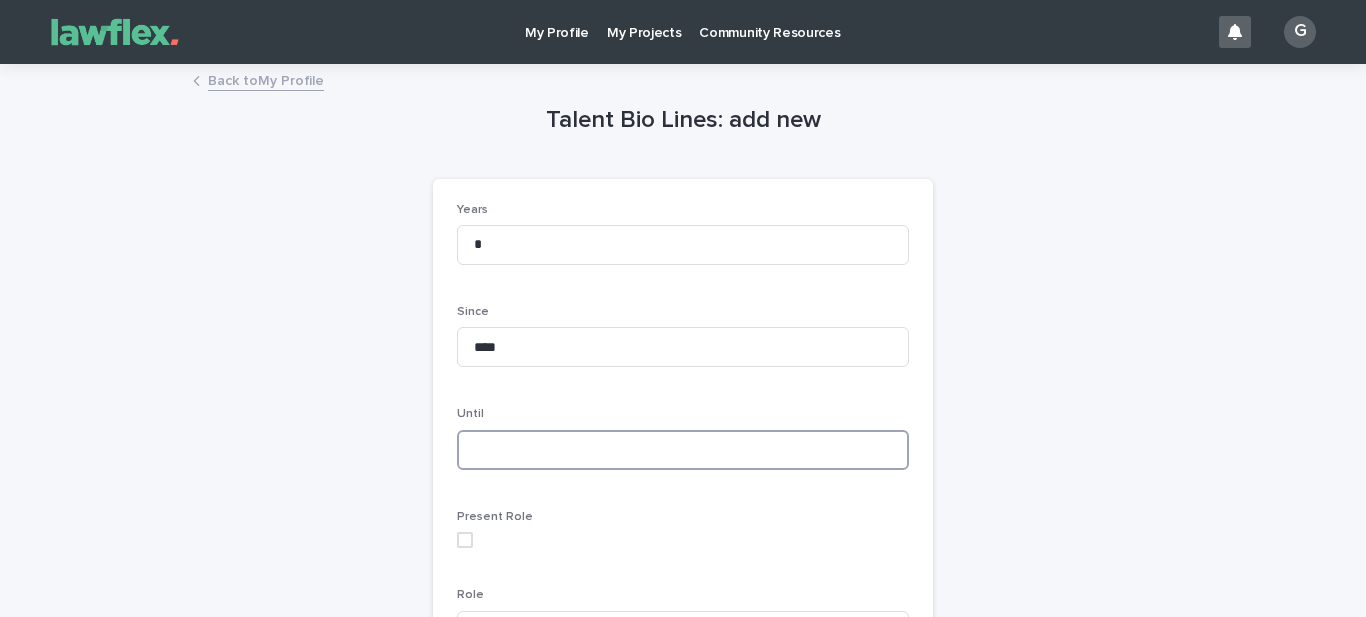 click at bounding box center (683, 450) 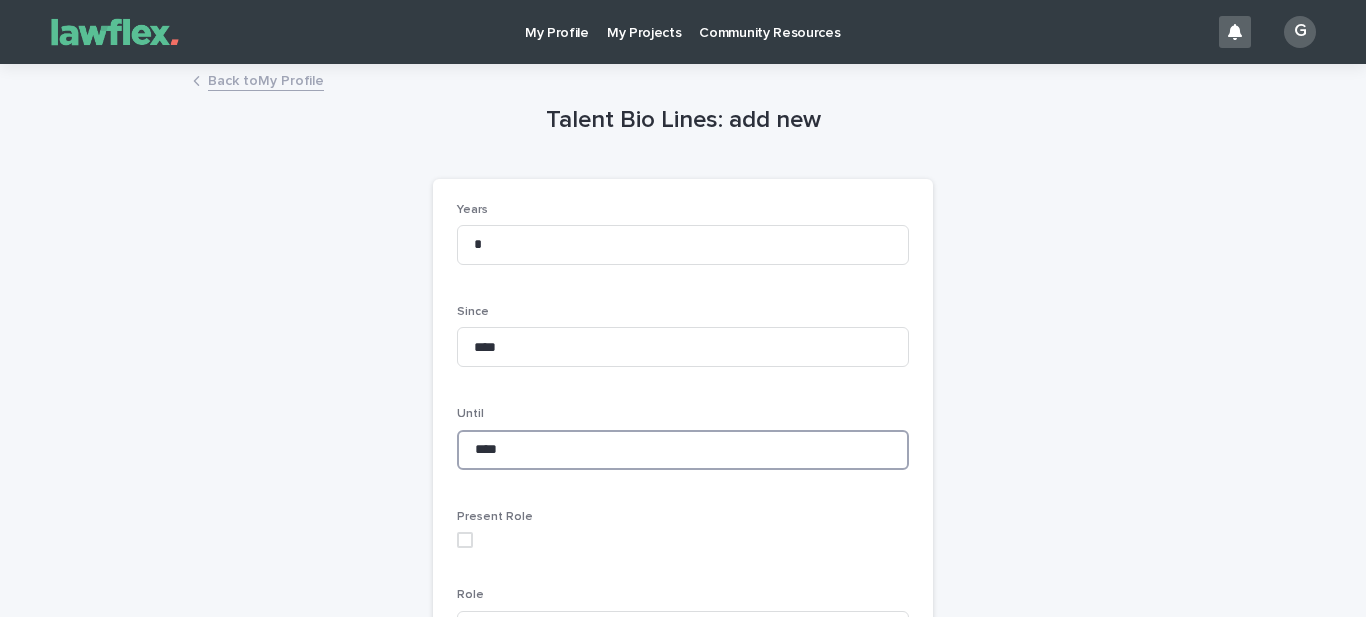 click at bounding box center (465, 540) 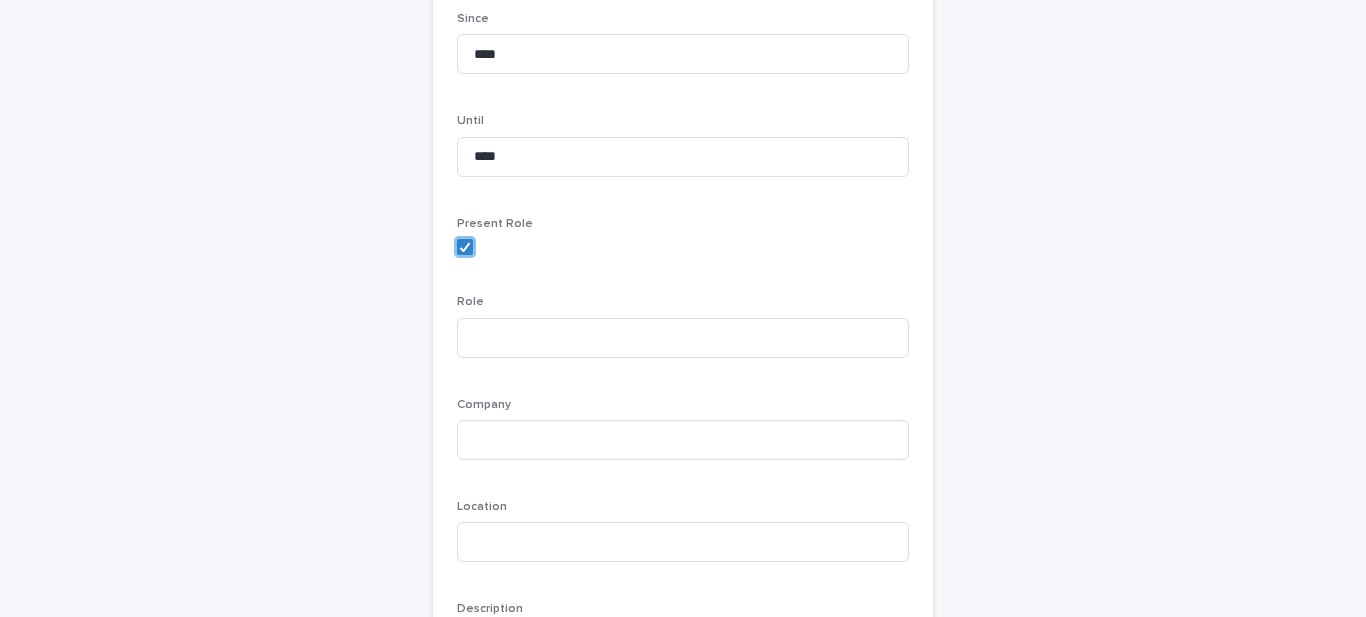 scroll, scrollTop: 320, scrollLeft: 0, axis: vertical 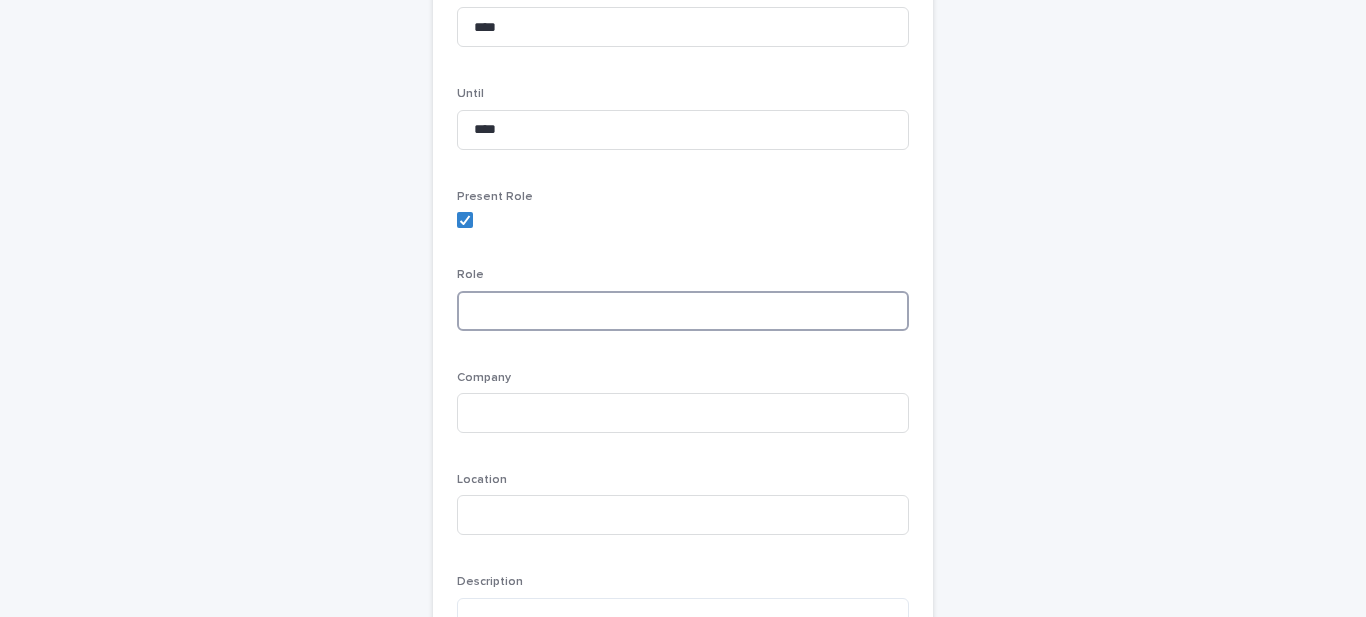 click at bounding box center (683, 311) 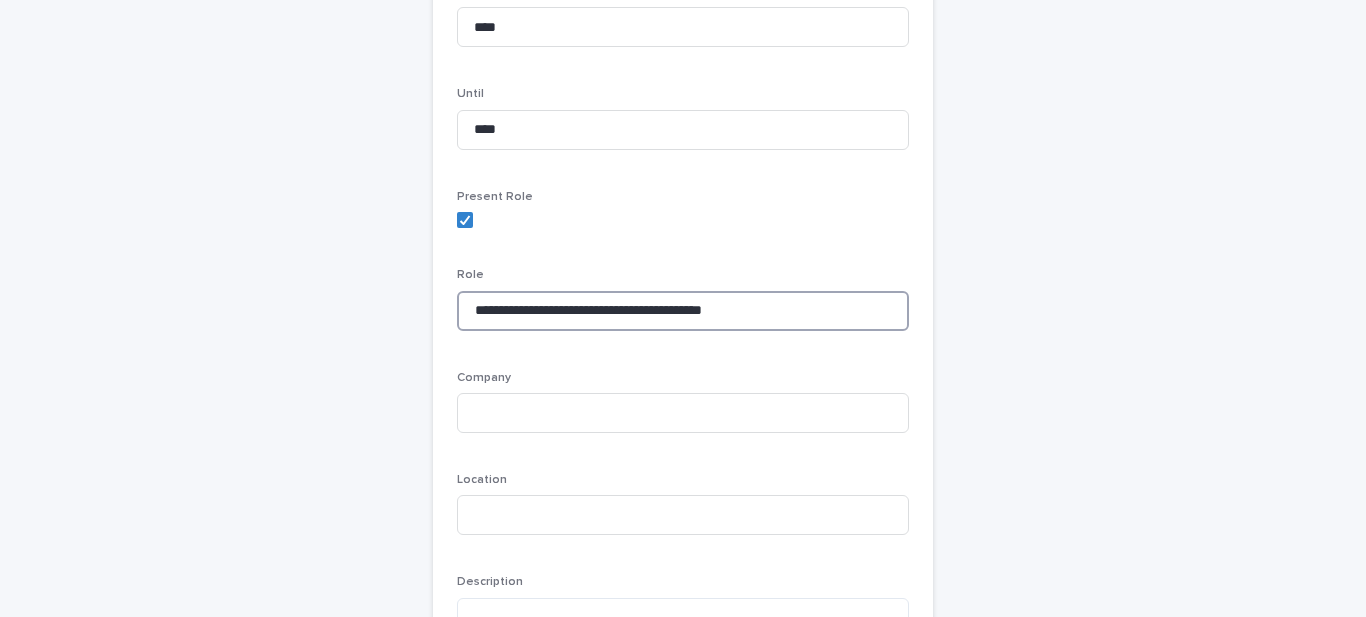 click on "**********" at bounding box center (683, 311) 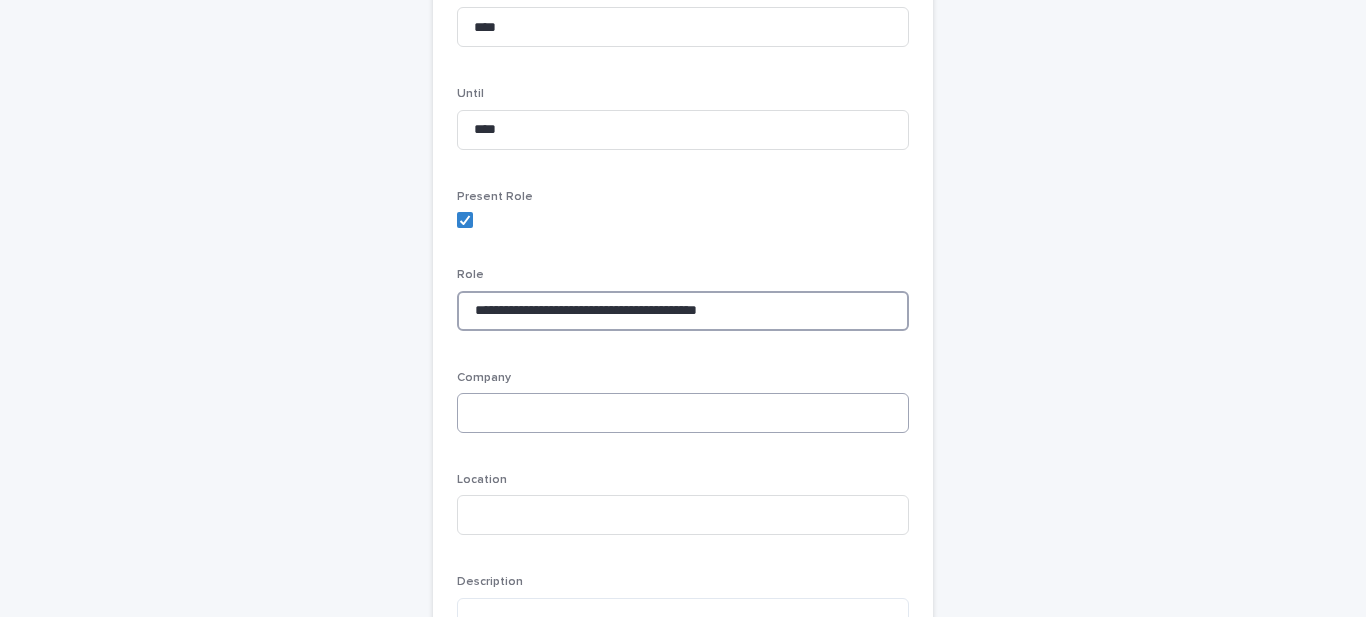 type on "**********" 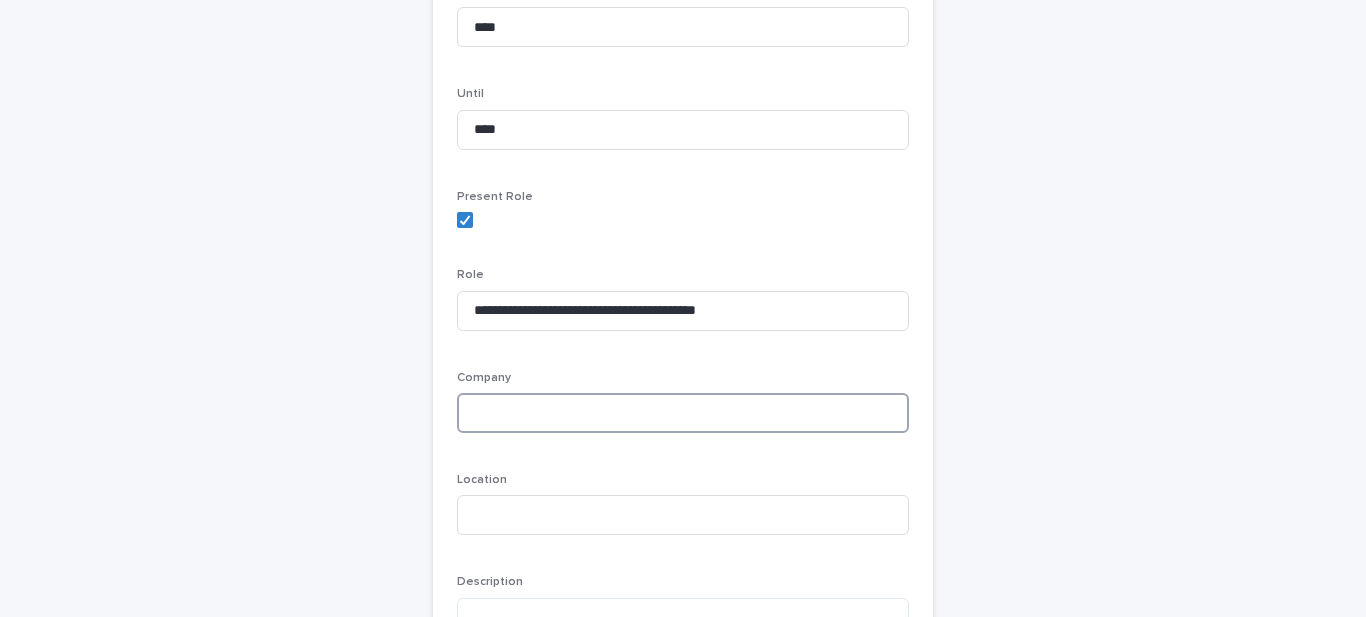 click at bounding box center (683, 413) 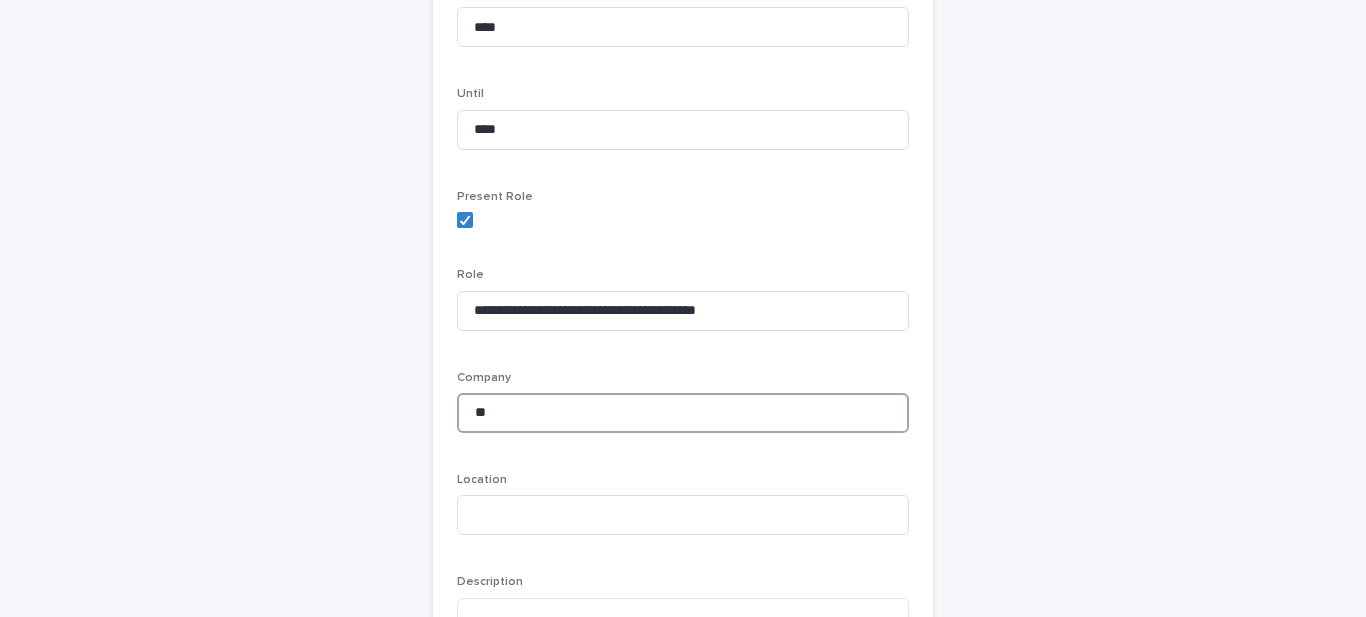 type on "*" 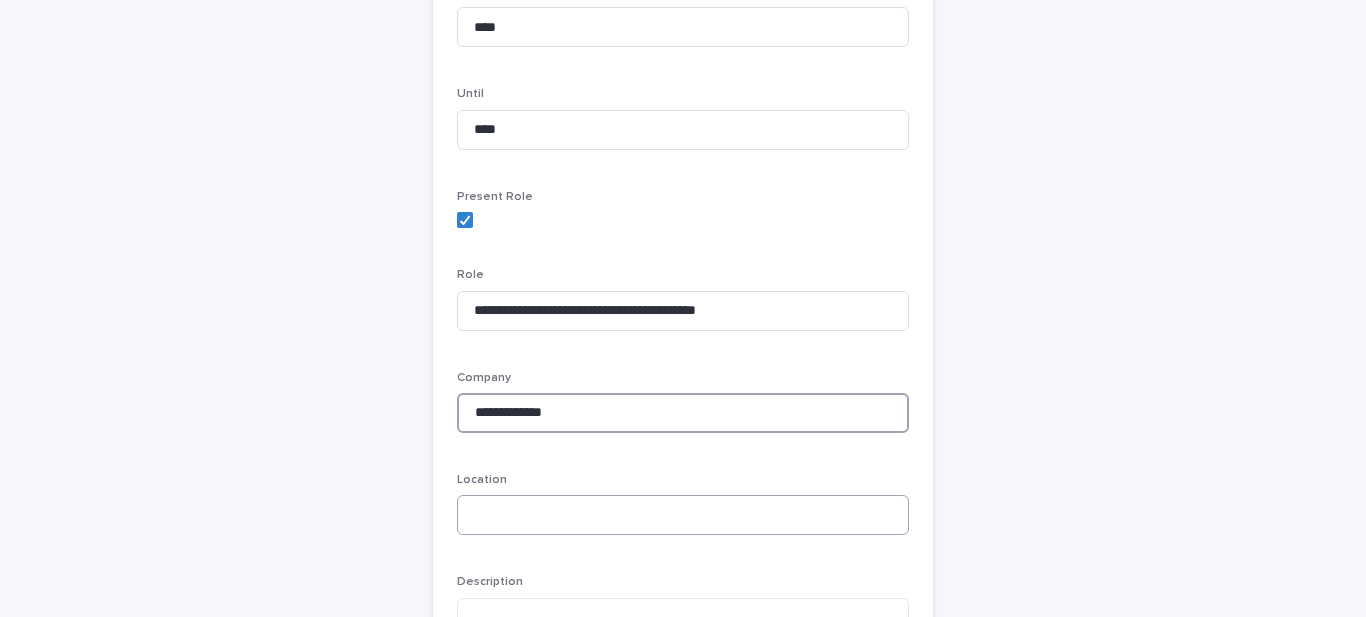 type on "**********" 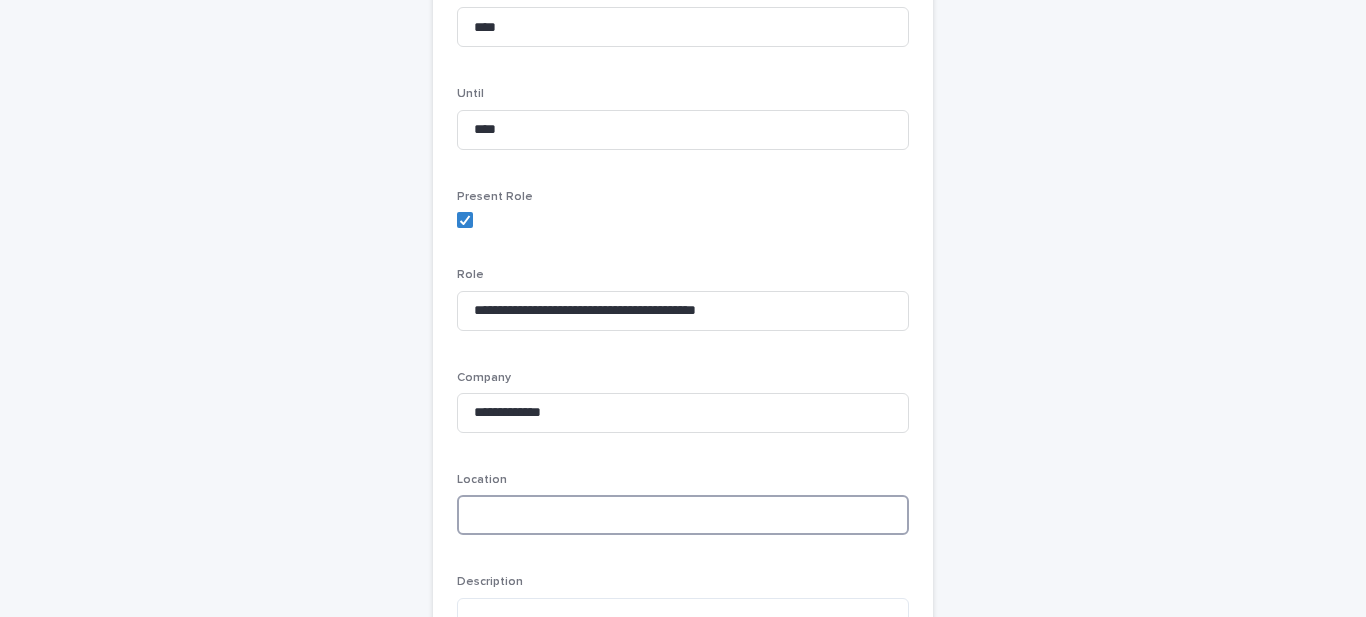 click at bounding box center [683, 515] 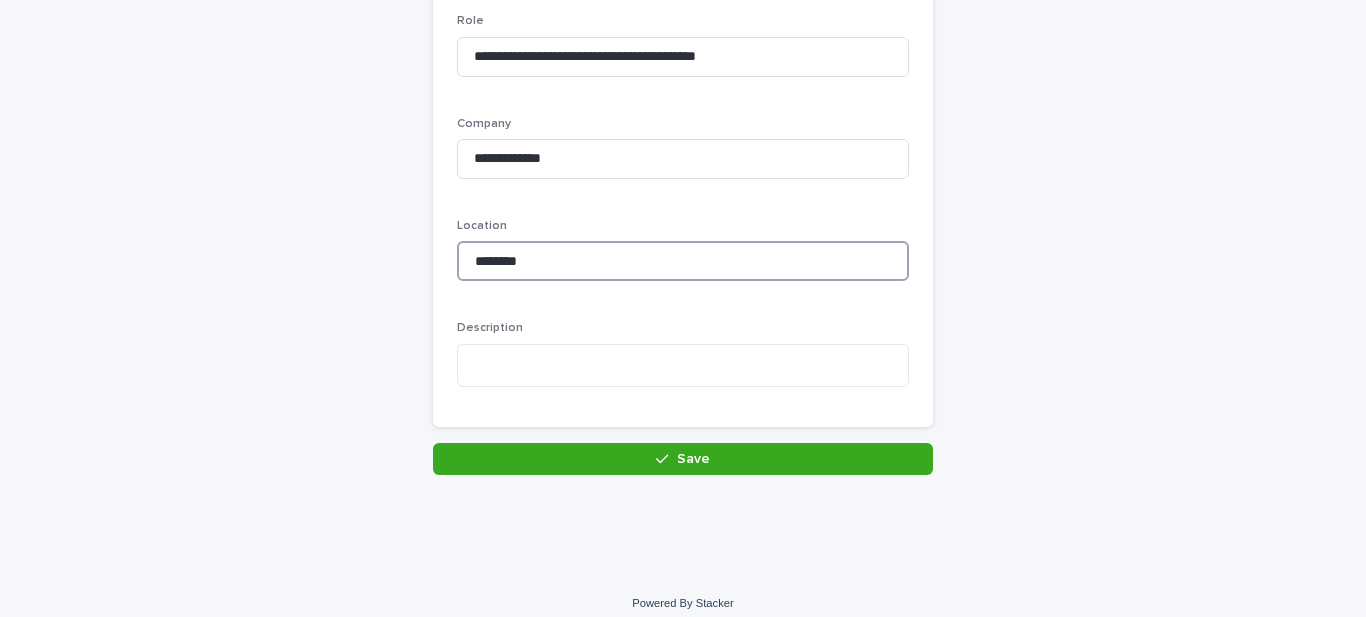 scroll, scrollTop: 589, scrollLeft: 0, axis: vertical 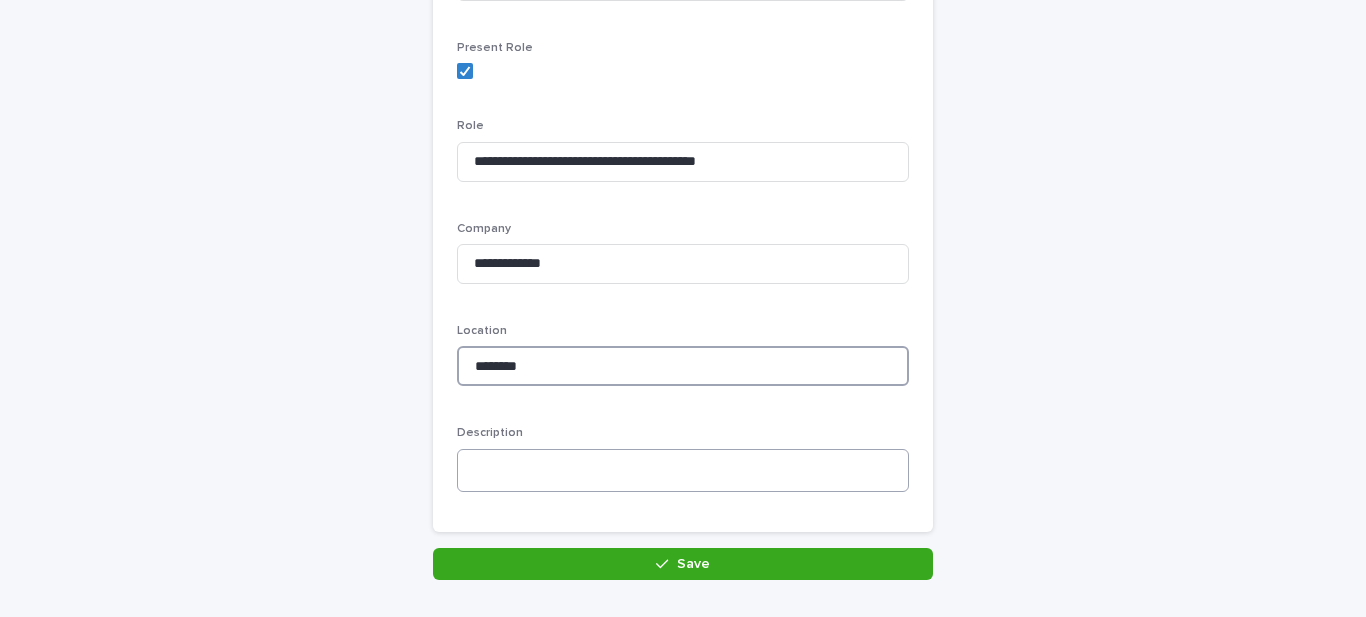 type on "********" 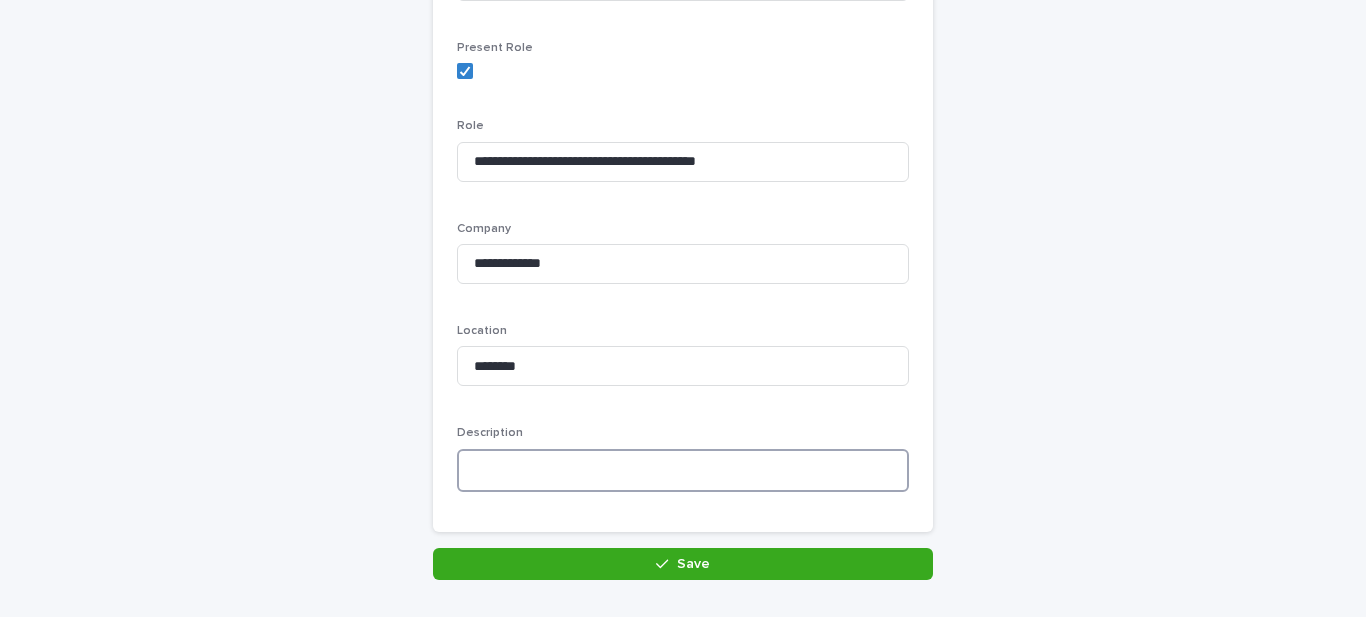 click at bounding box center (683, 470) 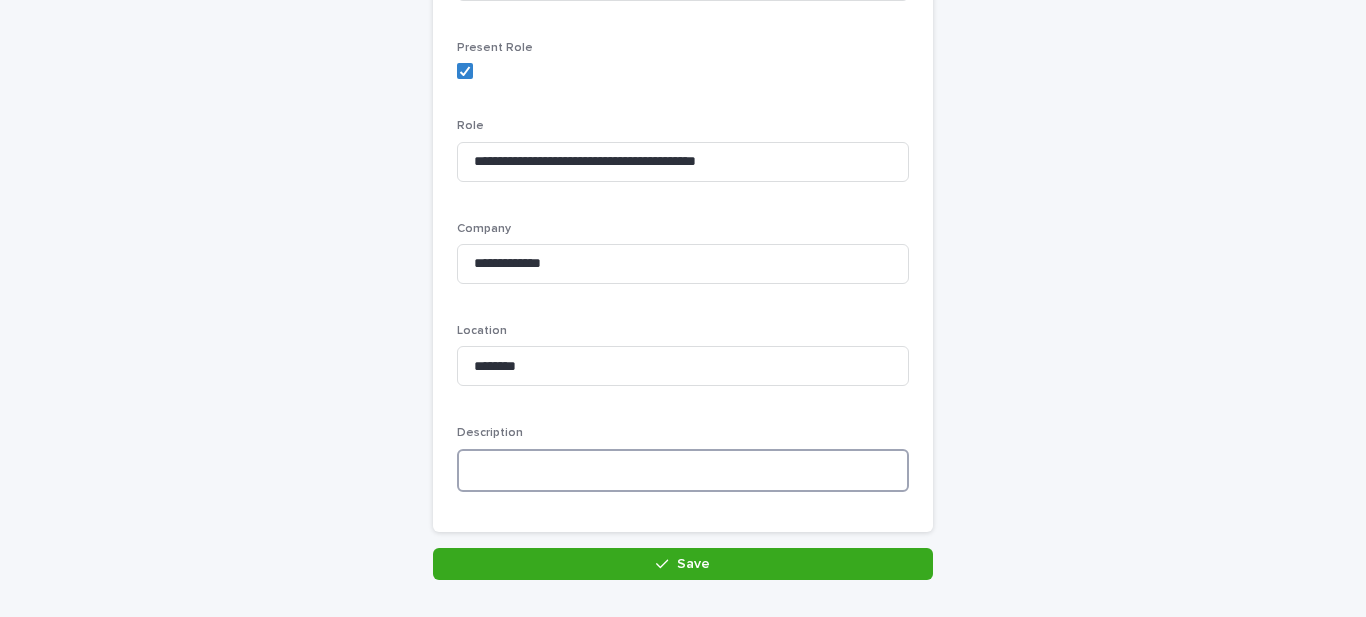 paste on "**********" 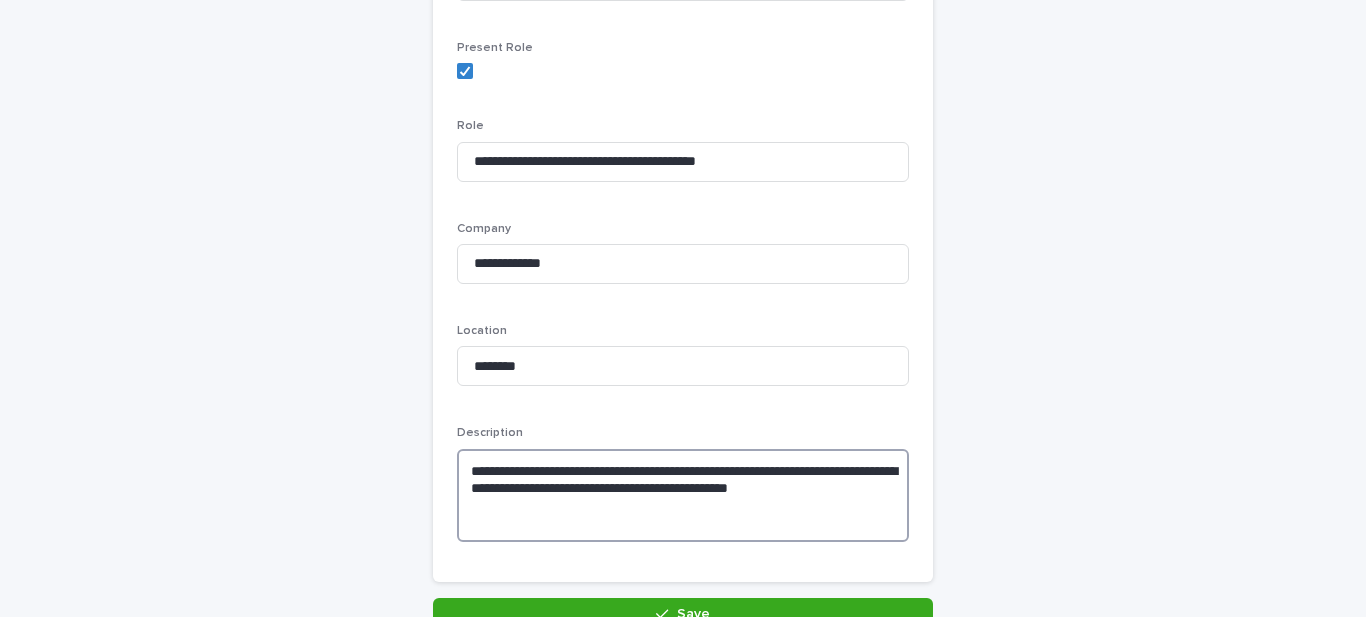 click on "**********" at bounding box center [683, 495] 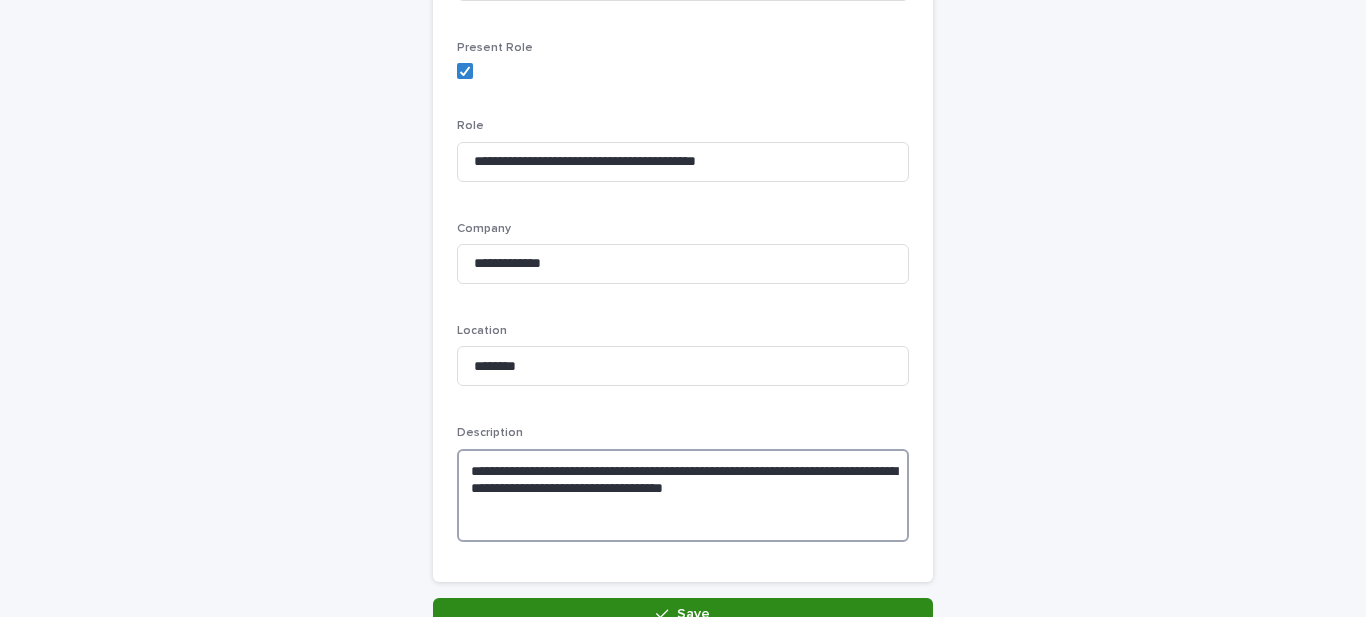 type on "**********" 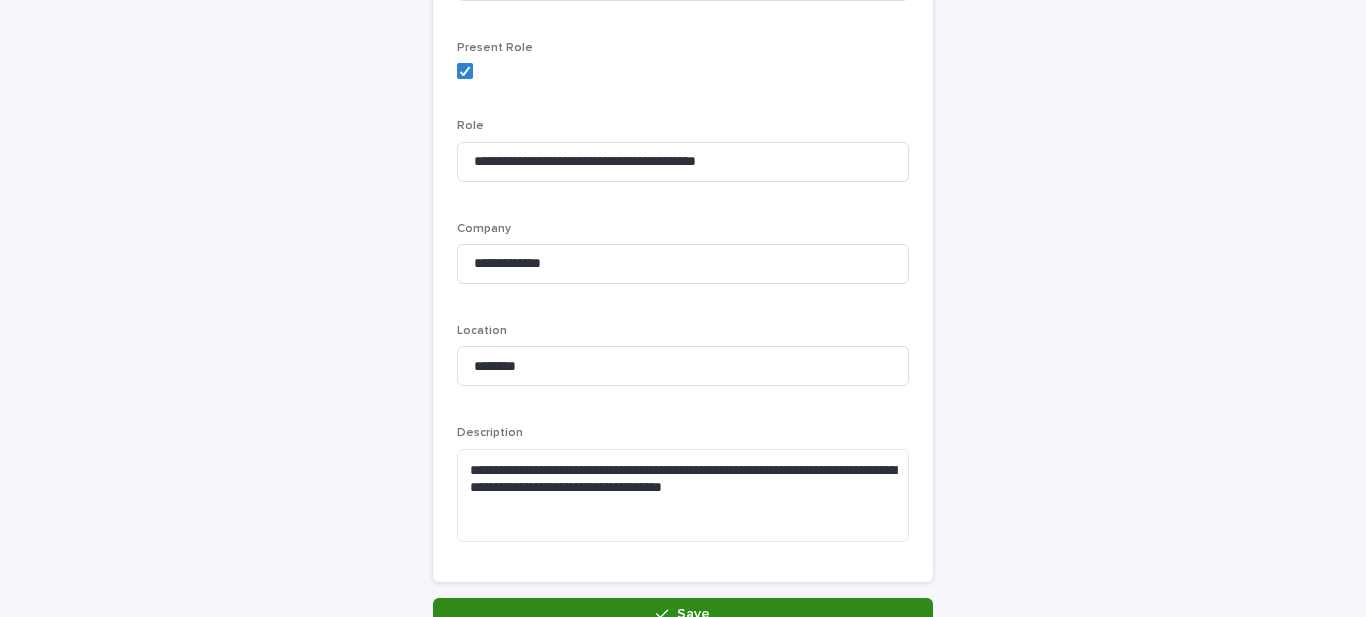 click on "Save" at bounding box center (683, 614) 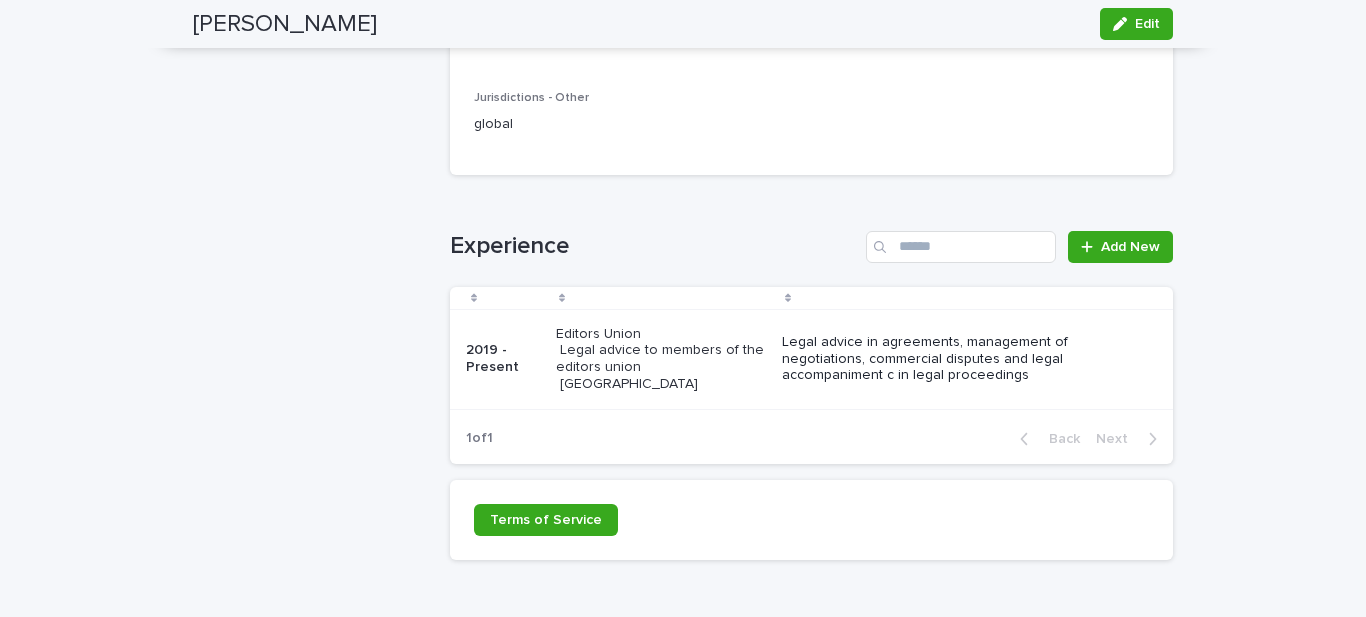 scroll, scrollTop: 2120, scrollLeft: 0, axis: vertical 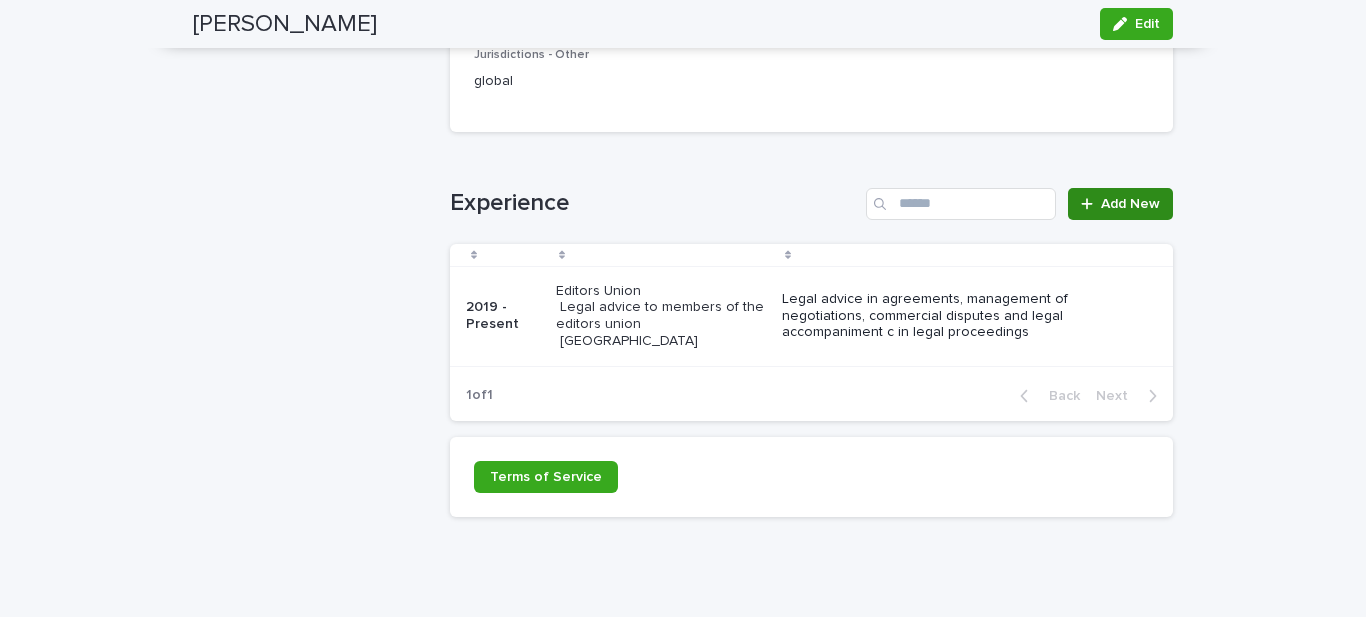 click on "Add New" at bounding box center [1130, 204] 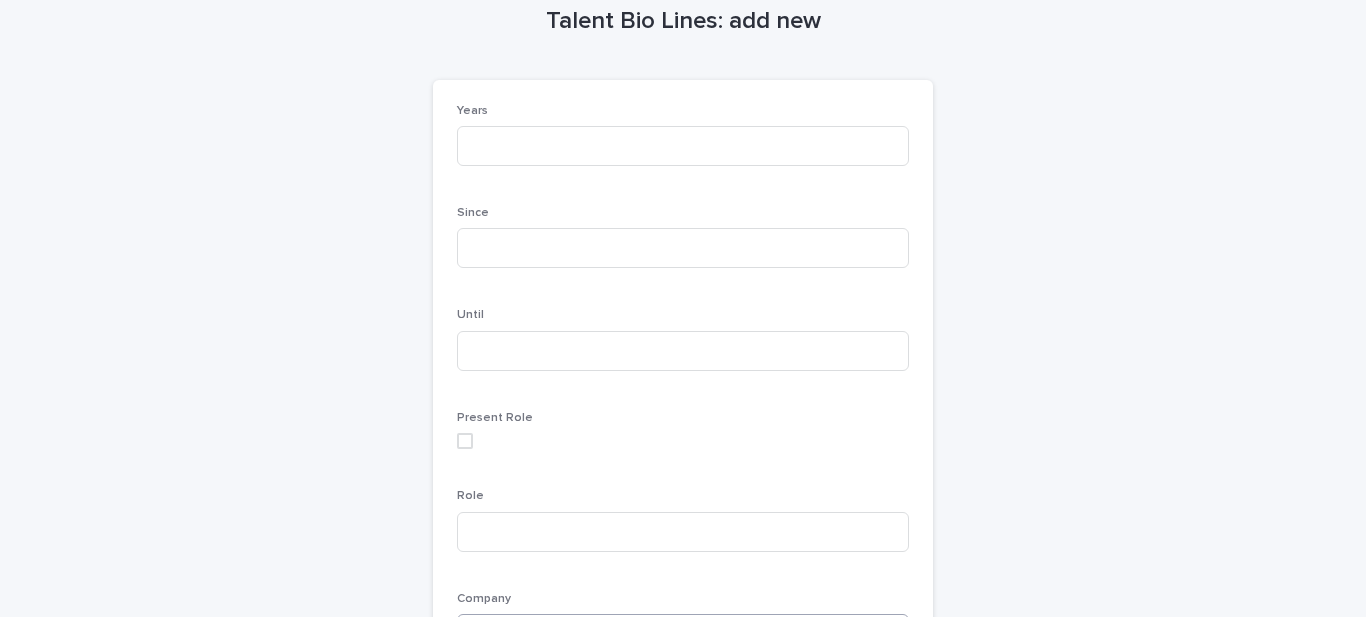 scroll, scrollTop: 50, scrollLeft: 0, axis: vertical 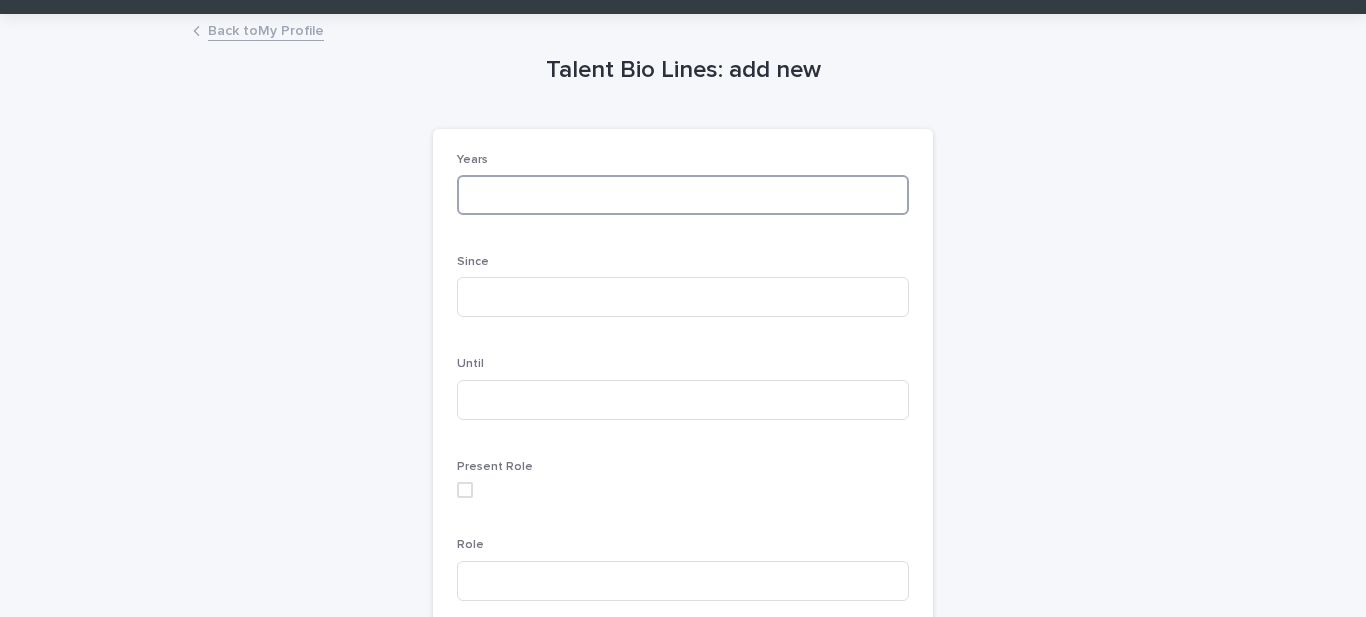 click at bounding box center [683, 195] 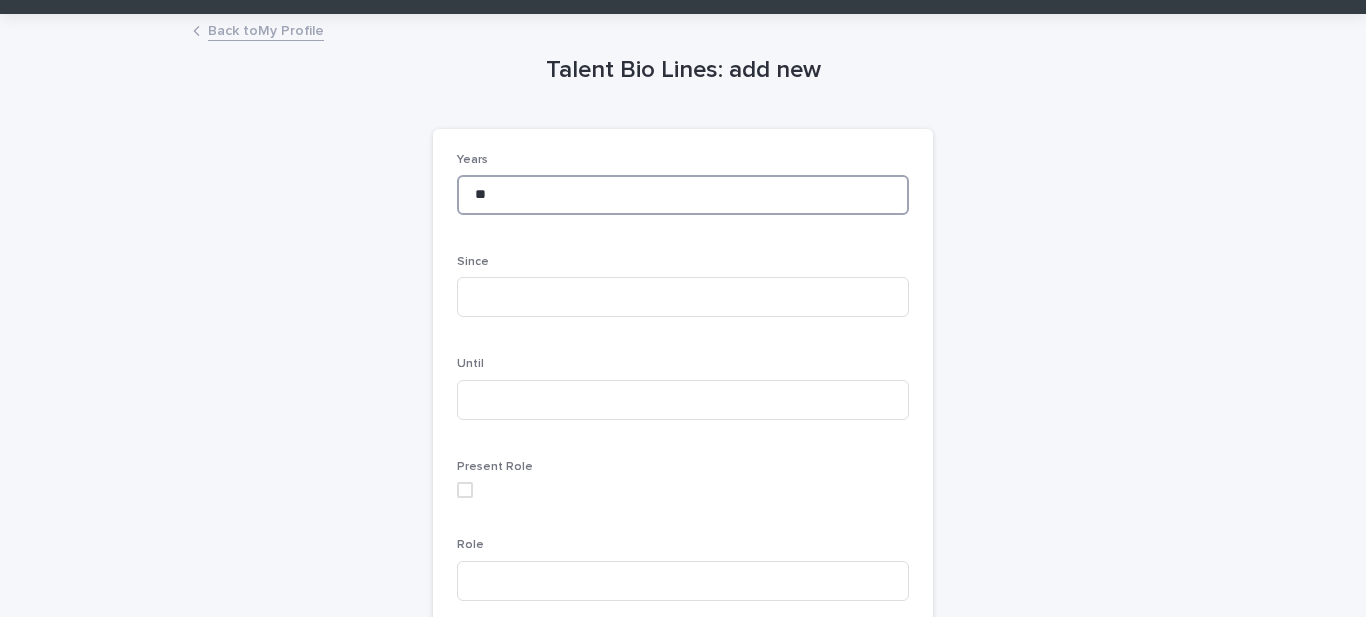 type on "*" 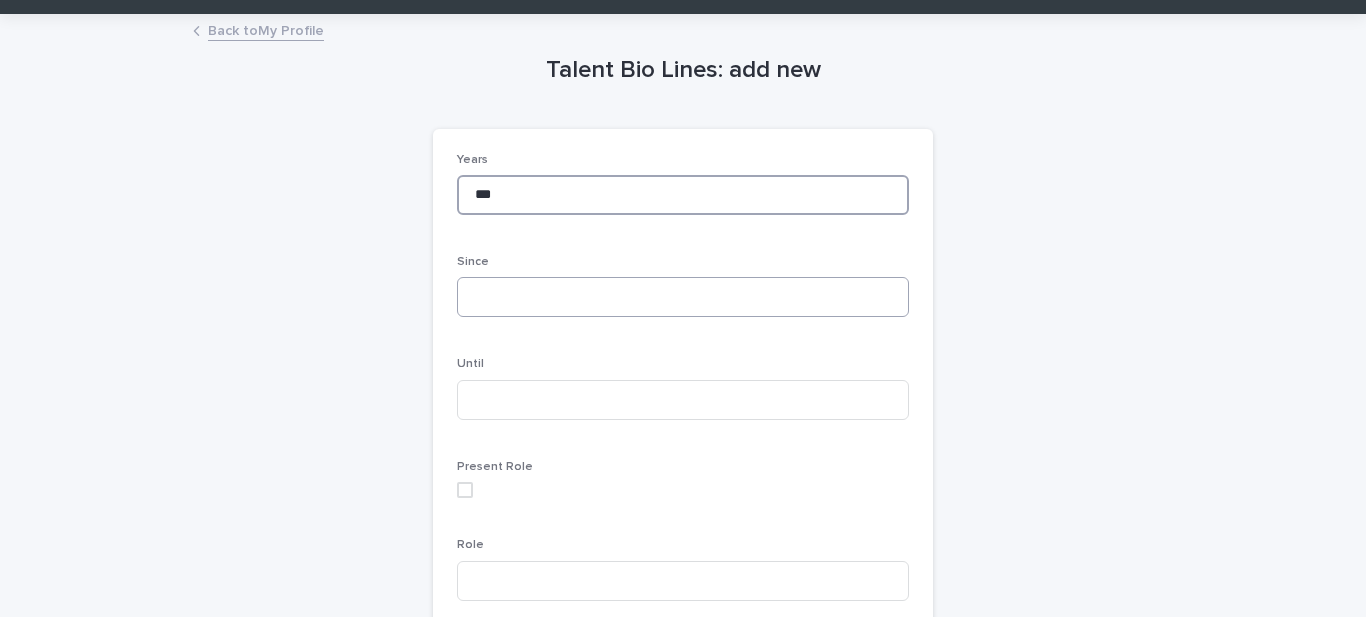 type on "***" 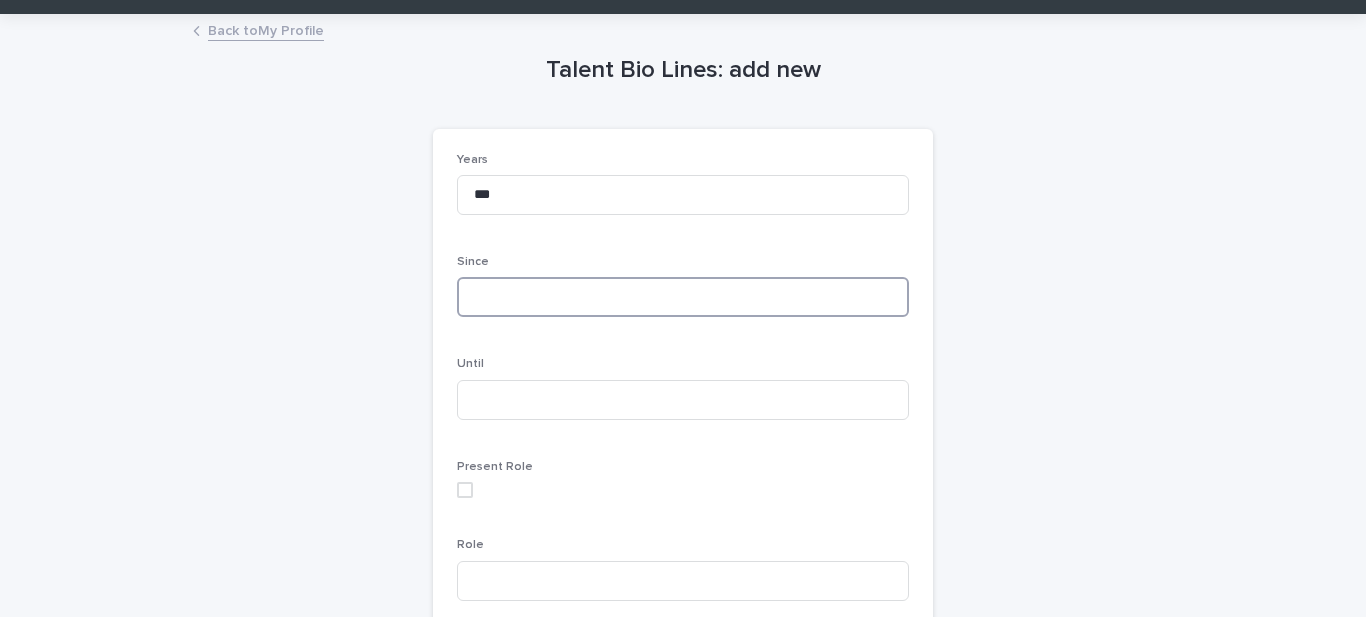 click at bounding box center [683, 297] 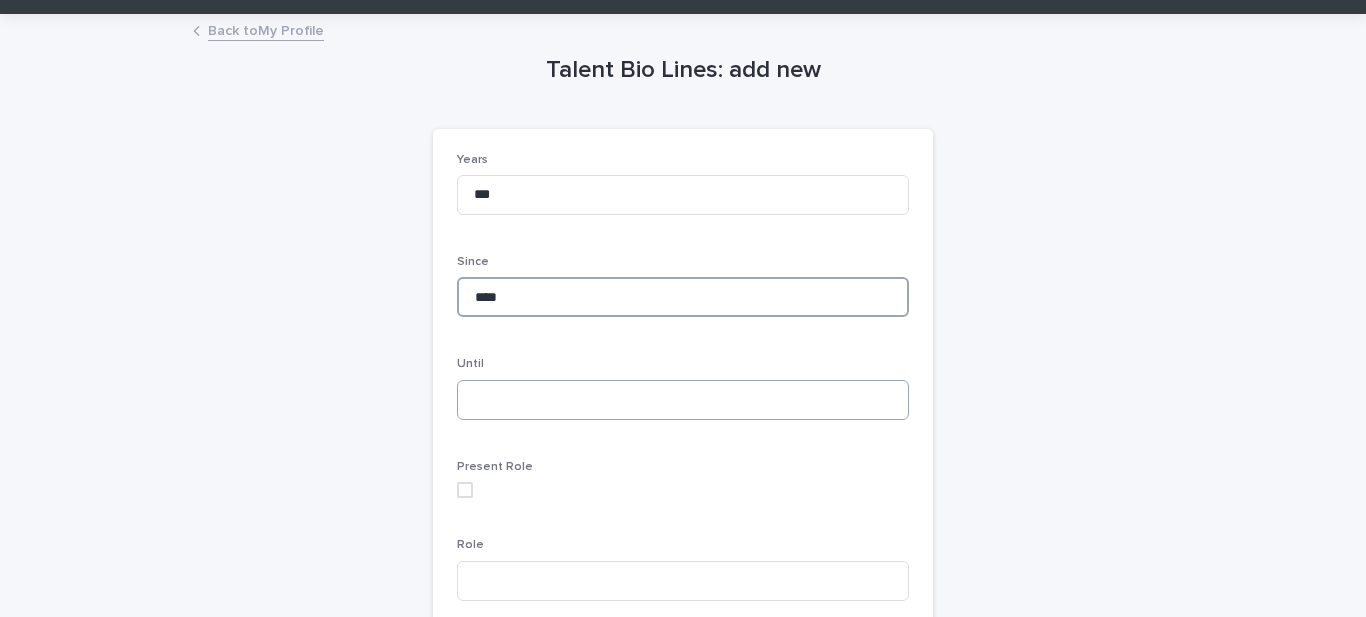 type on "****" 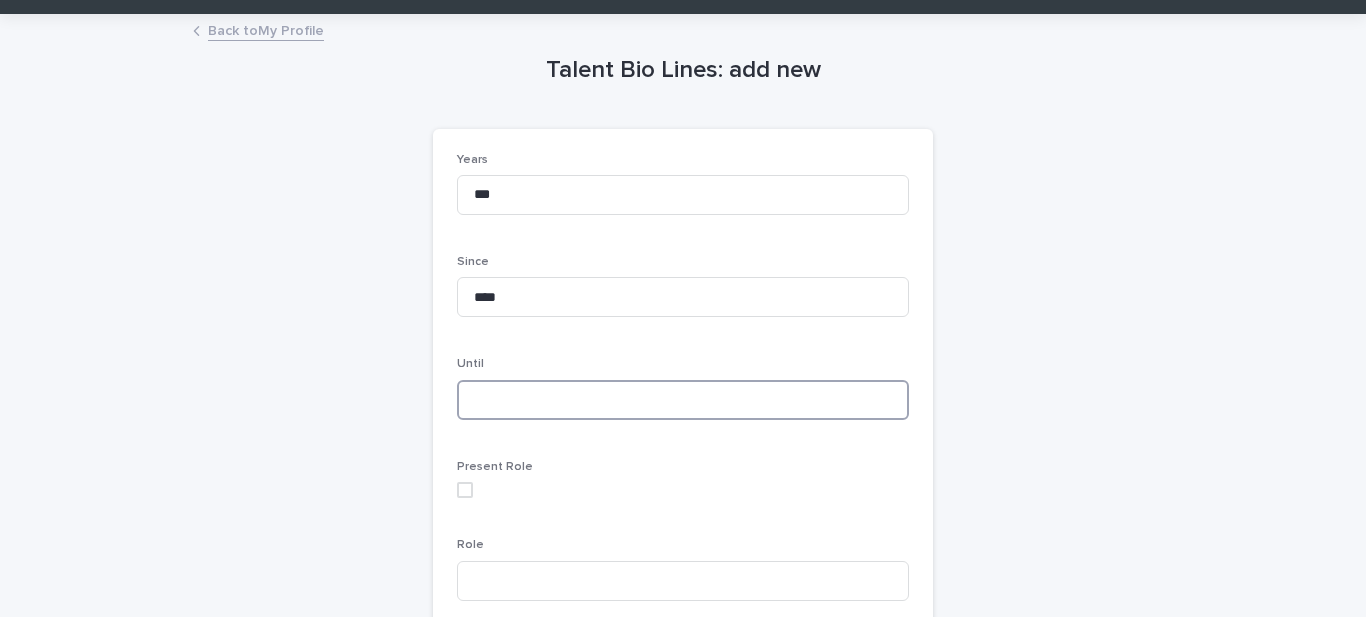 click at bounding box center (683, 400) 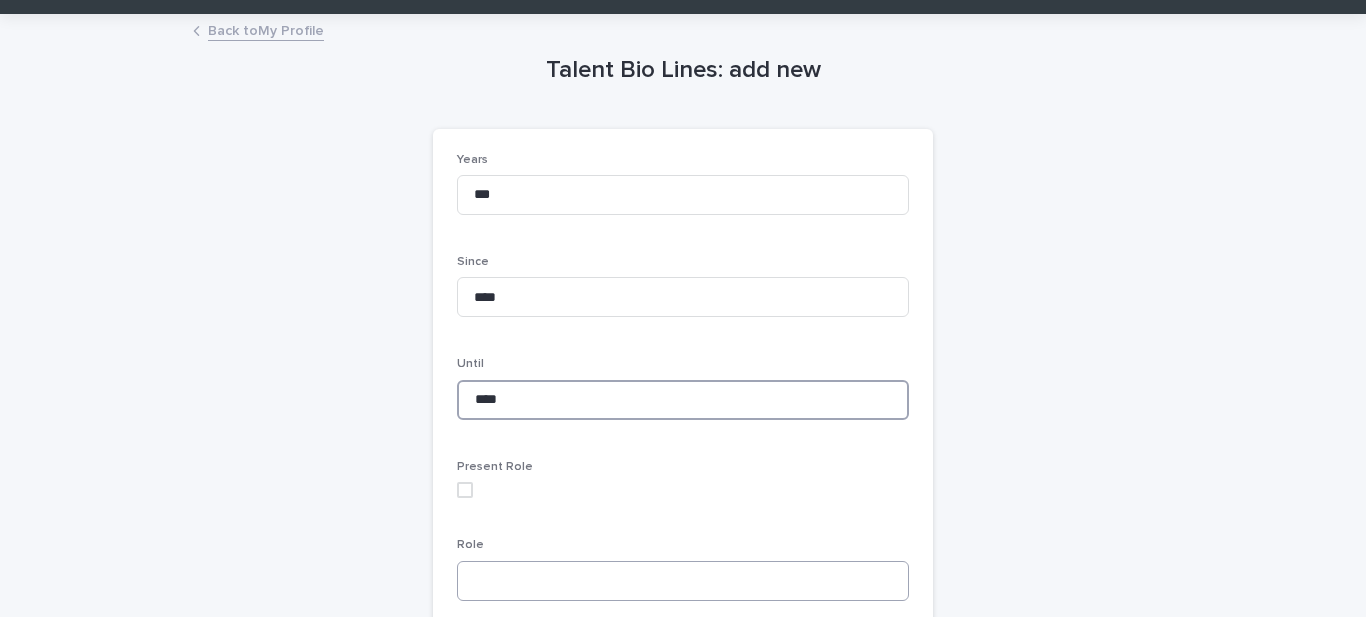 type on "****" 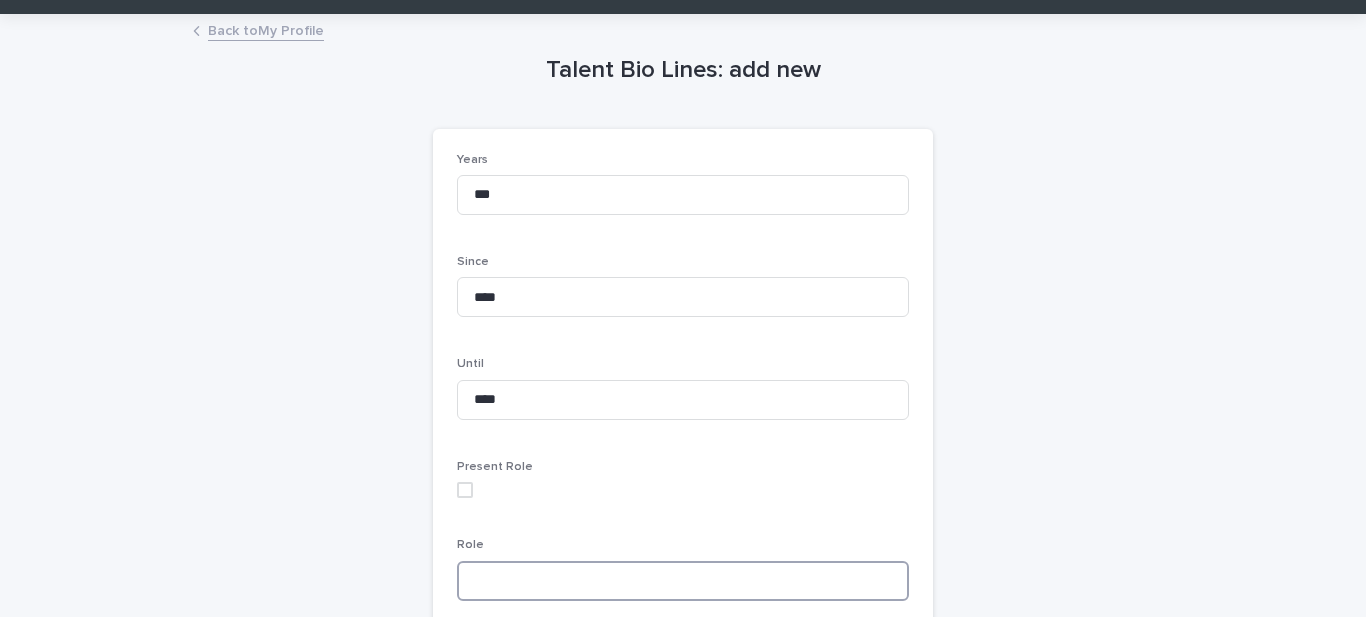 click at bounding box center [683, 581] 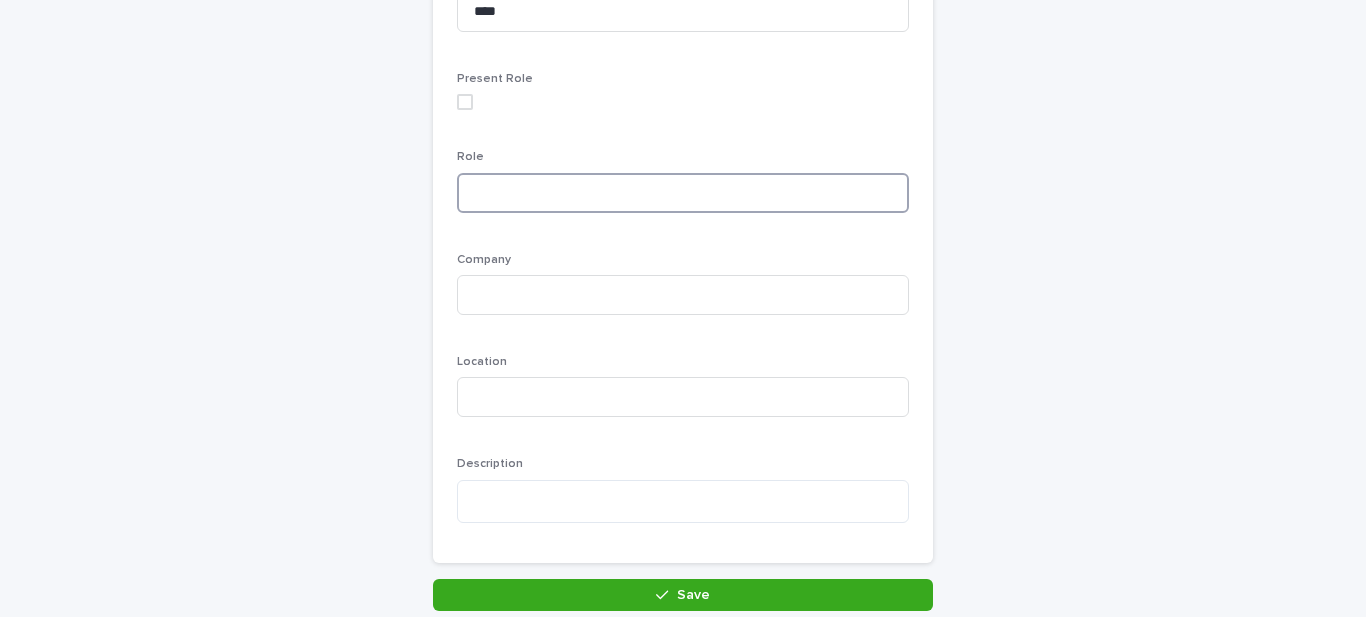 scroll, scrollTop: 450, scrollLeft: 0, axis: vertical 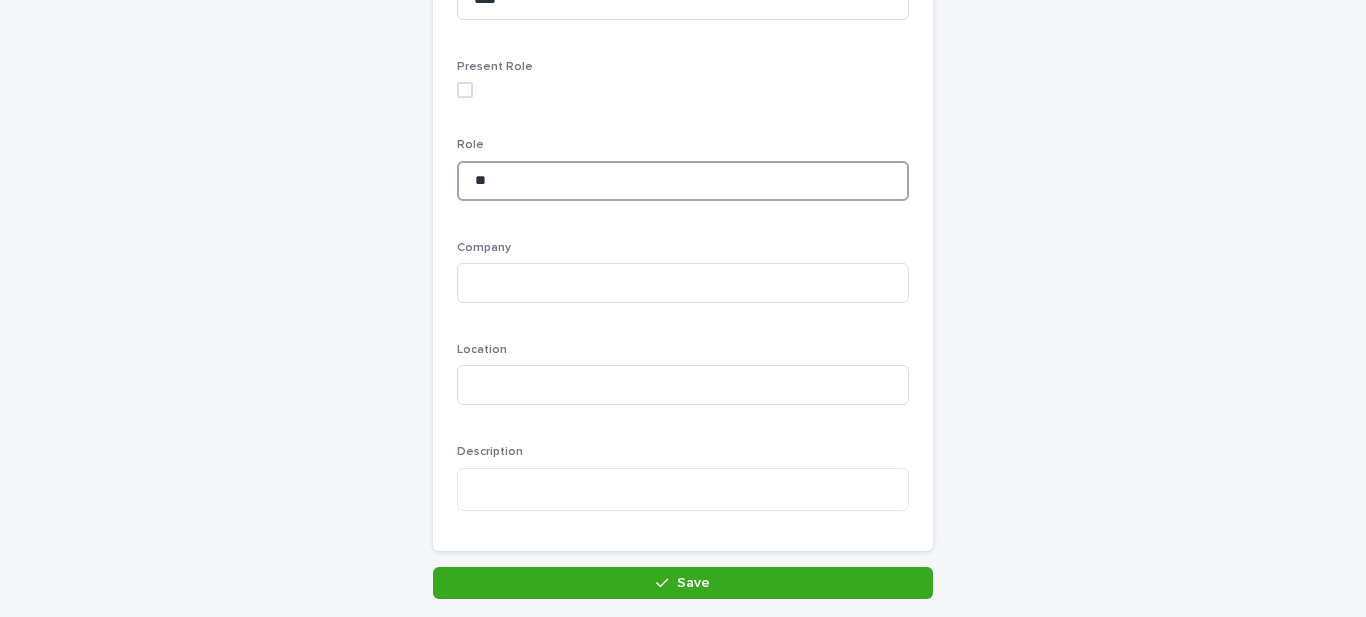 type on "*" 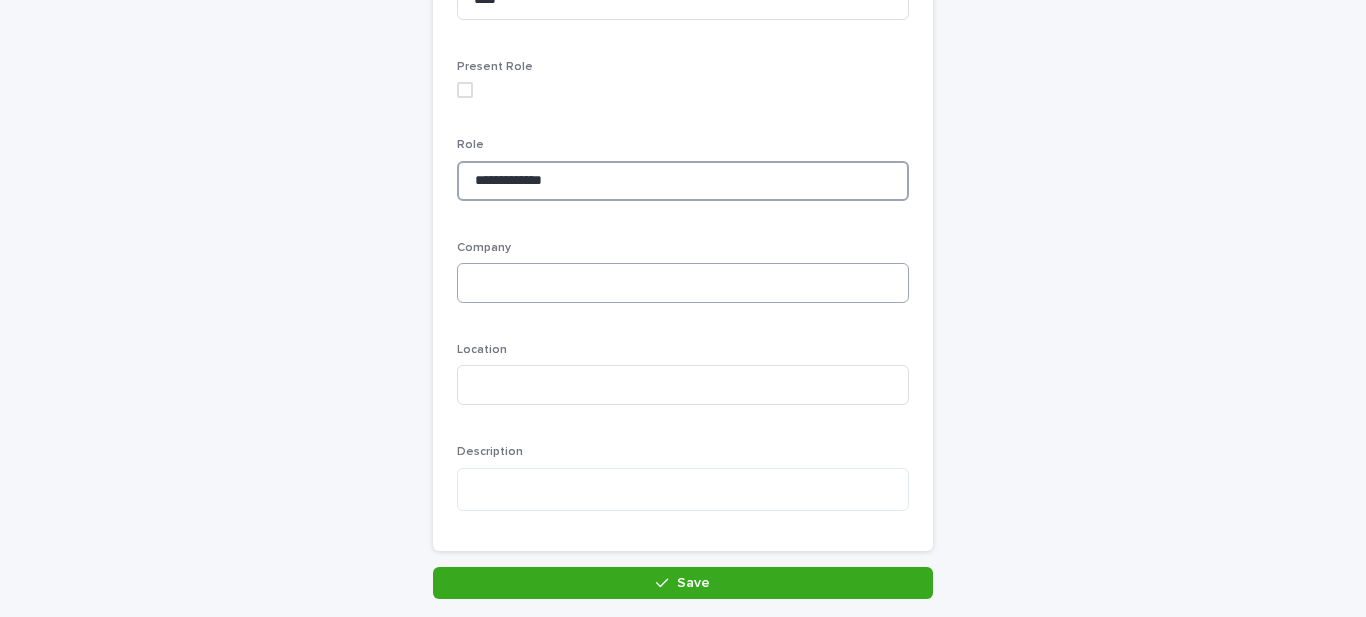 type on "**********" 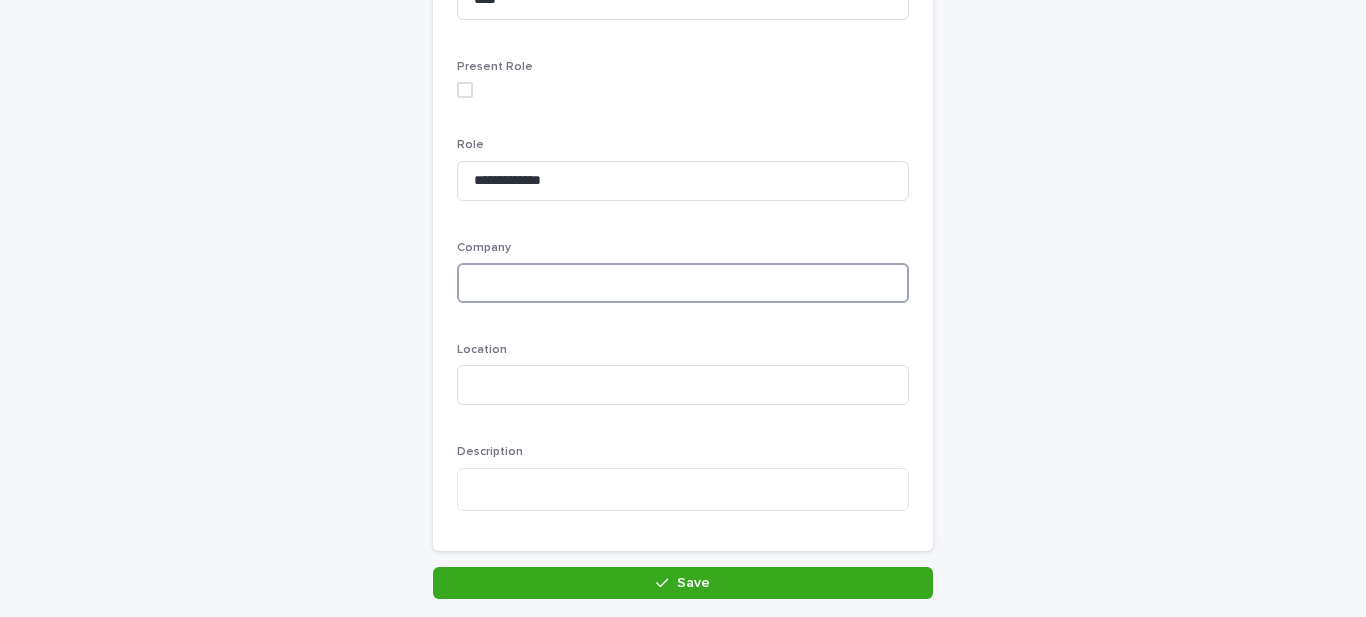 click at bounding box center (683, 283) 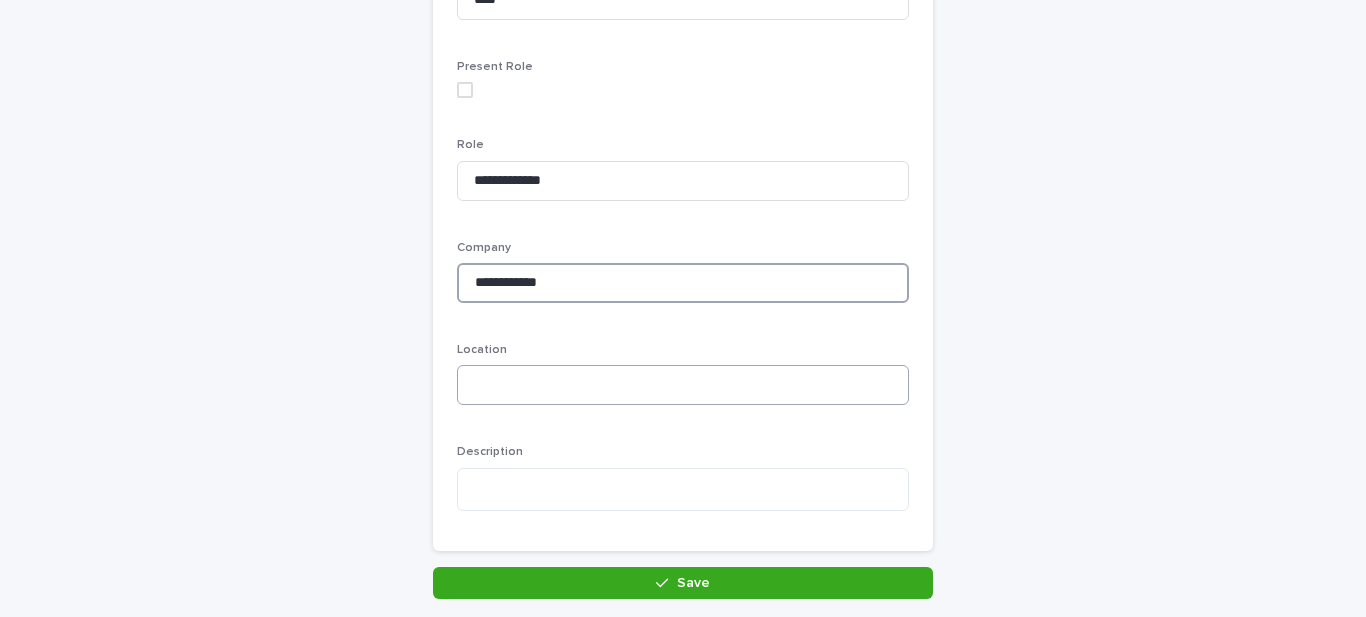 type on "**********" 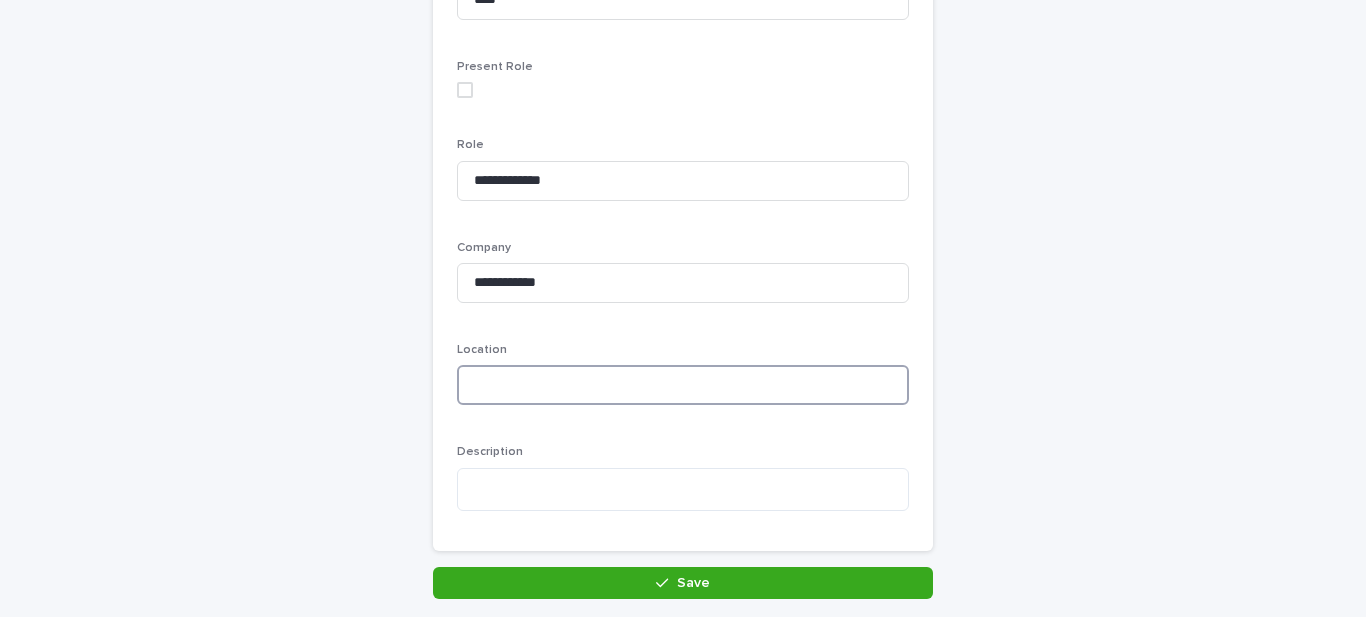 click at bounding box center [683, 385] 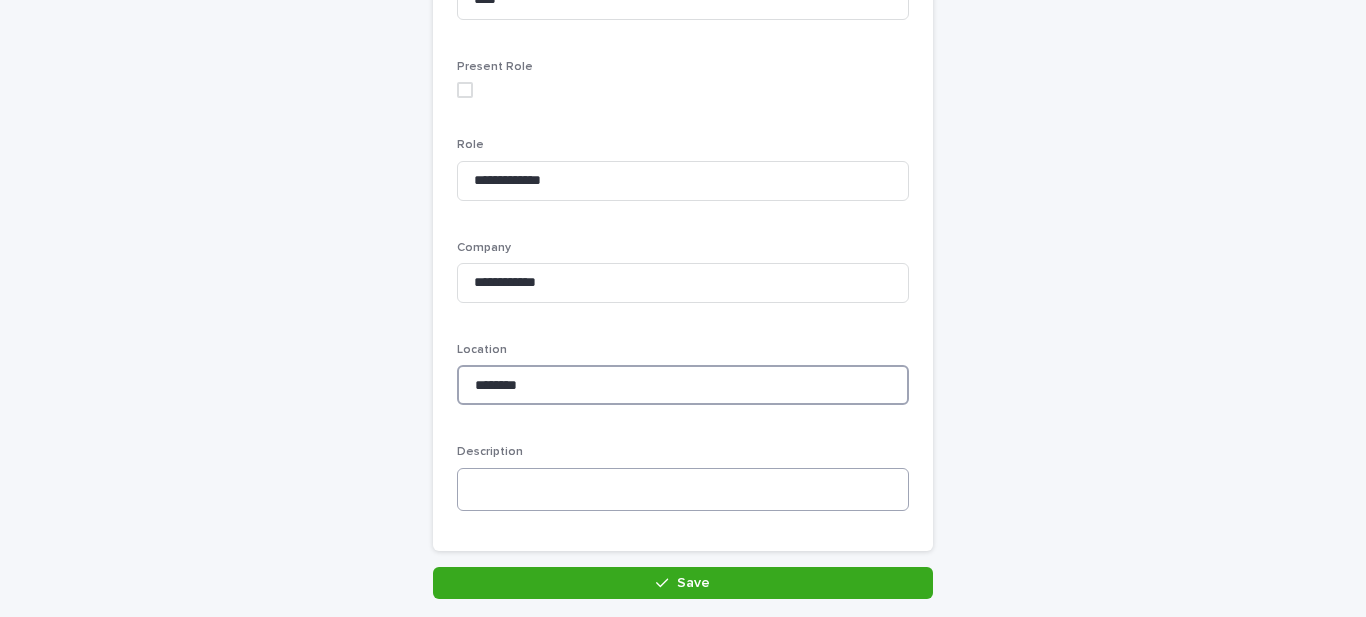 type on "********" 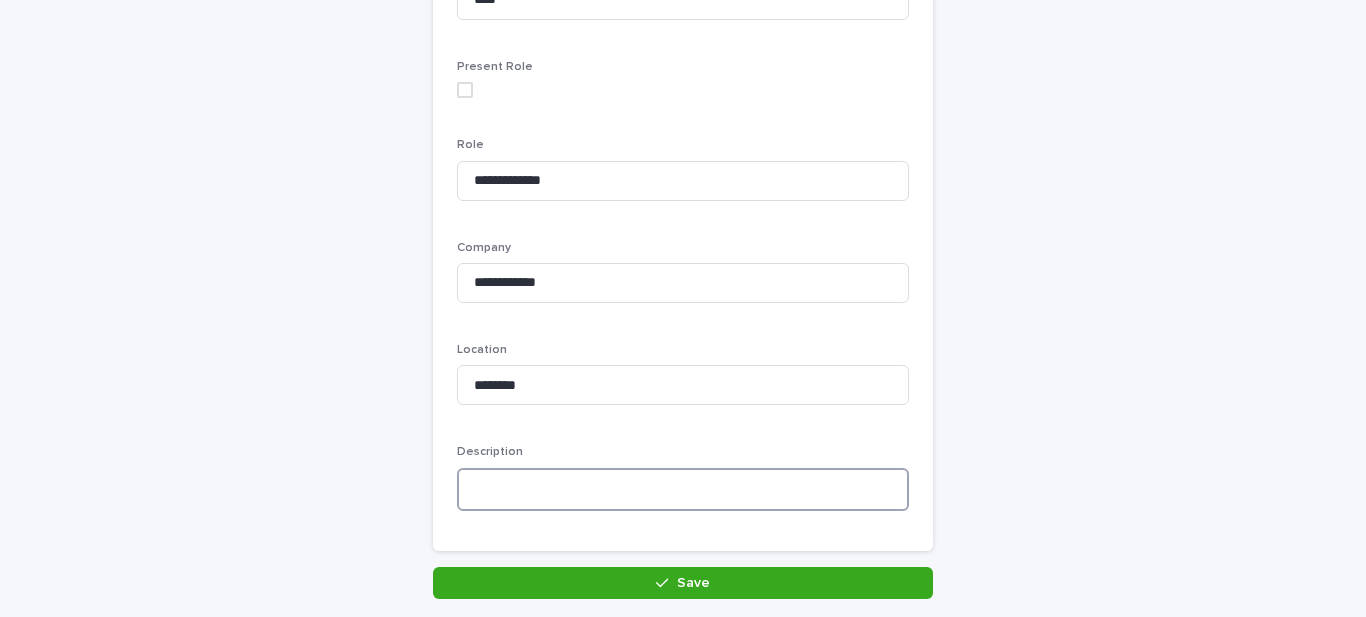 click at bounding box center [683, 489] 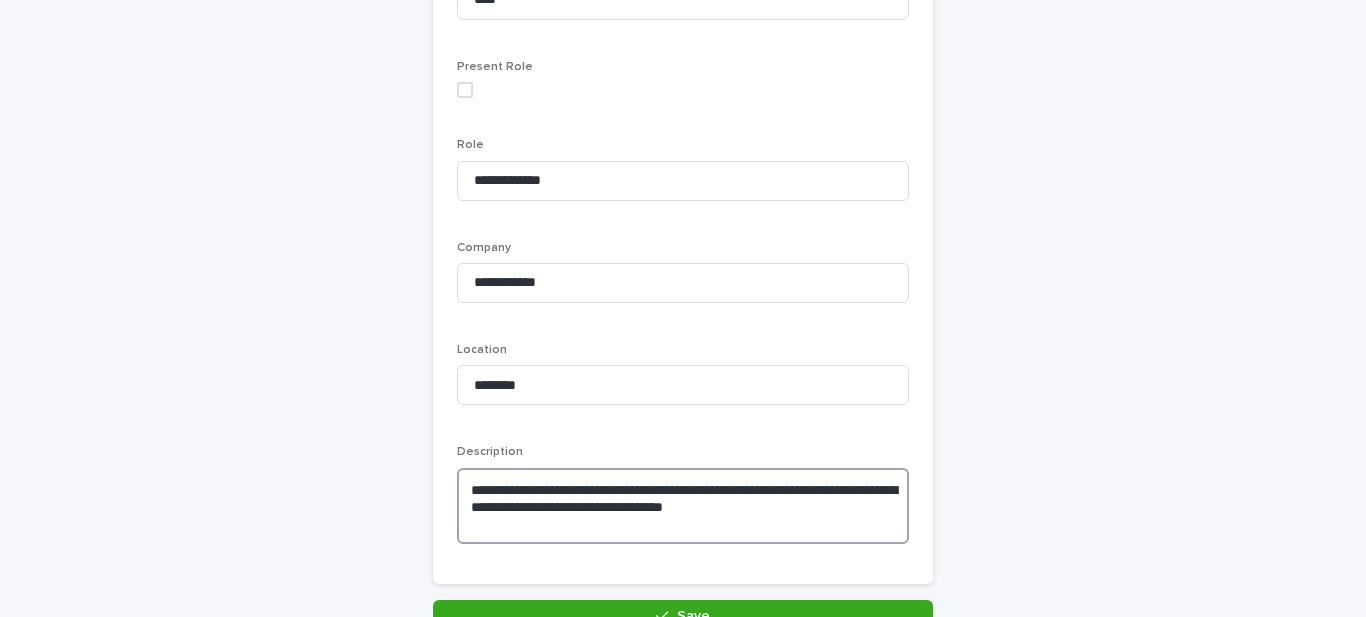 click on "**********" at bounding box center [683, 506] 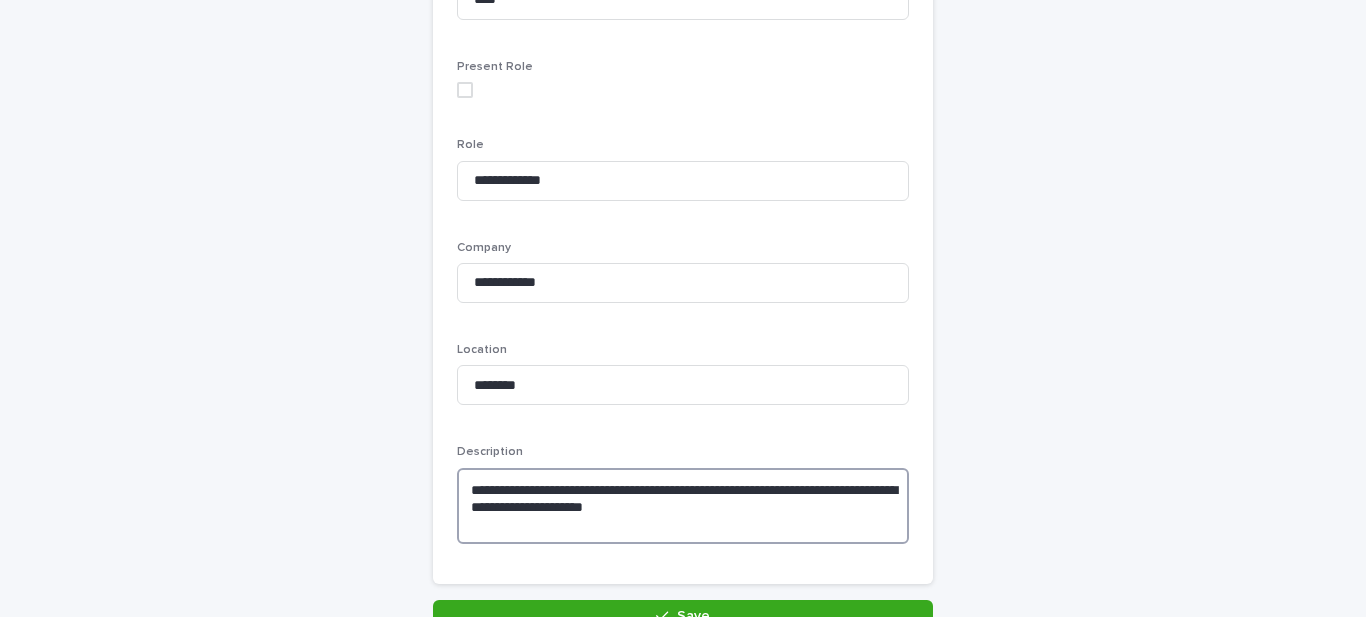 click on "**********" at bounding box center (683, 506) 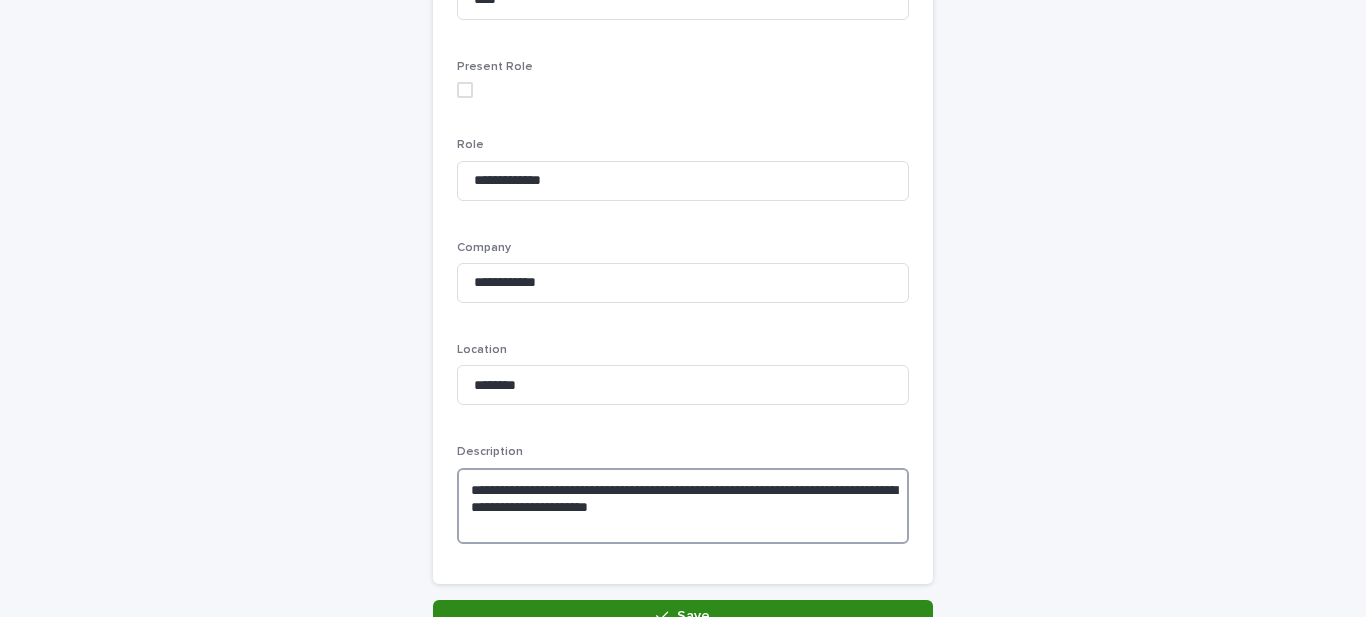 type on "**********" 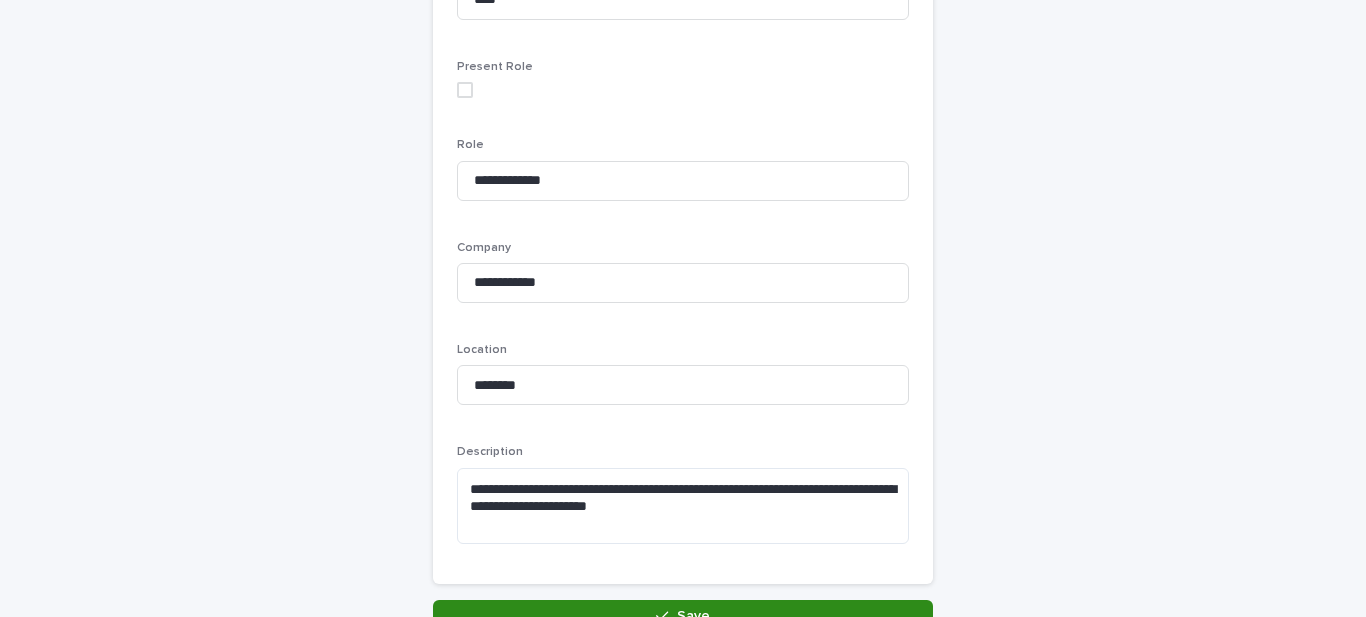 click on "Save" at bounding box center (683, 616) 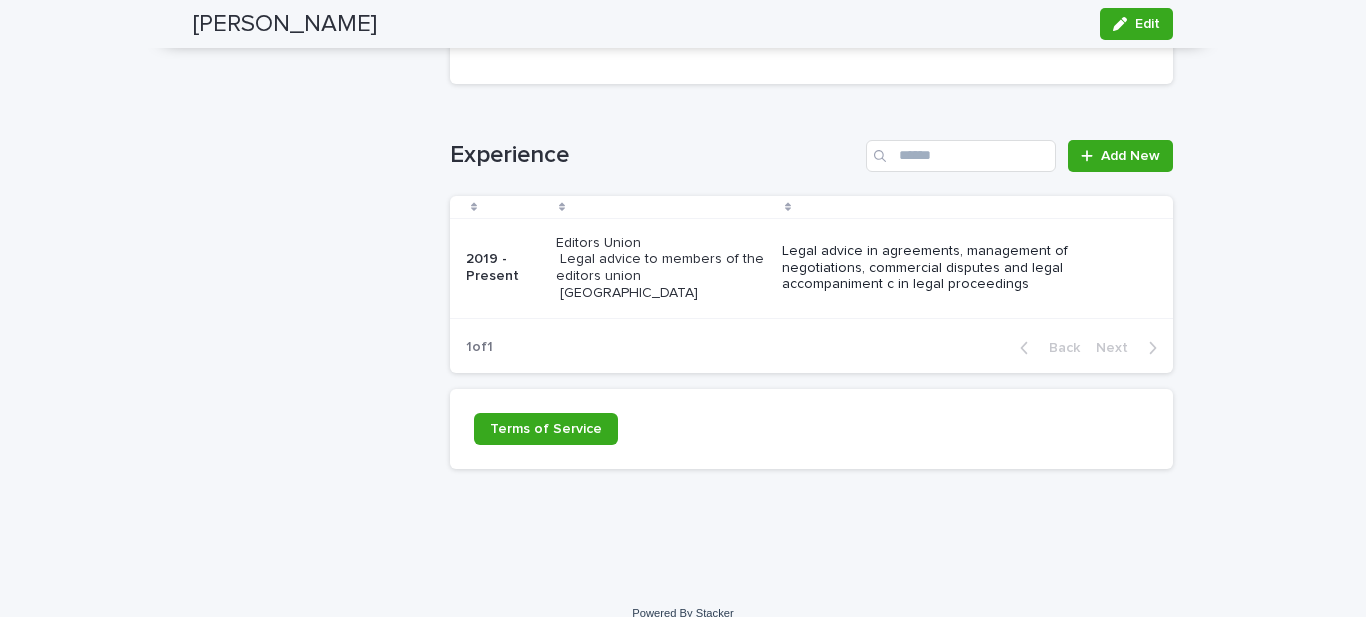 scroll, scrollTop: 2192, scrollLeft: 0, axis: vertical 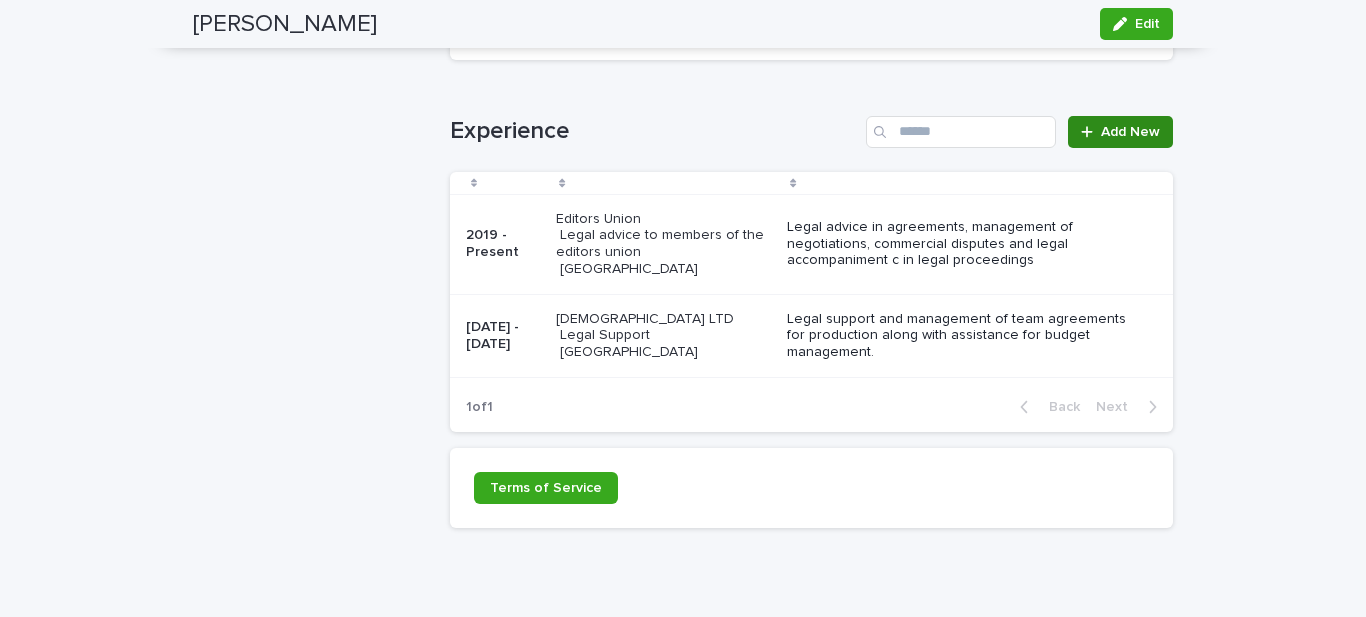 click on "Add New" at bounding box center [1130, 132] 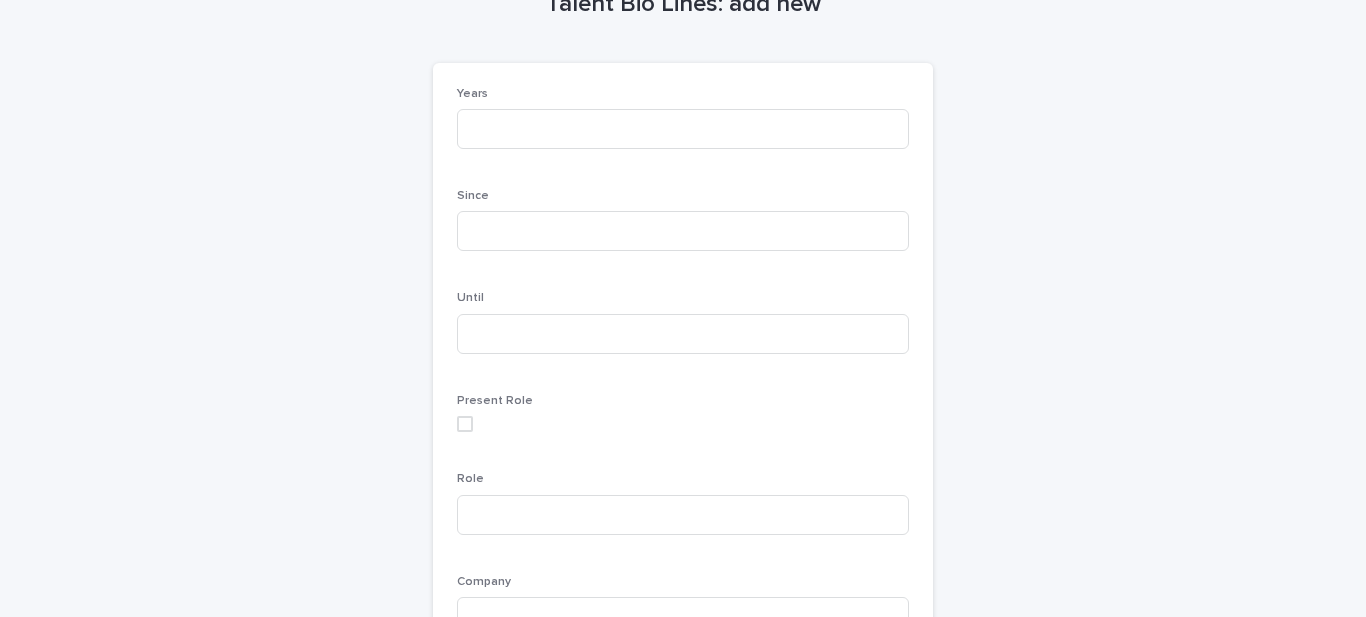 scroll, scrollTop: 0, scrollLeft: 0, axis: both 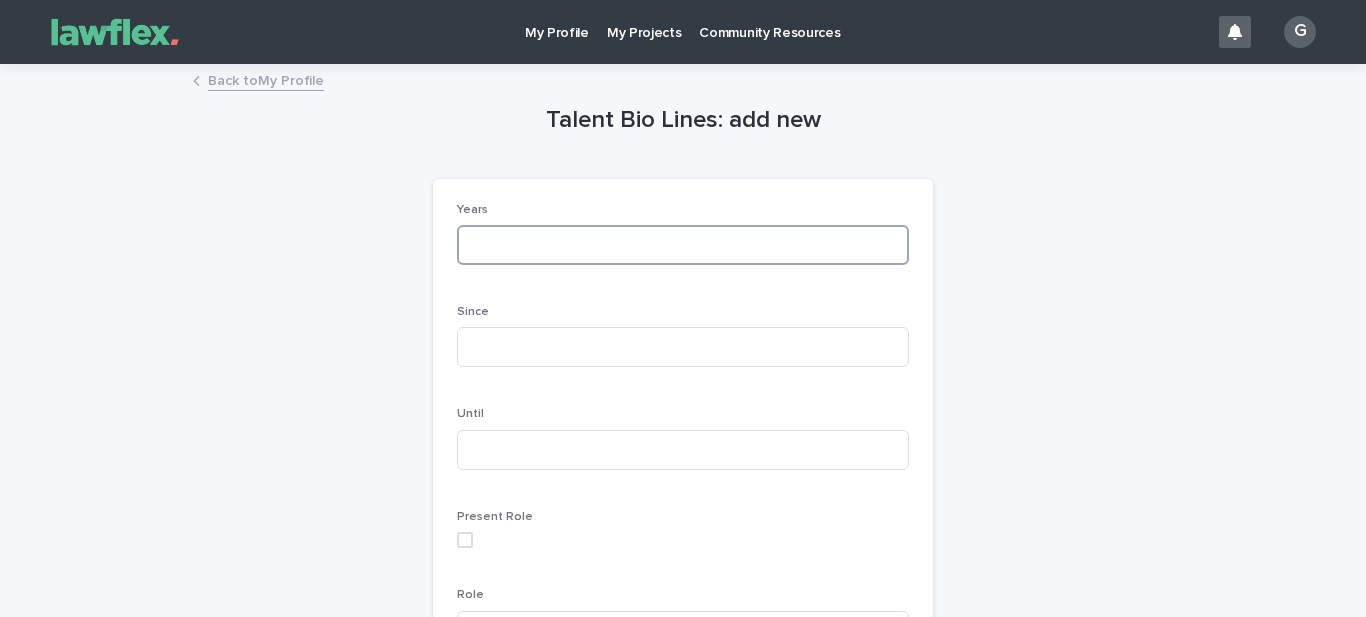 click at bounding box center (683, 245) 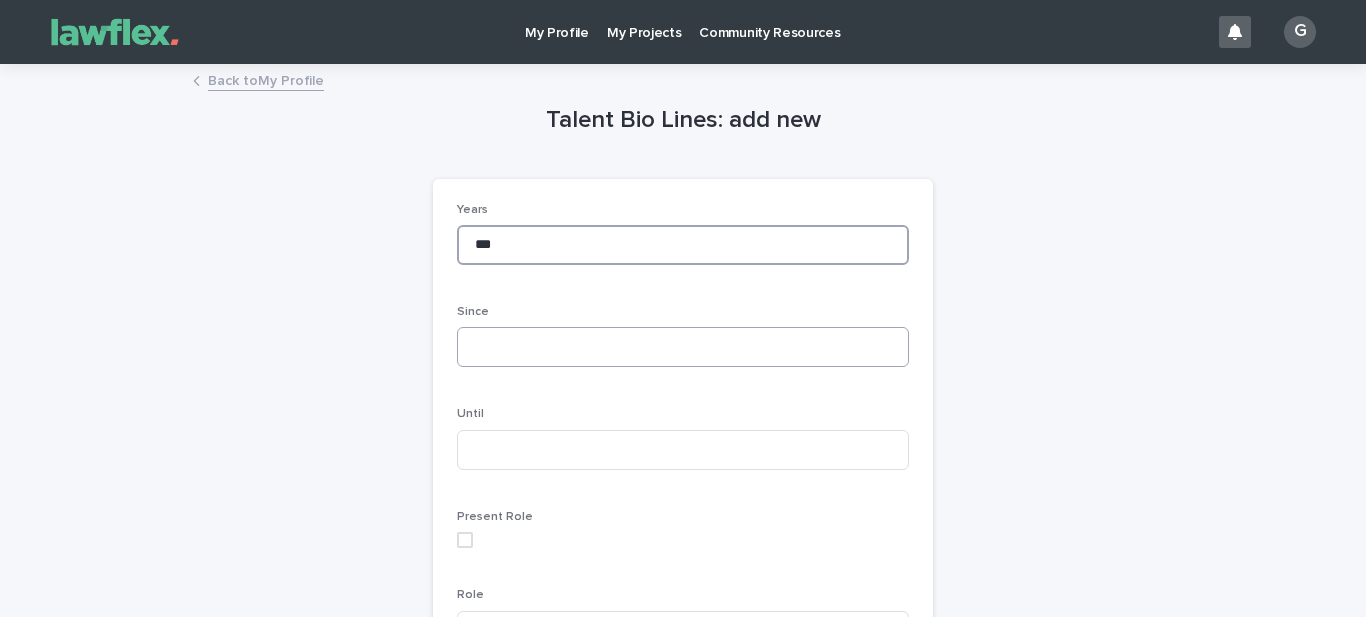 type on "***" 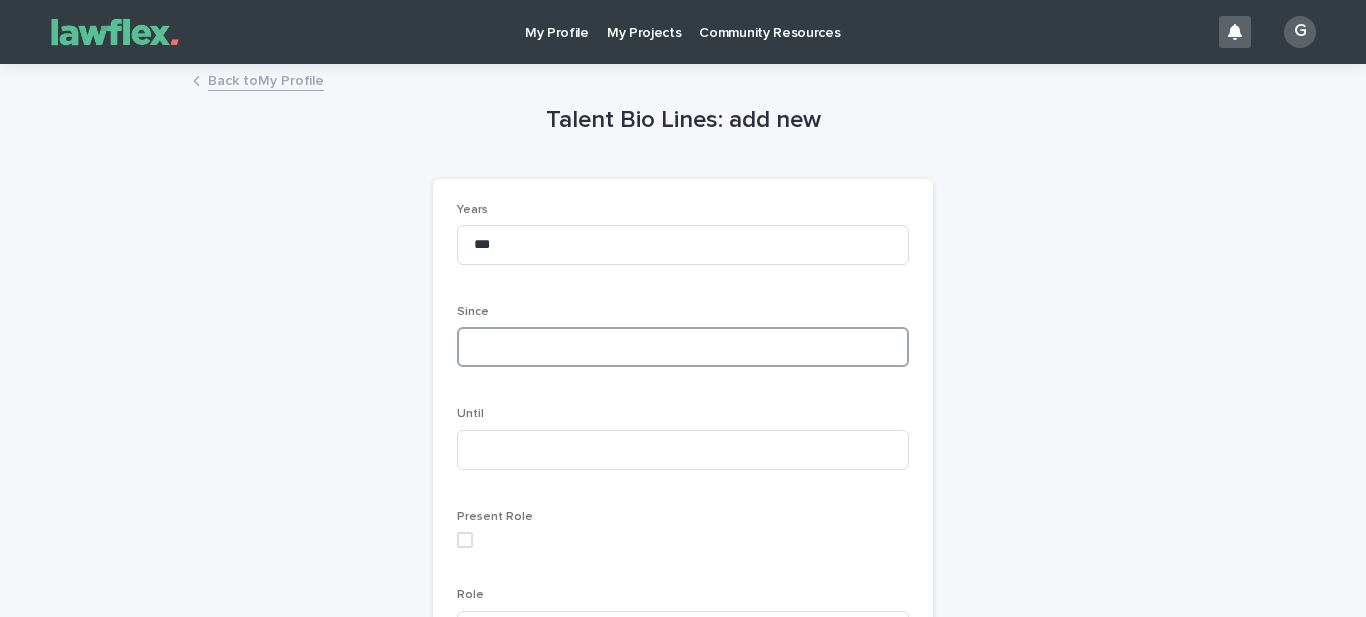 click at bounding box center [683, 347] 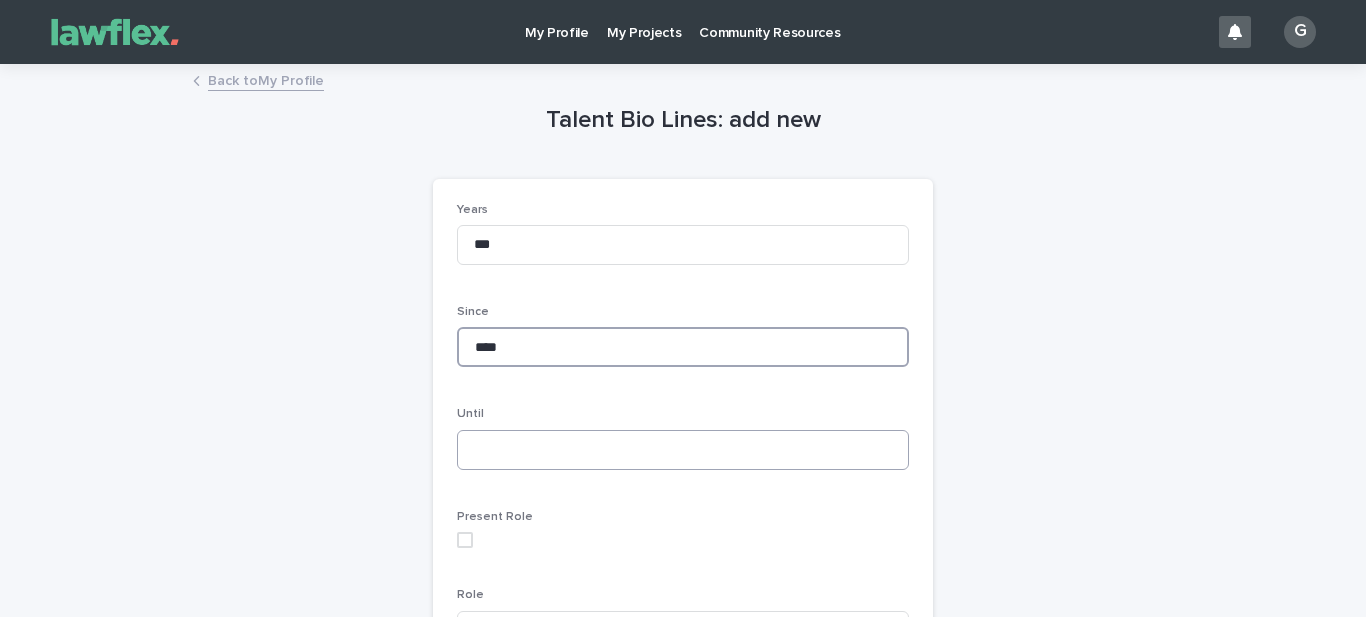 type on "****" 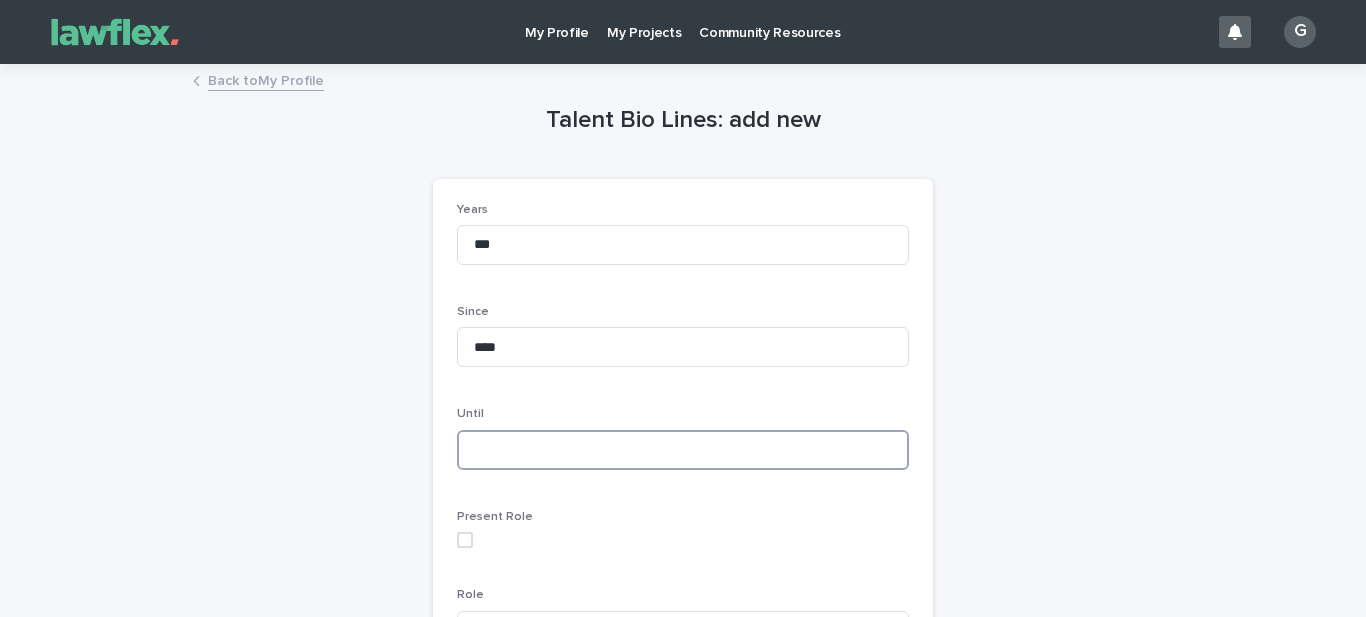 click at bounding box center [683, 450] 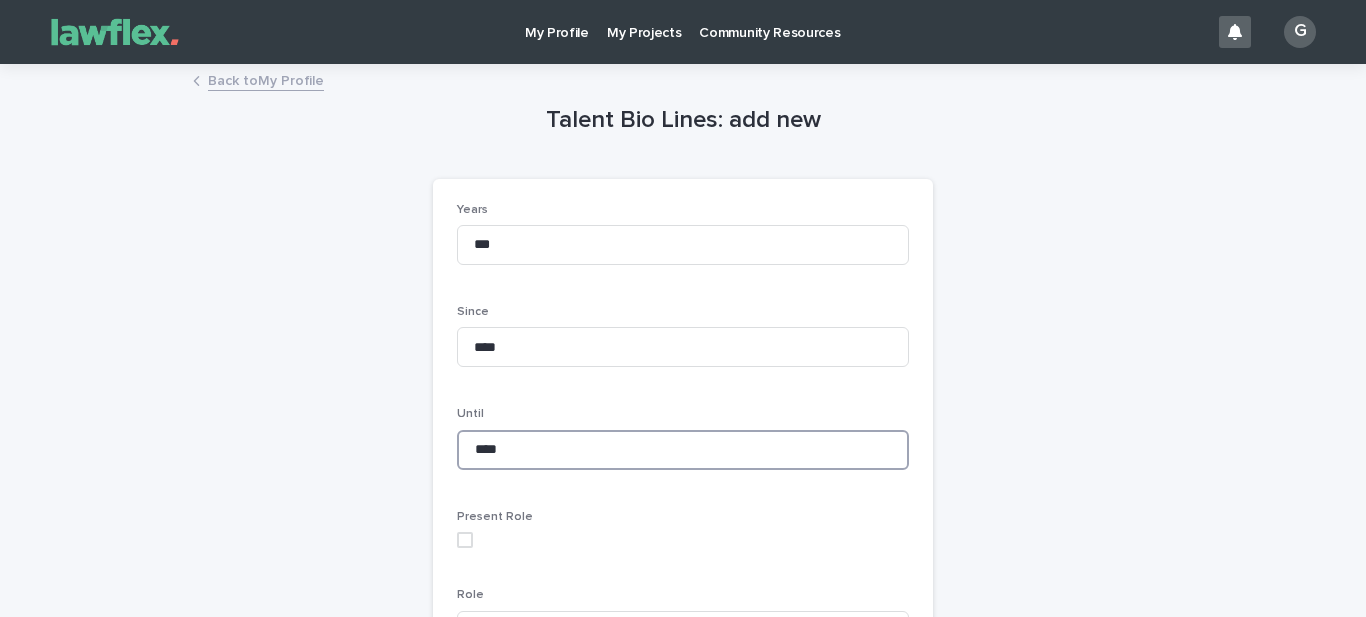 type on "****" 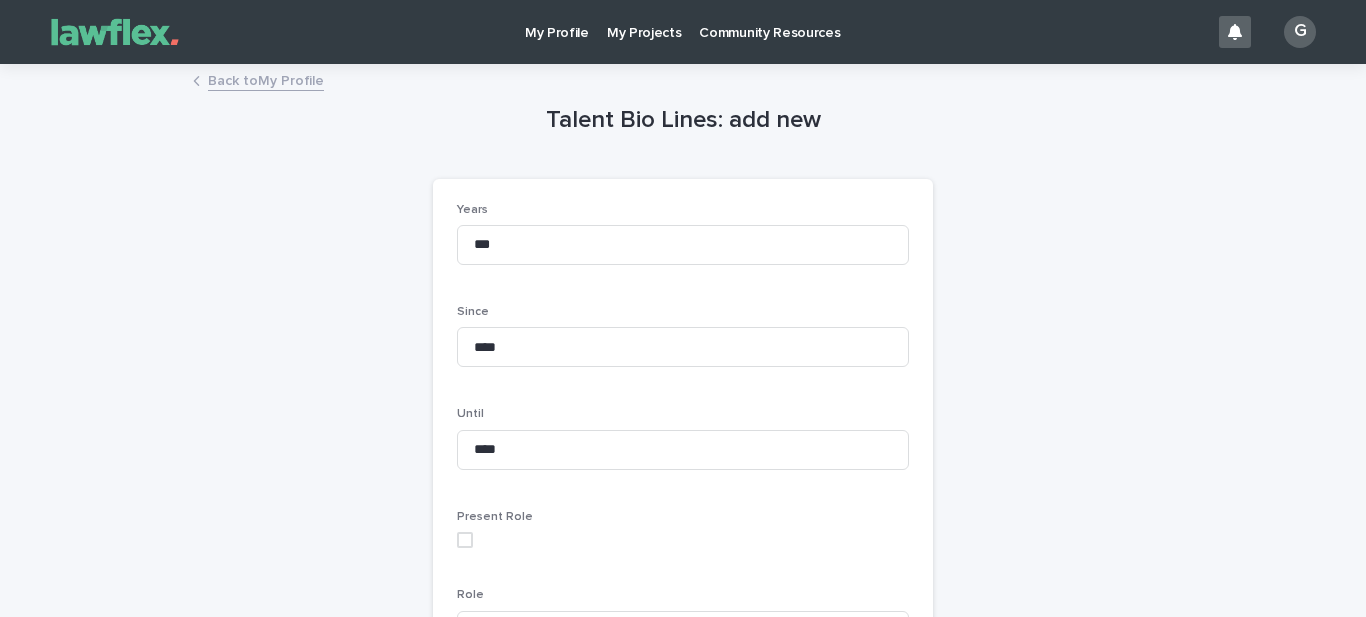 click on "Talent Bio Lines: add new Loading... Saving… Loading... Saving… Loading... Saving… Years *** Since **** Until **** Present Role Role Company Location Description Sorry, there was an error saving your record. Please try again. Please fill out the required fields above. Save" at bounding box center [683, 557] 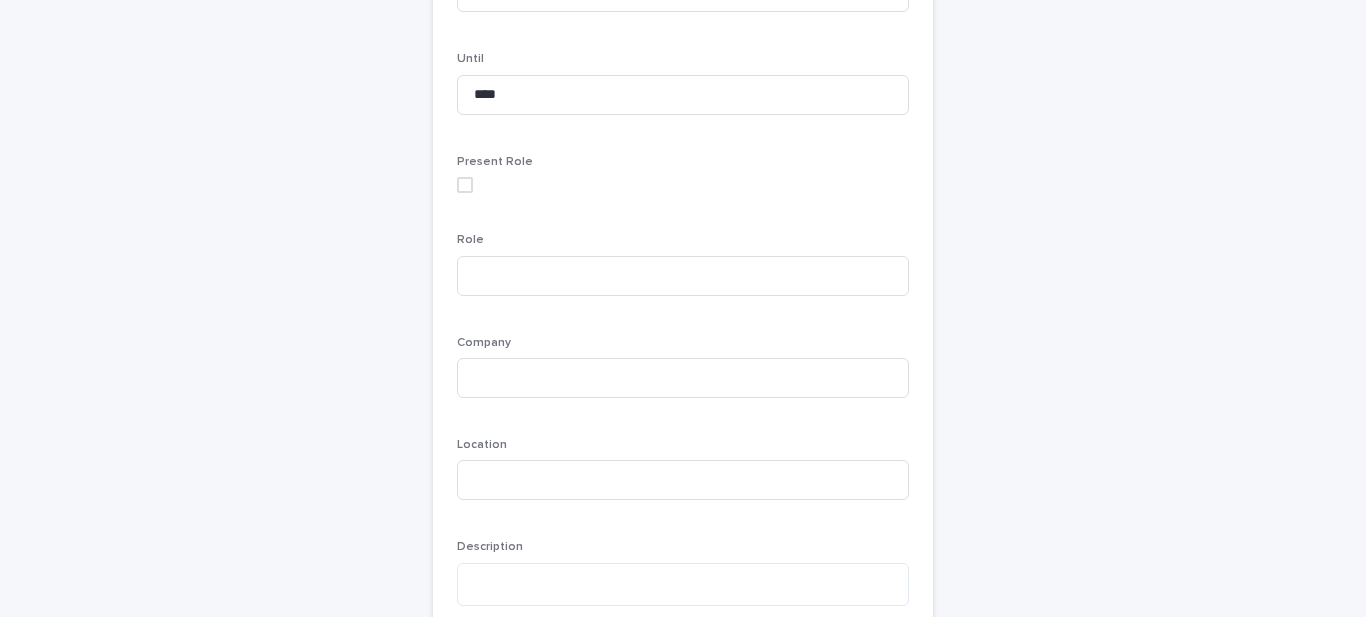 scroll, scrollTop: 360, scrollLeft: 0, axis: vertical 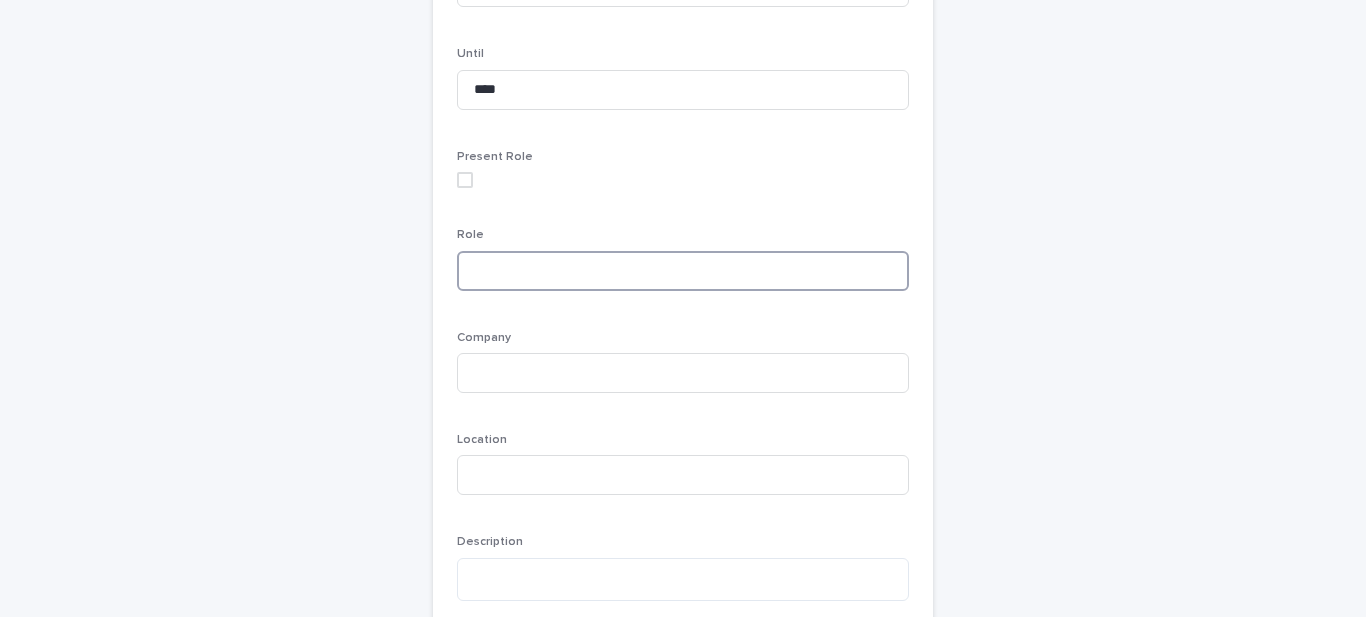 click at bounding box center (683, 271) 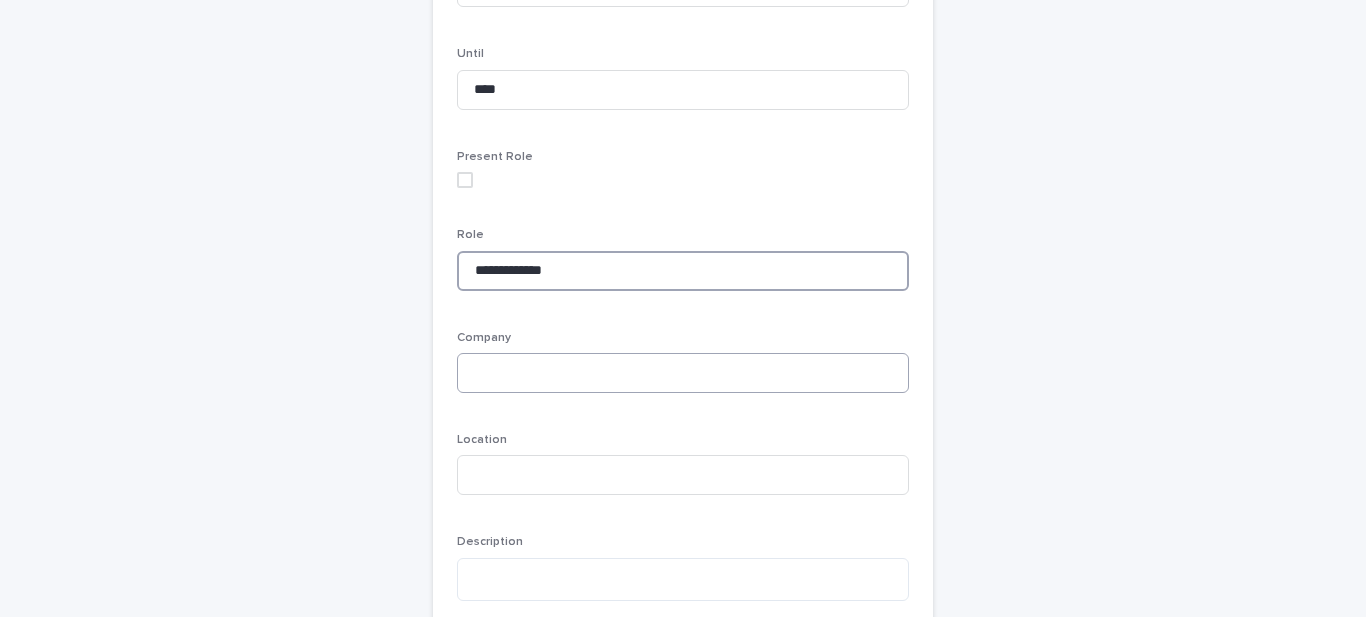 type on "**********" 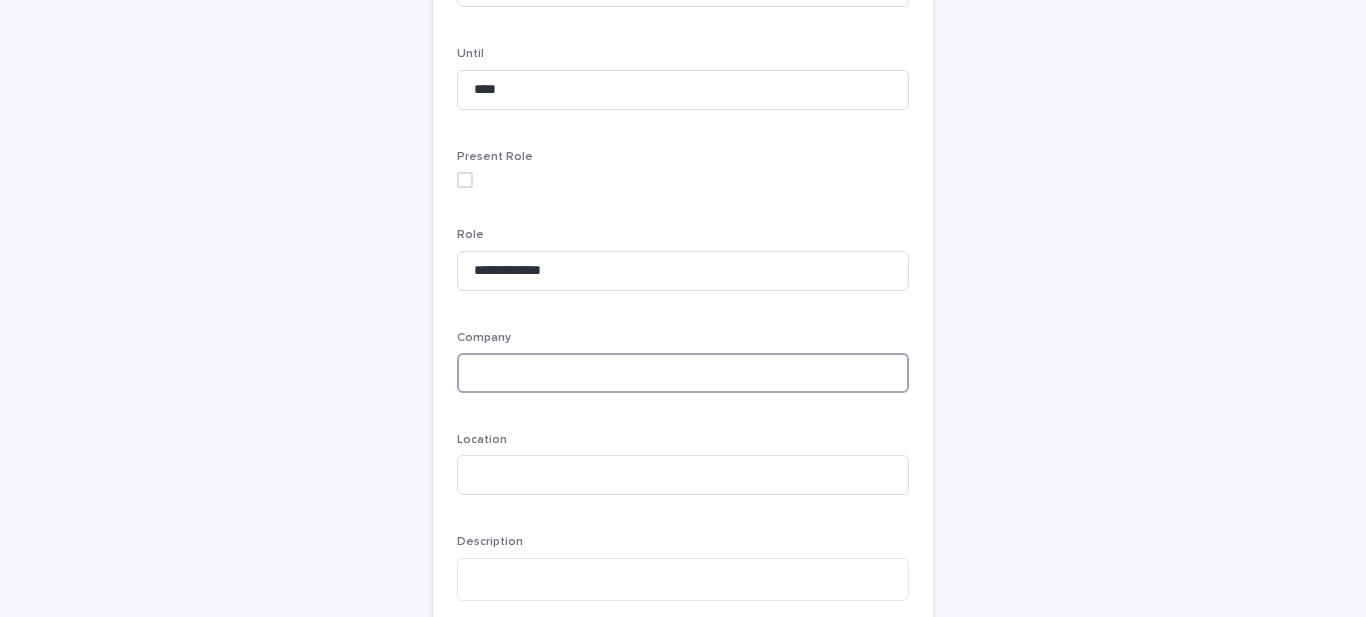 click at bounding box center (683, 373) 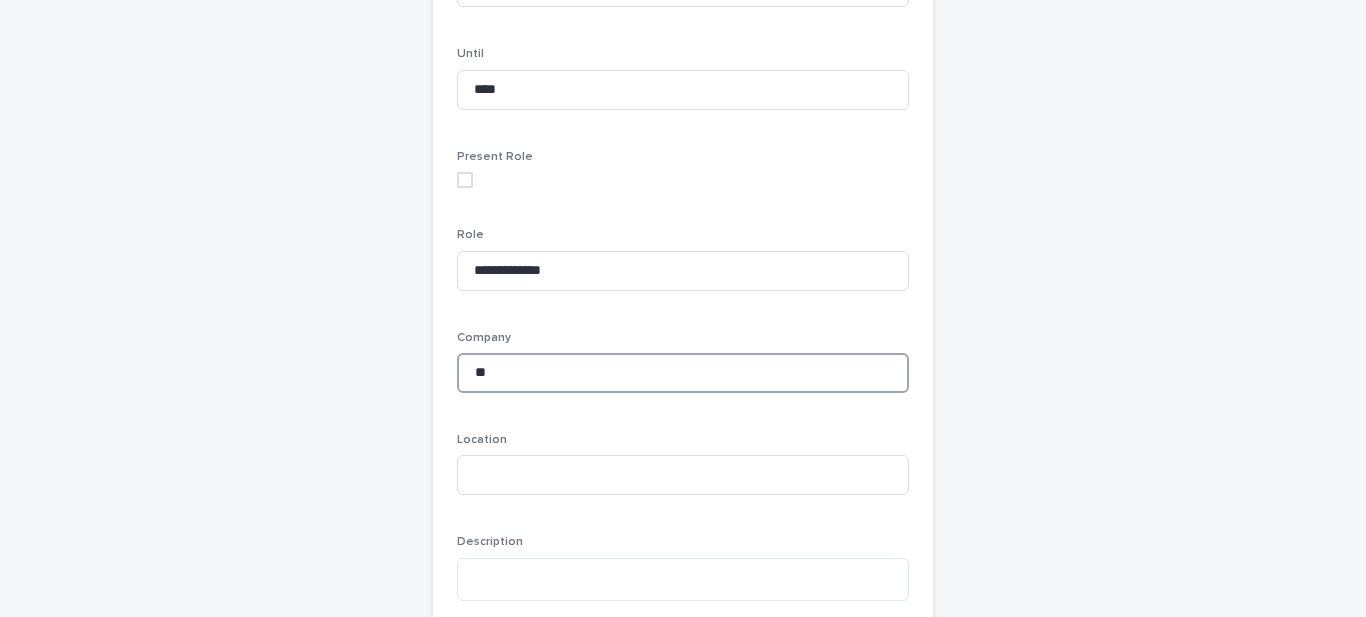 type on "*" 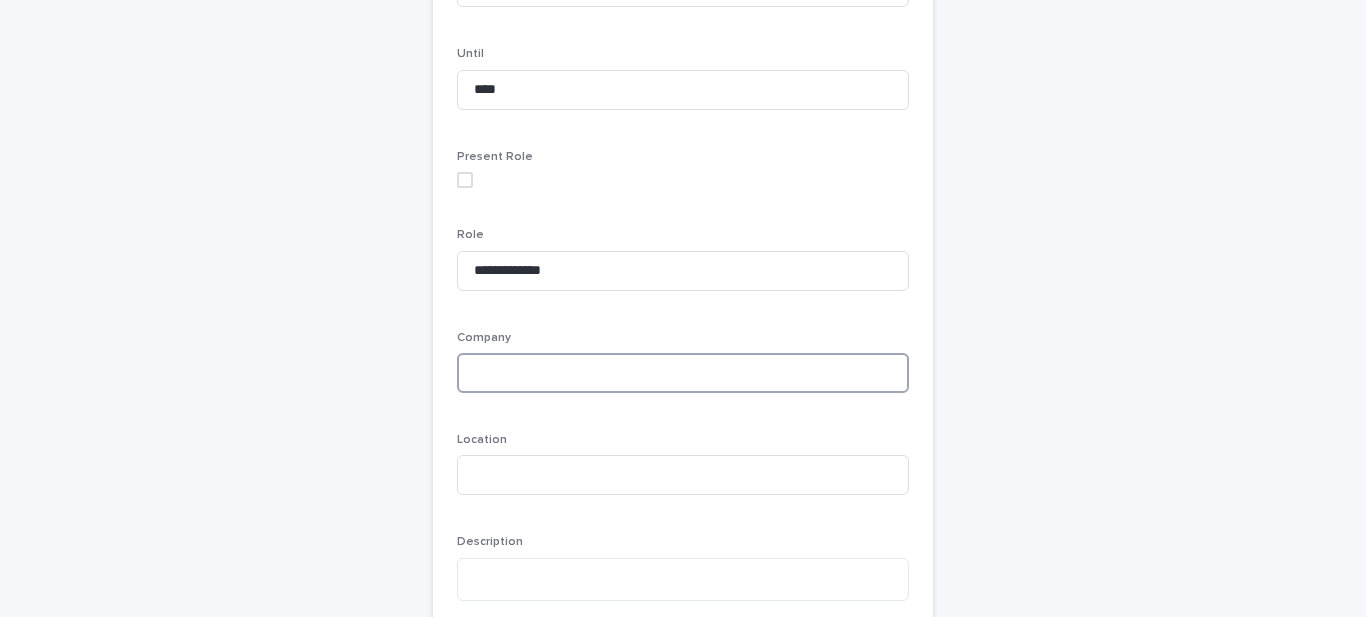 type on "*" 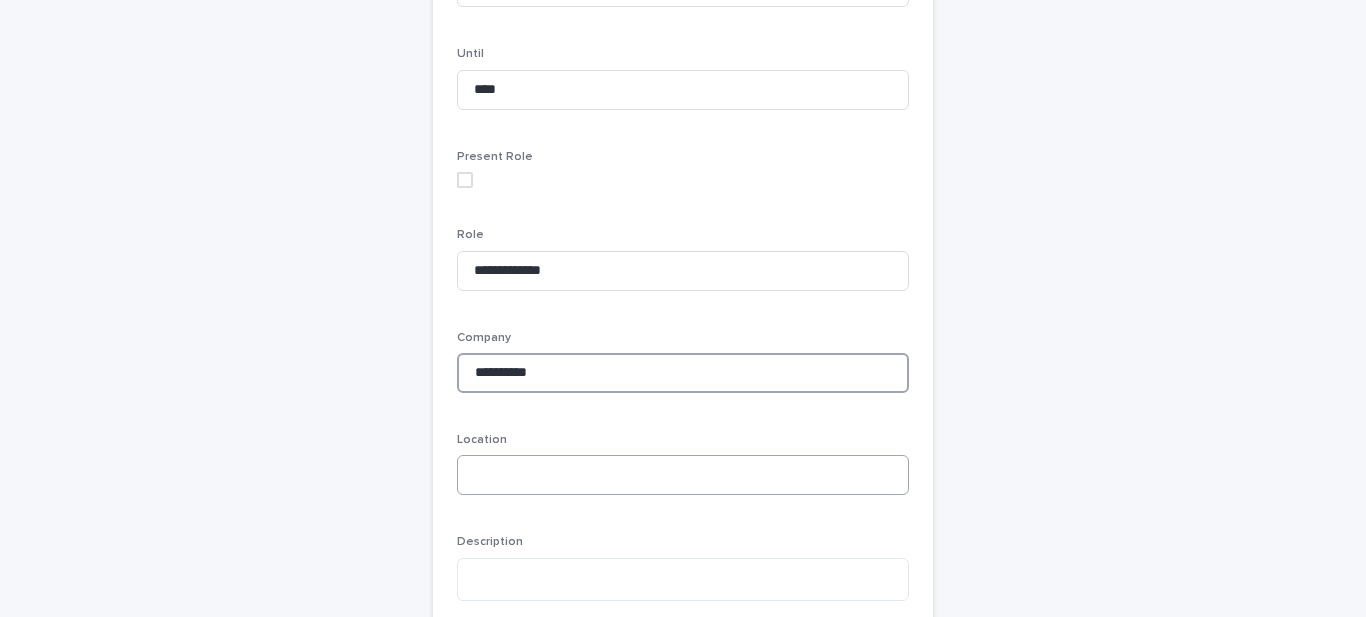 type on "**********" 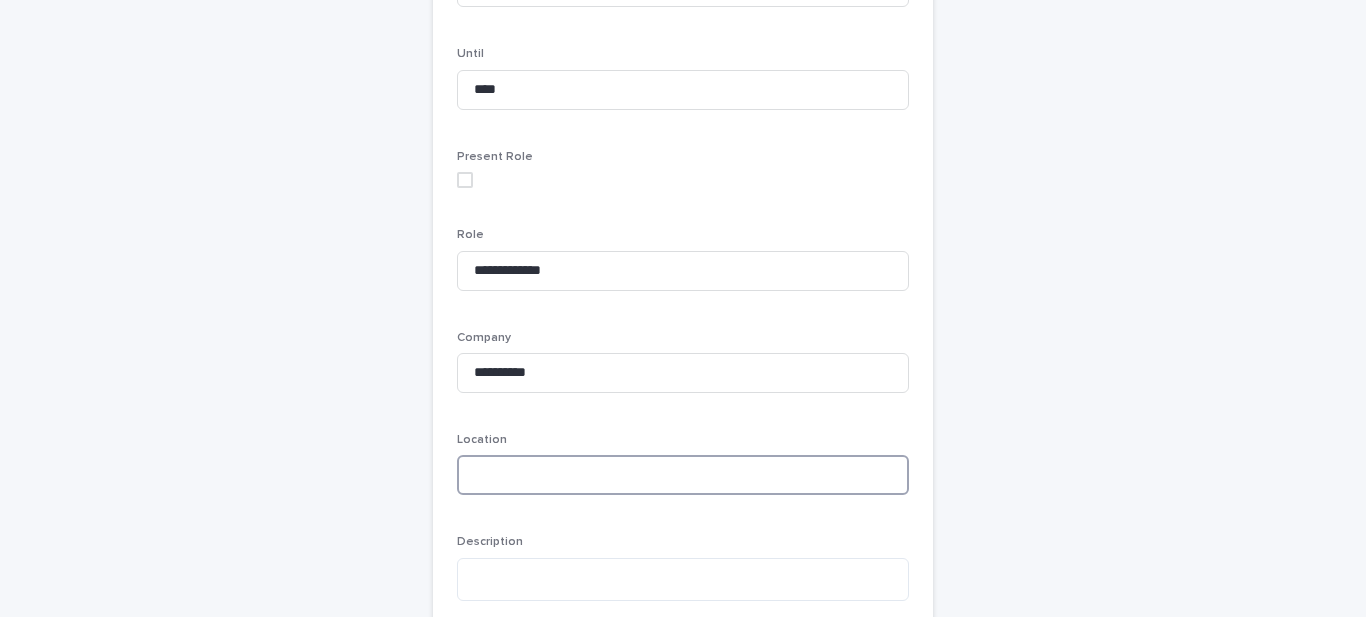 click at bounding box center (683, 475) 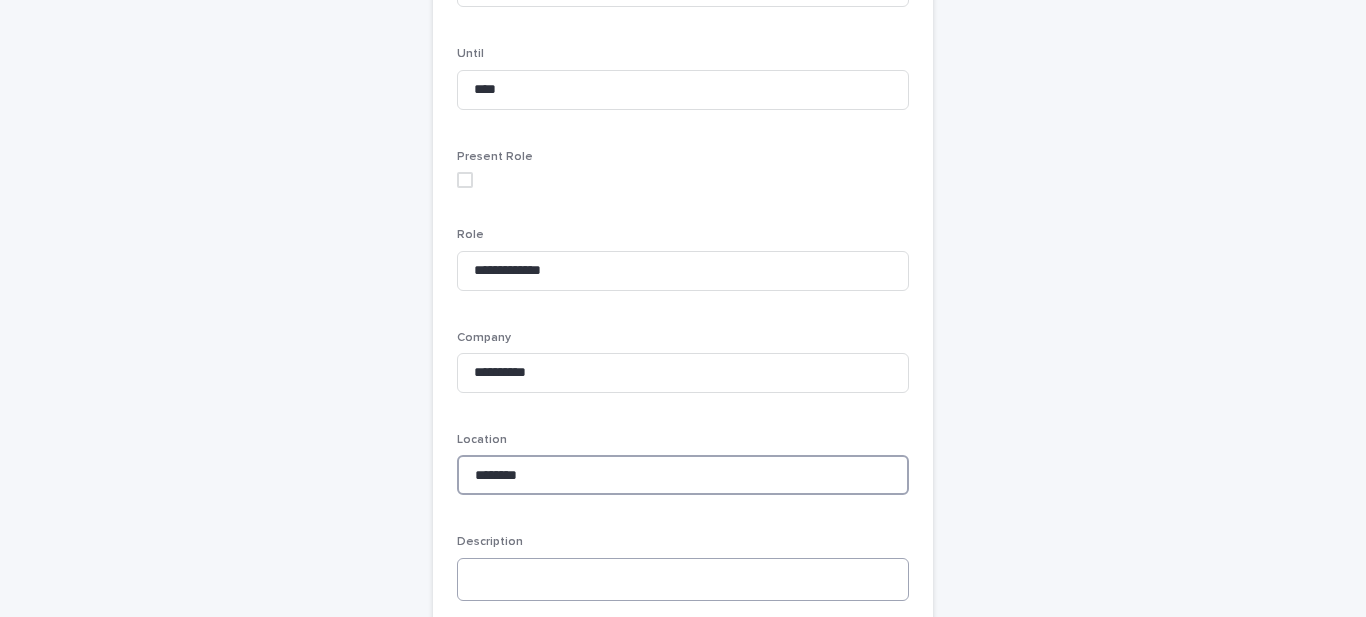 type on "********" 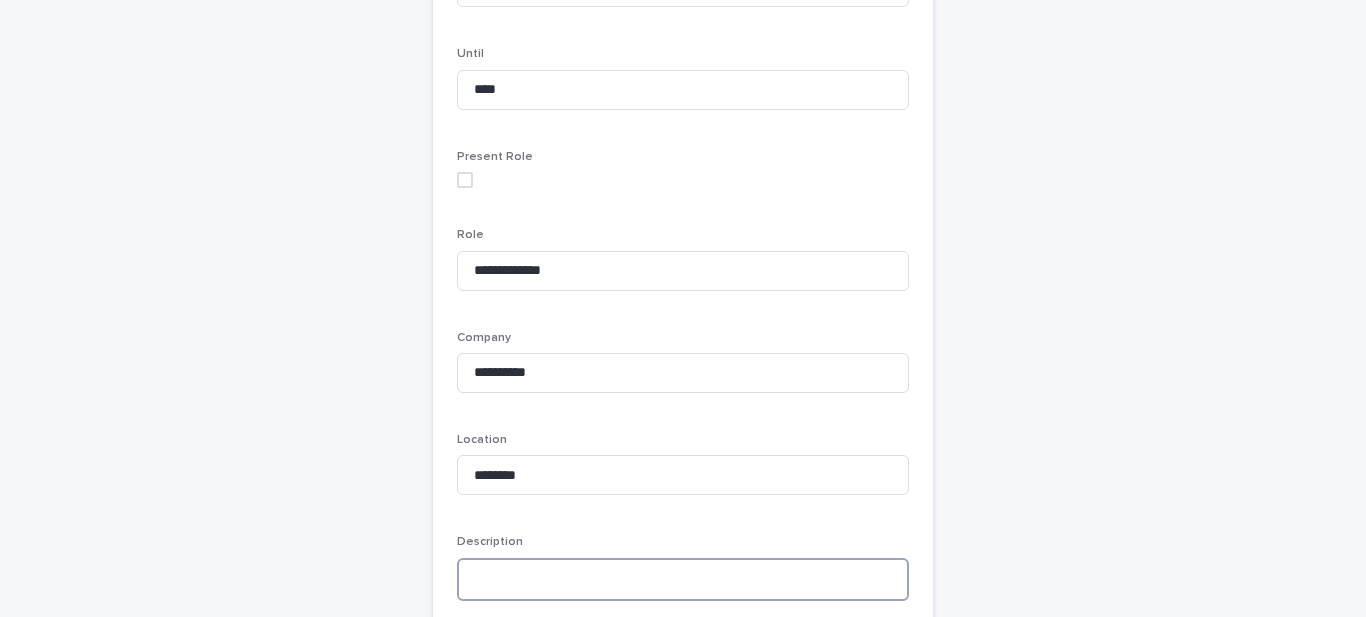 click at bounding box center (683, 579) 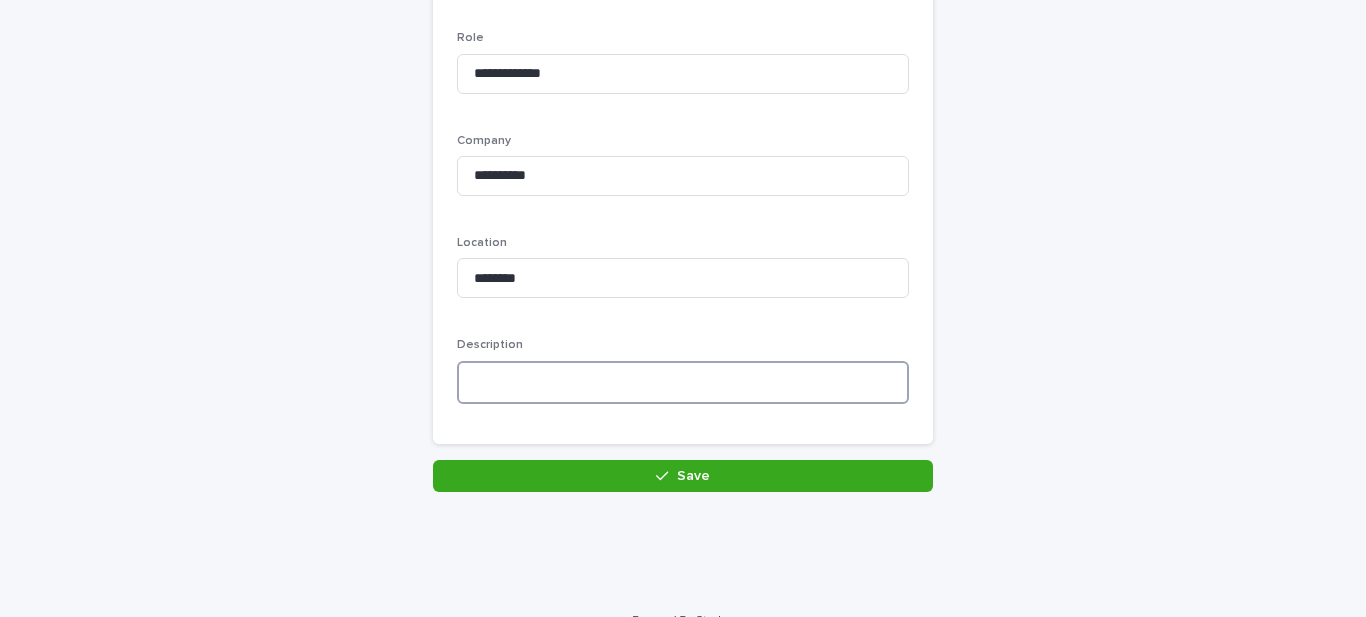 scroll, scrollTop: 560, scrollLeft: 0, axis: vertical 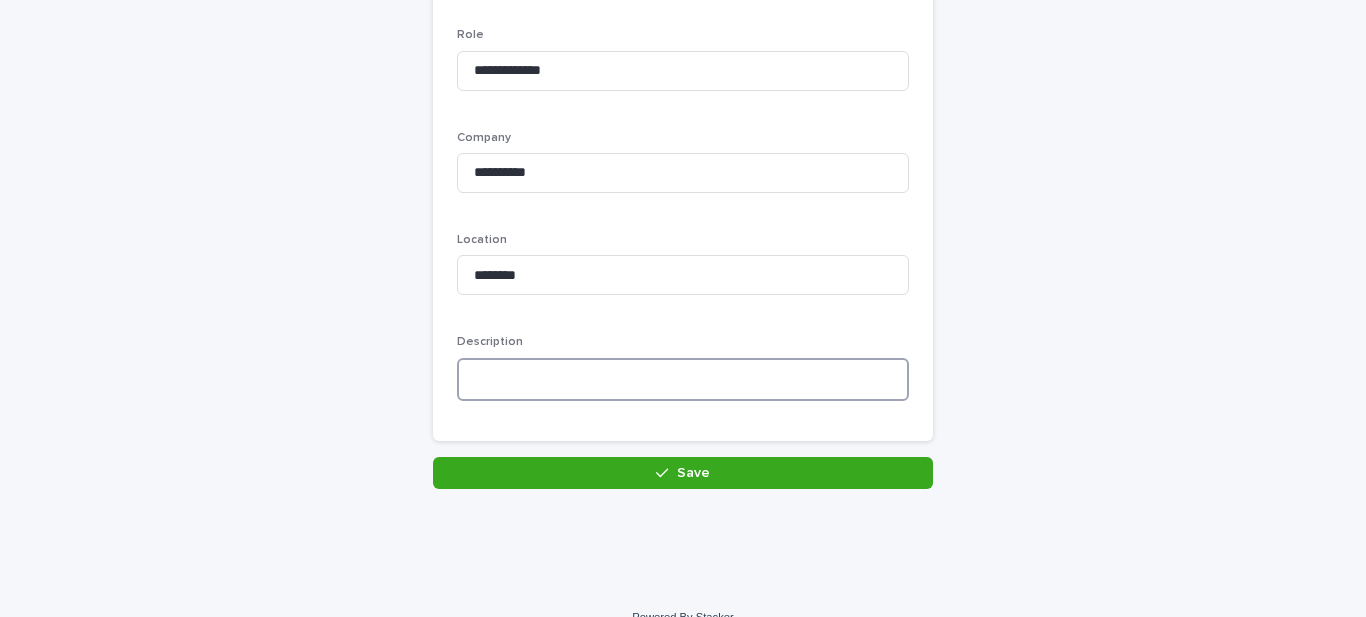 paste on "**********" 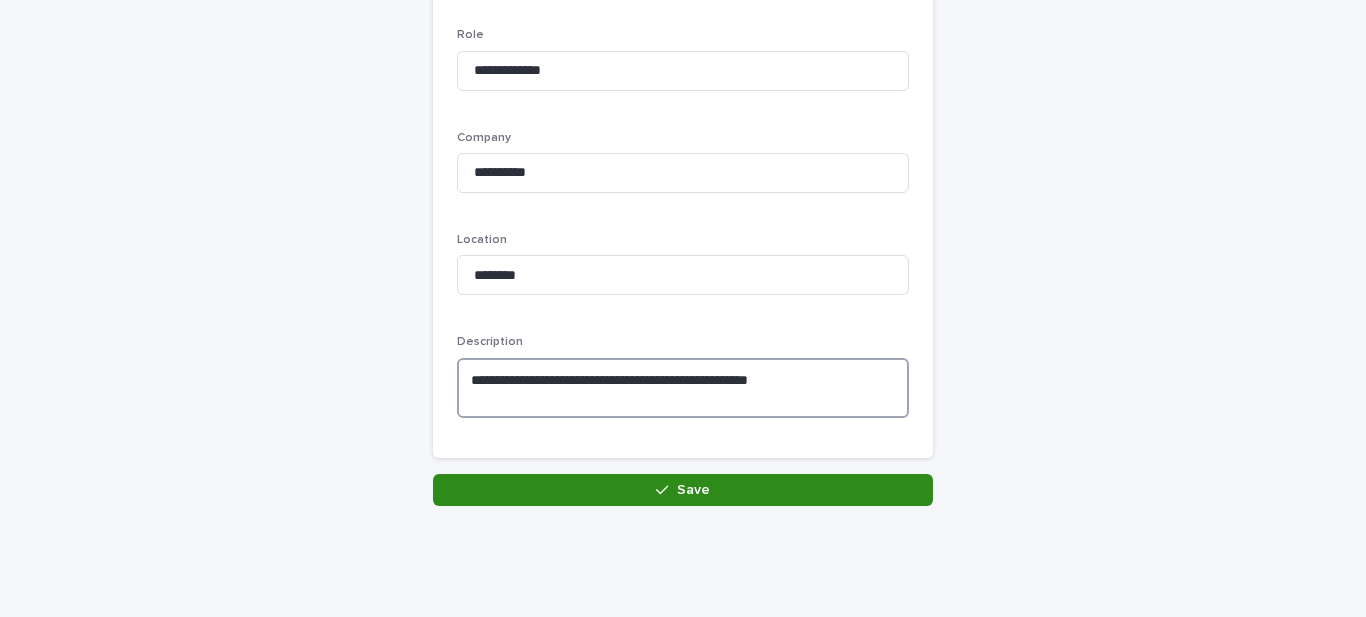 type on "**********" 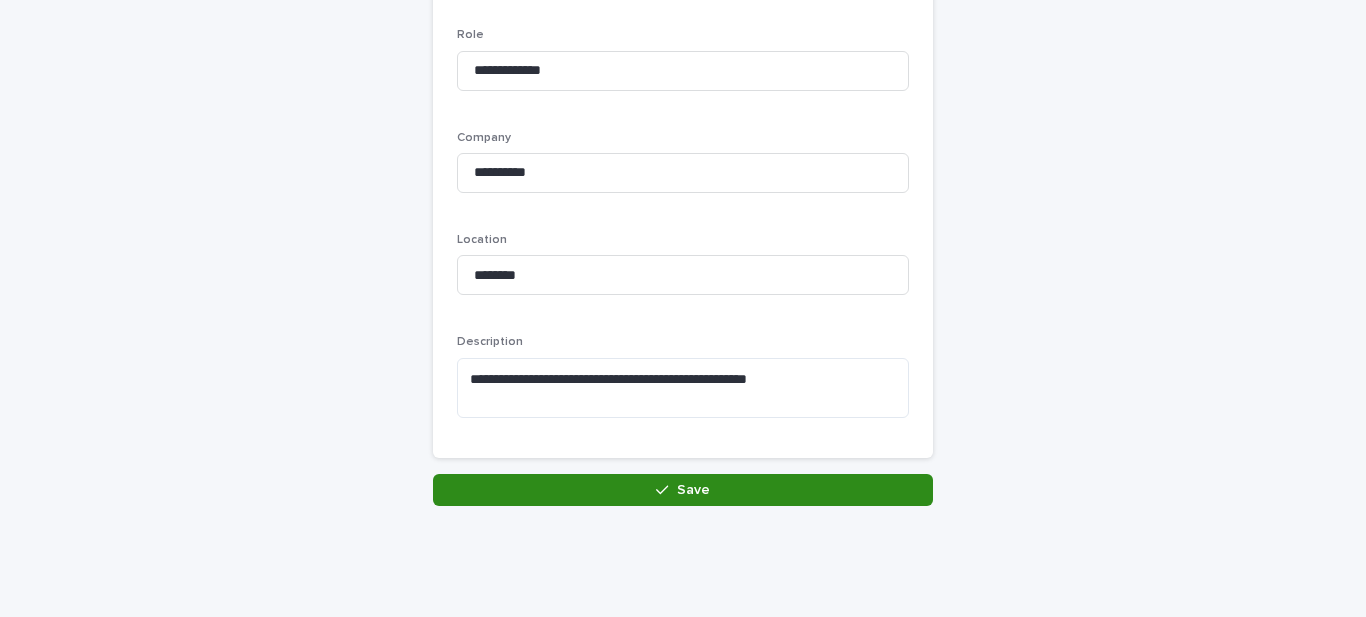 click on "Save" at bounding box center (693, 490) 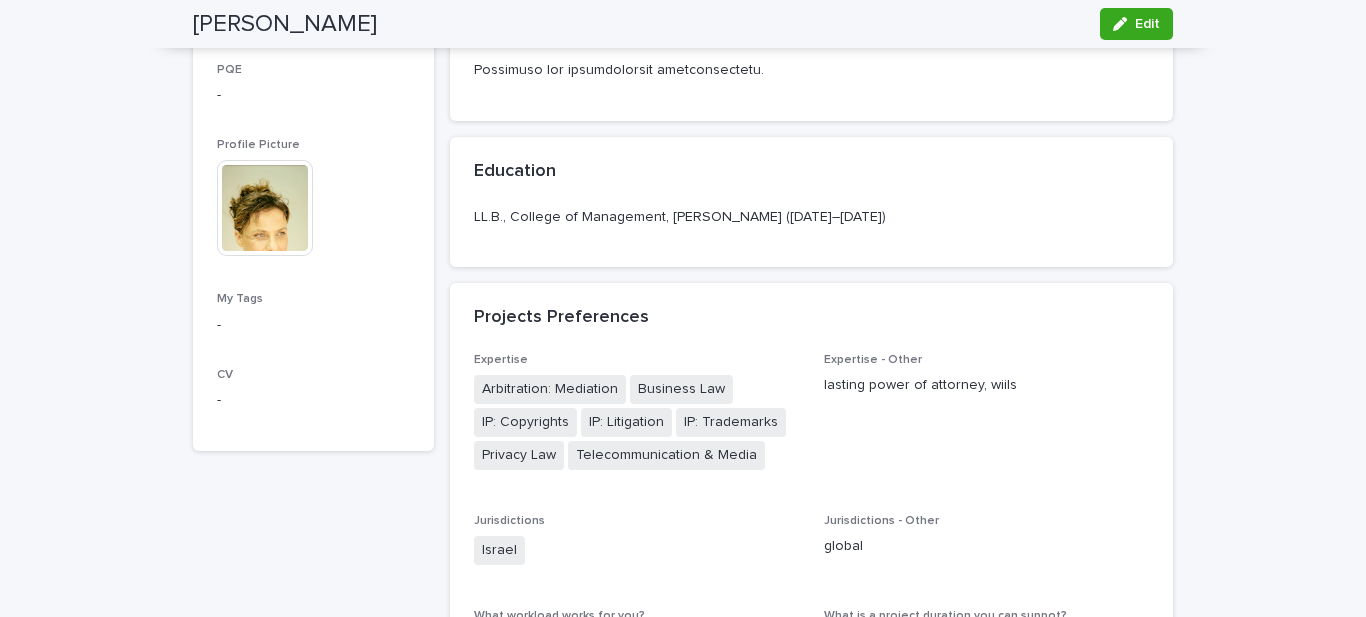 scroll, scrollTop: 1080, scrollLeft: 0, axis: vertical 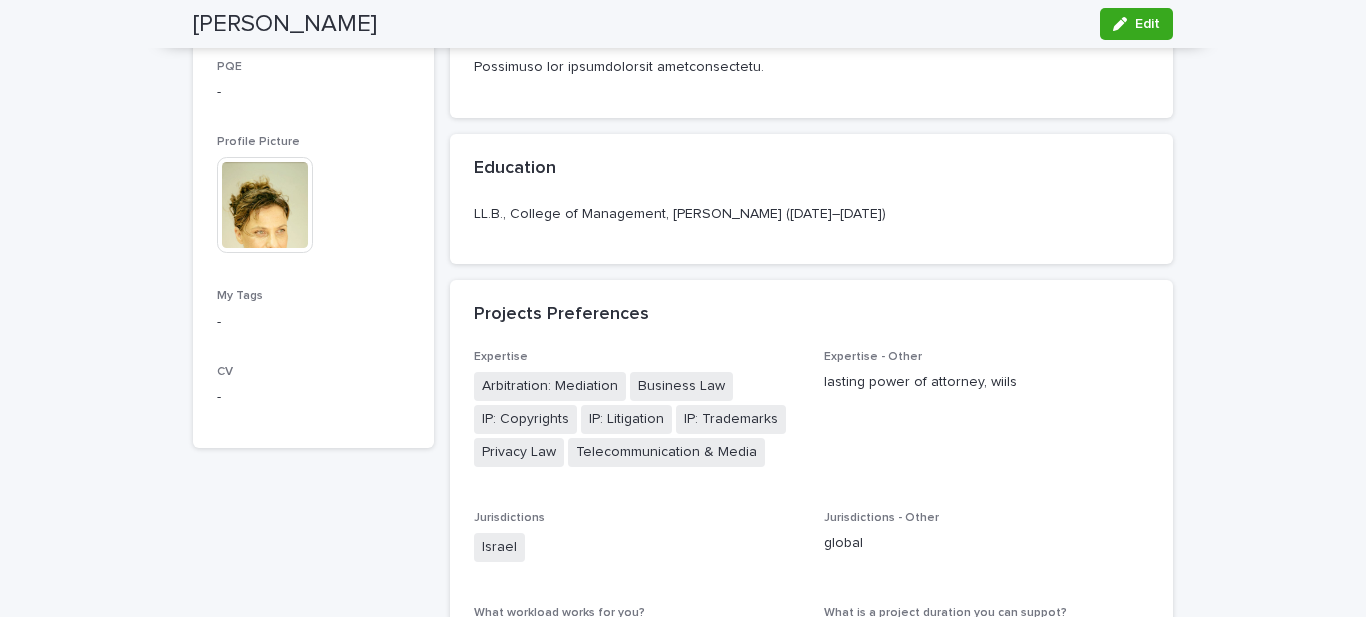 click at bounding box center [265, 205] 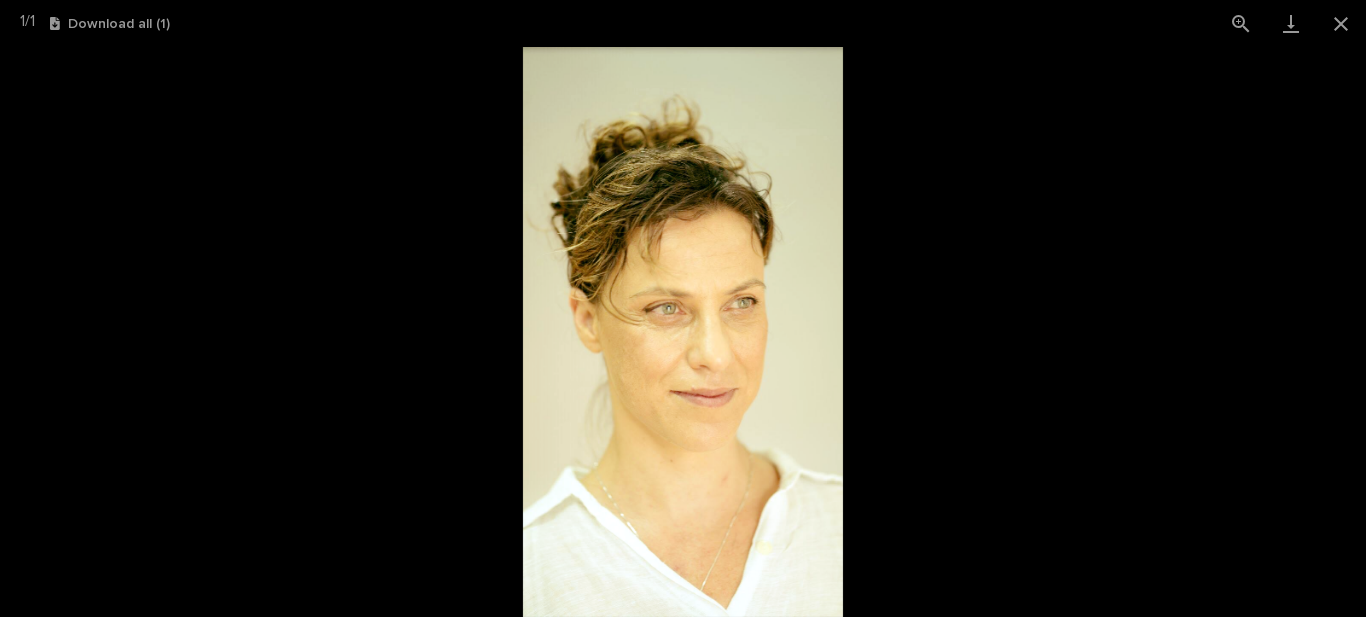 scroll, scrollTop: 1121, scrollLeft: 0, axis: vertical 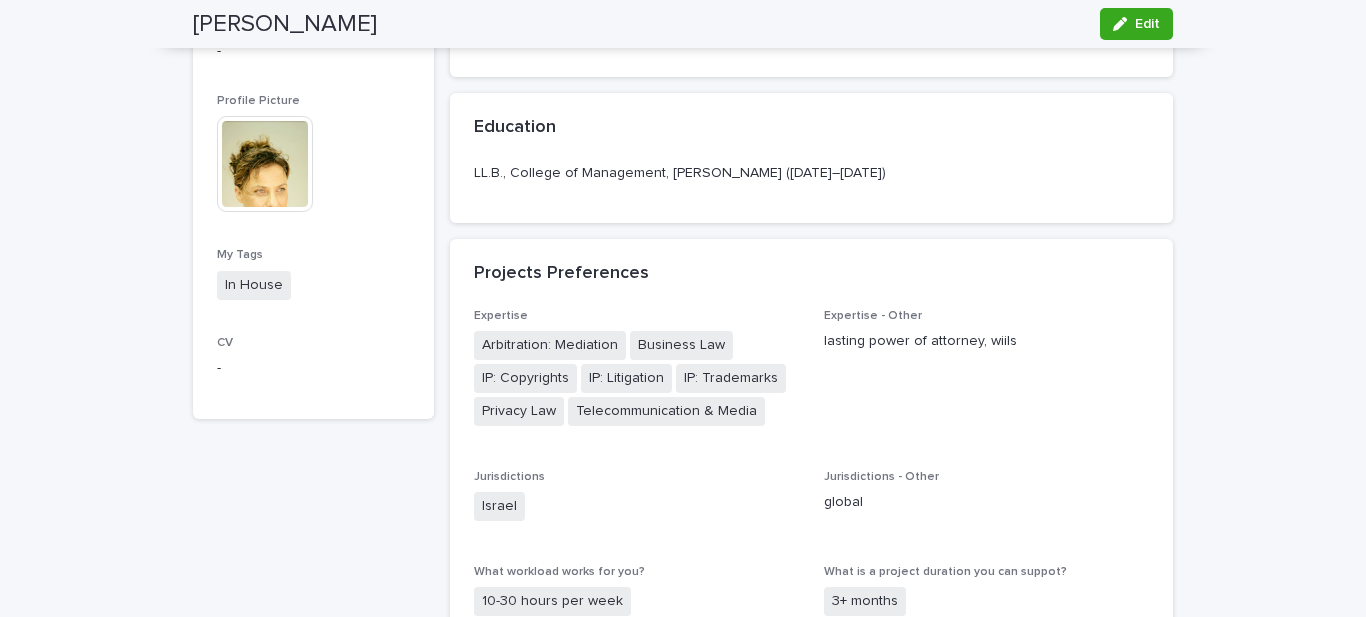 click on "-" at bounding box center [313, 366] 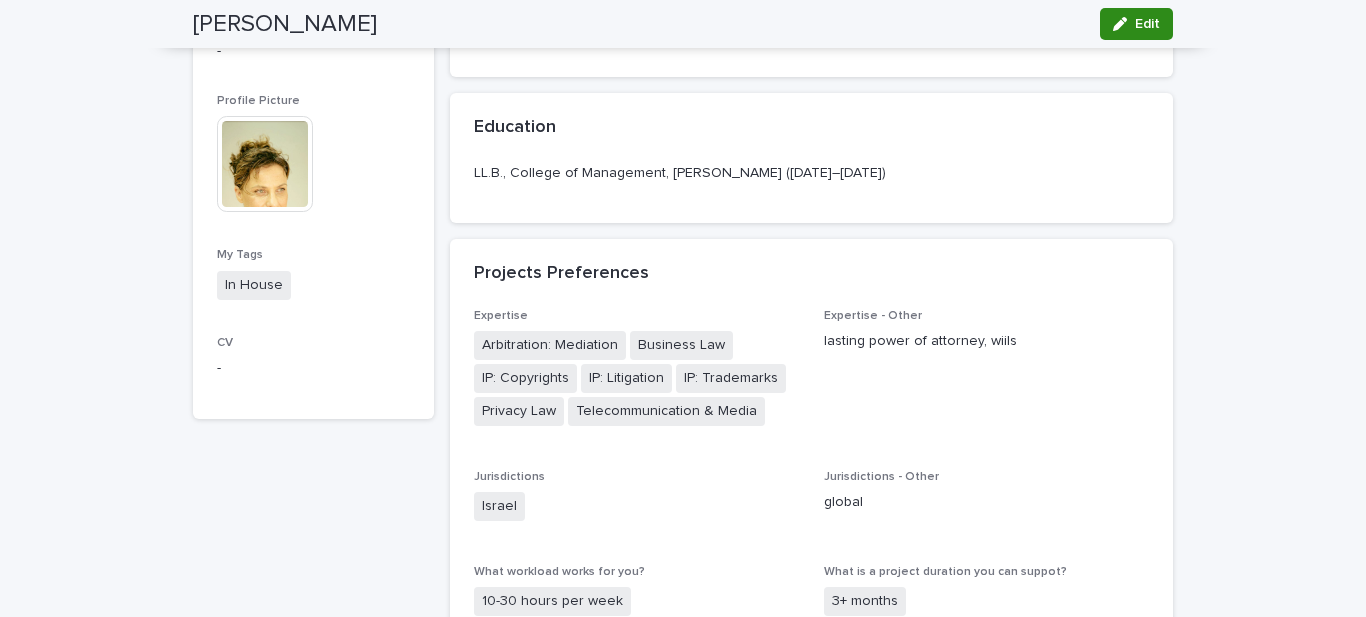 click on "Edit" at bounding box center (1147, 24) 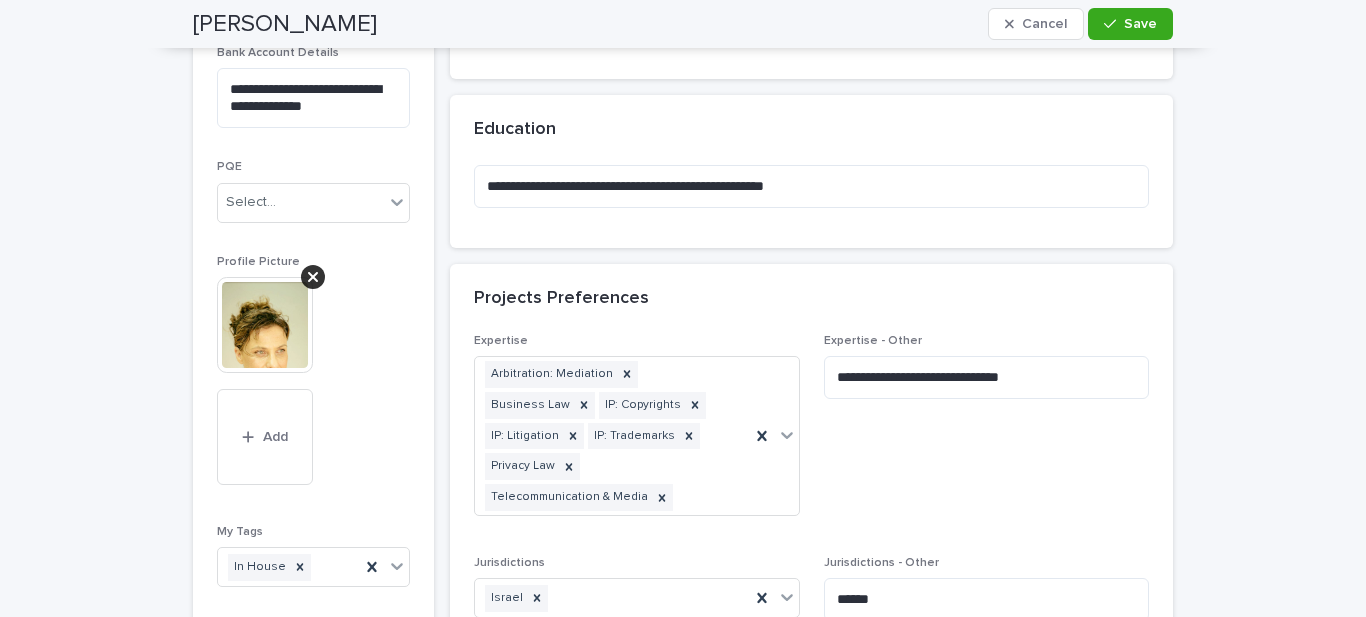 scroll, scrollTop: 1013, scrollLeft: 0, axis: vertical 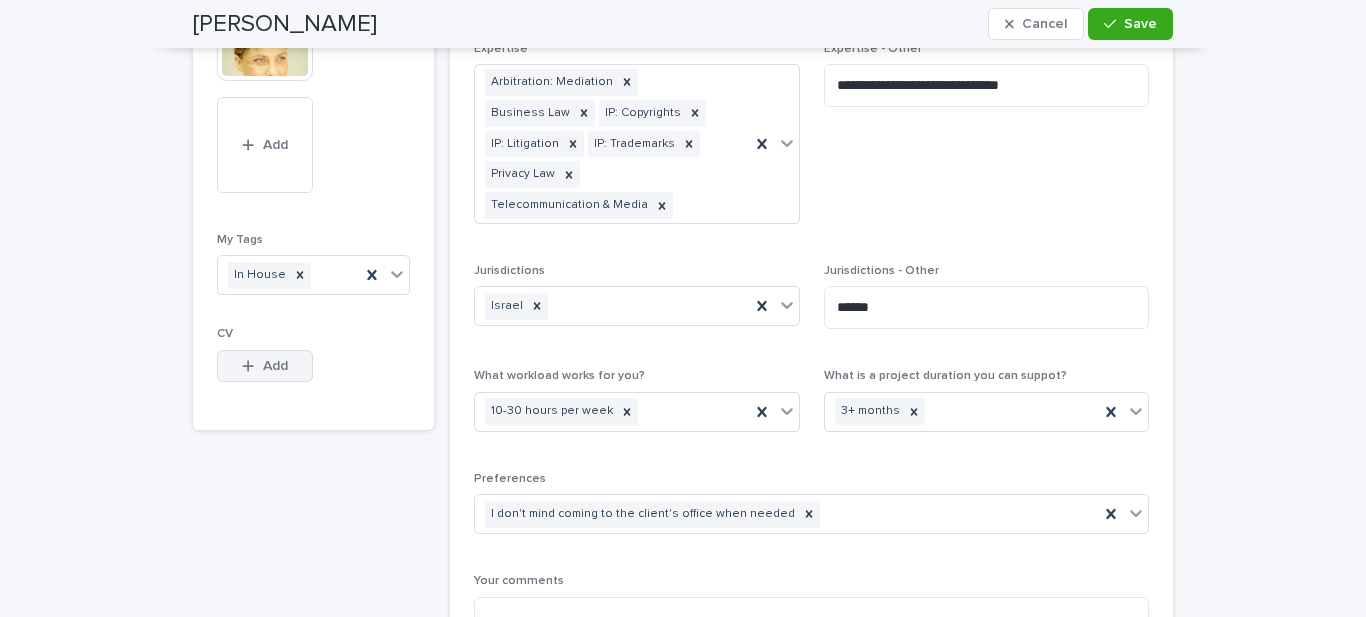 click at bounding box center [252, 366] 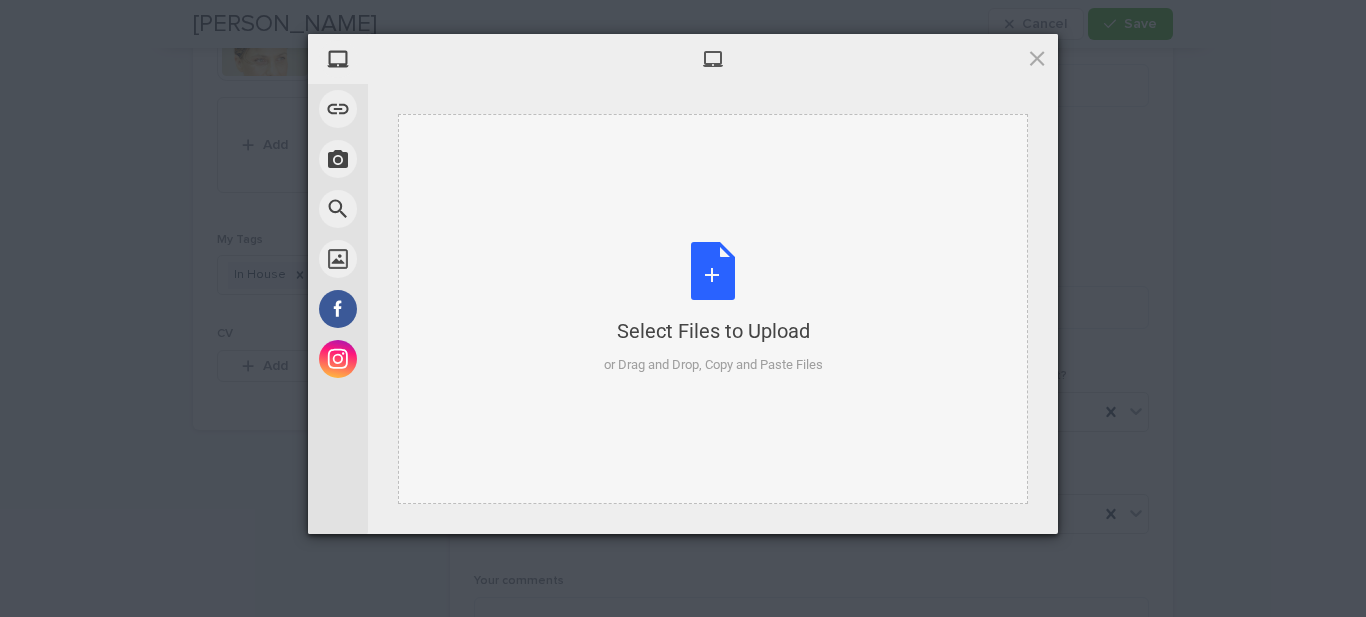 click on "Select Files to Upload
or Drag and Drop, Copy and Paste Files" at bounding box center (713, 308) 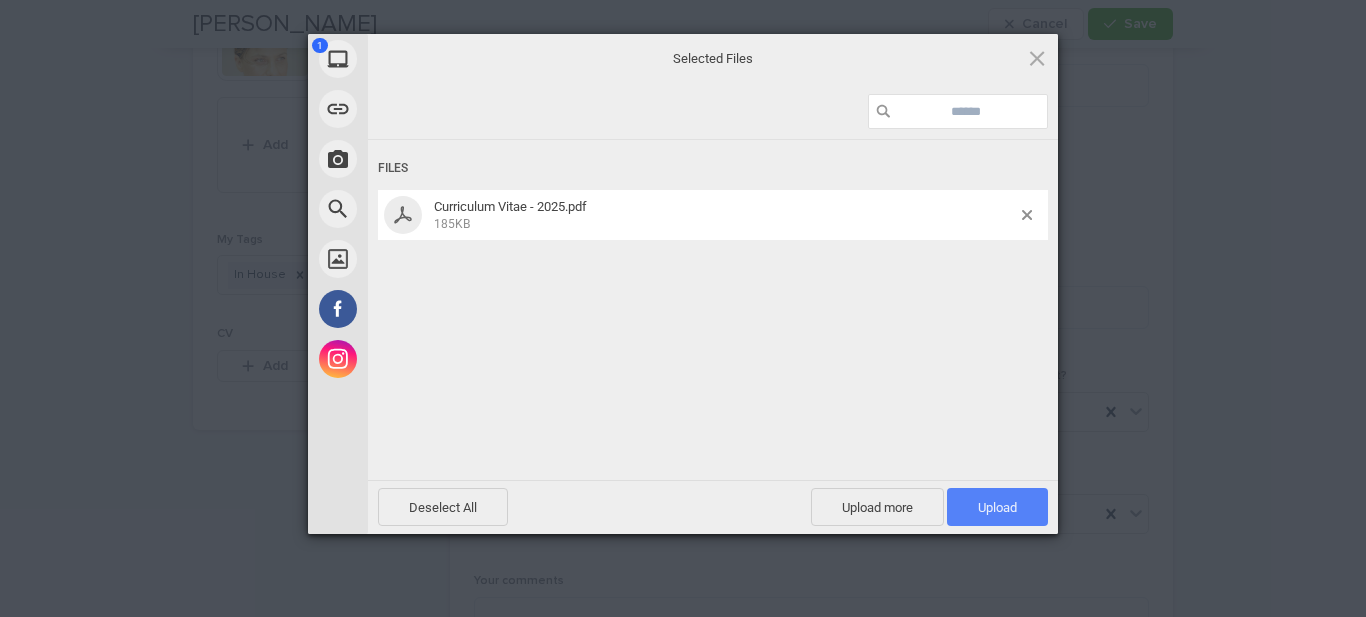 click on "Upload
1" at bounding box center [997, 507] 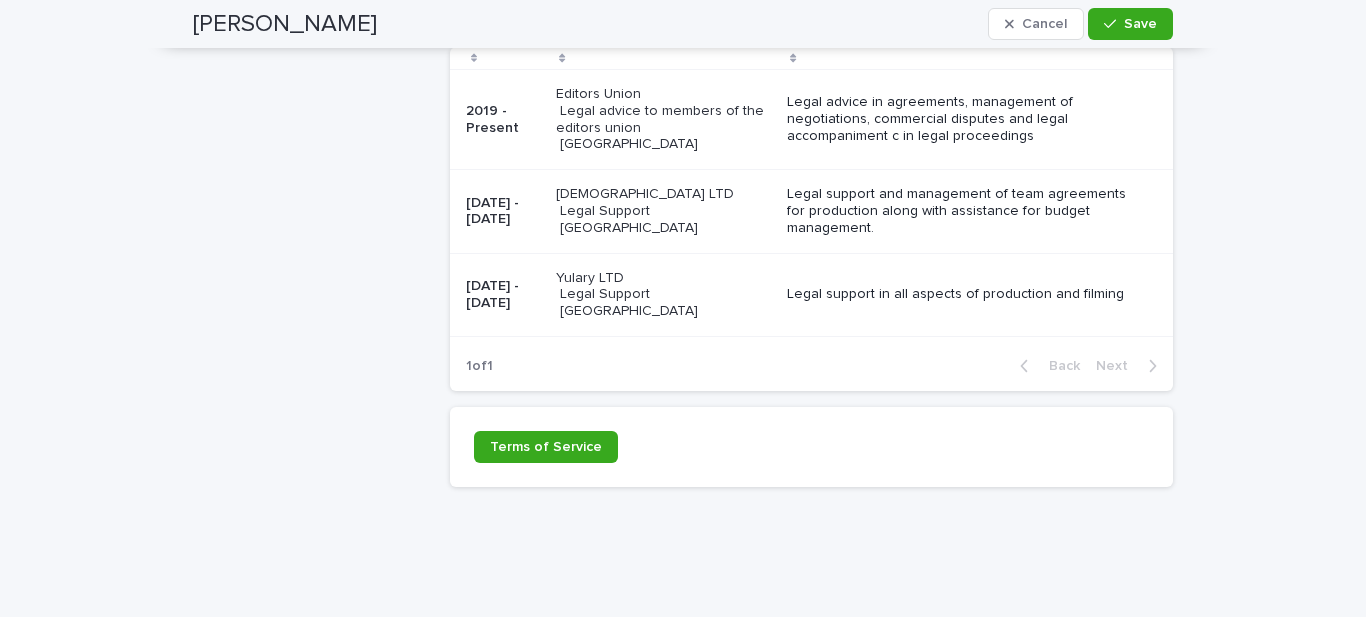 scroll, scrollTop: 2463, scrollLeft: 0, axis: vertical 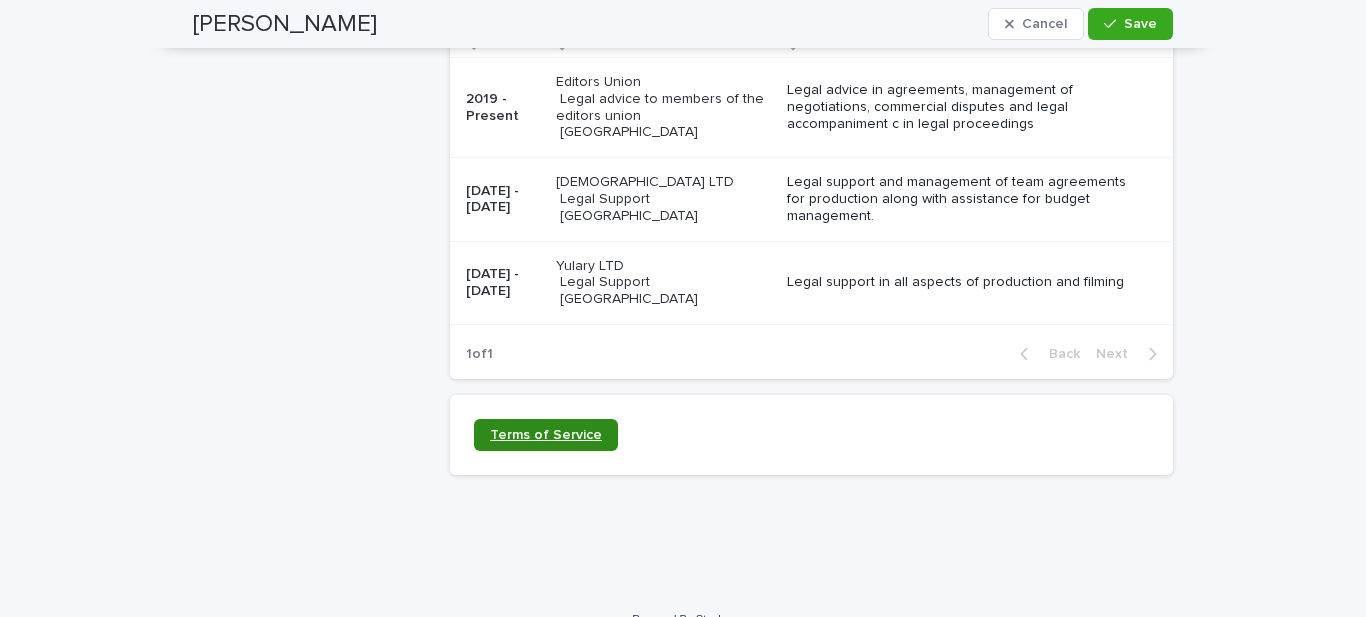 click on "Terms of Service" at bounding box center [546, 435] 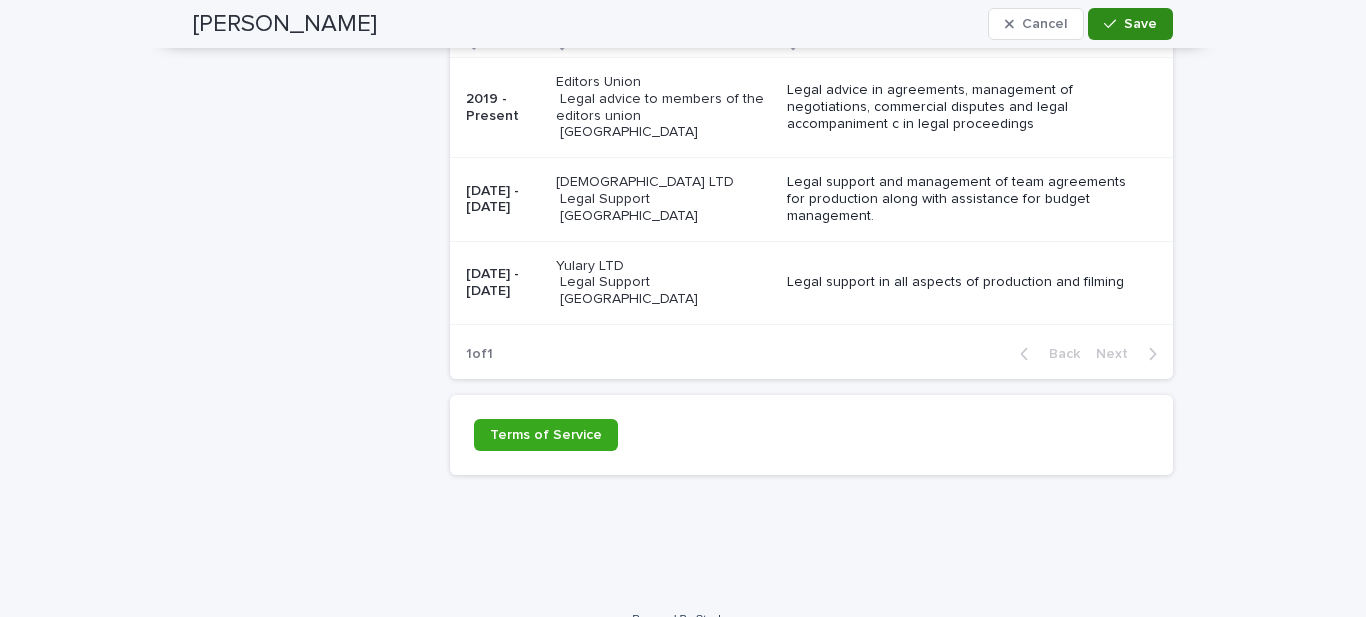 click on "Save" at bounding box center (1140, 24) 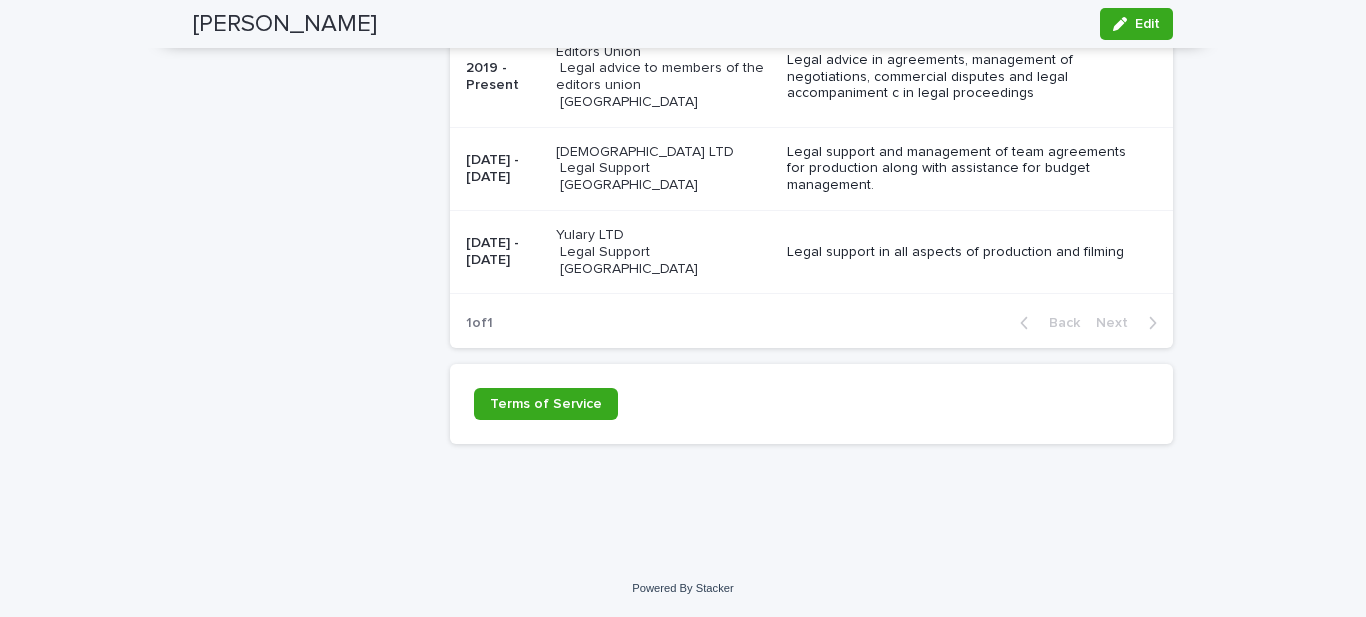 scroll, scrollTop: 2359, scrollLeft: 0, axis: vertical 